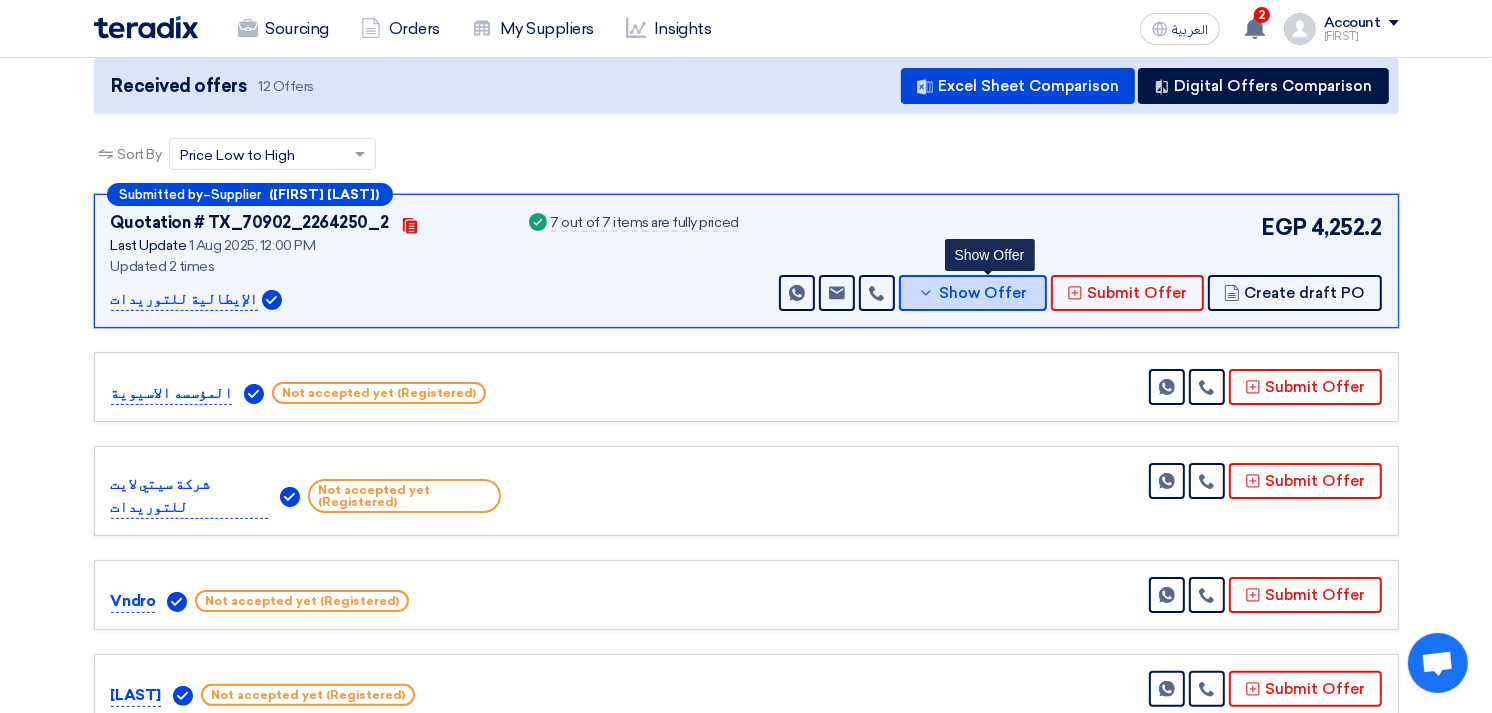 scroll, scrollTop: 0, scrollLeft: 0, axis: both 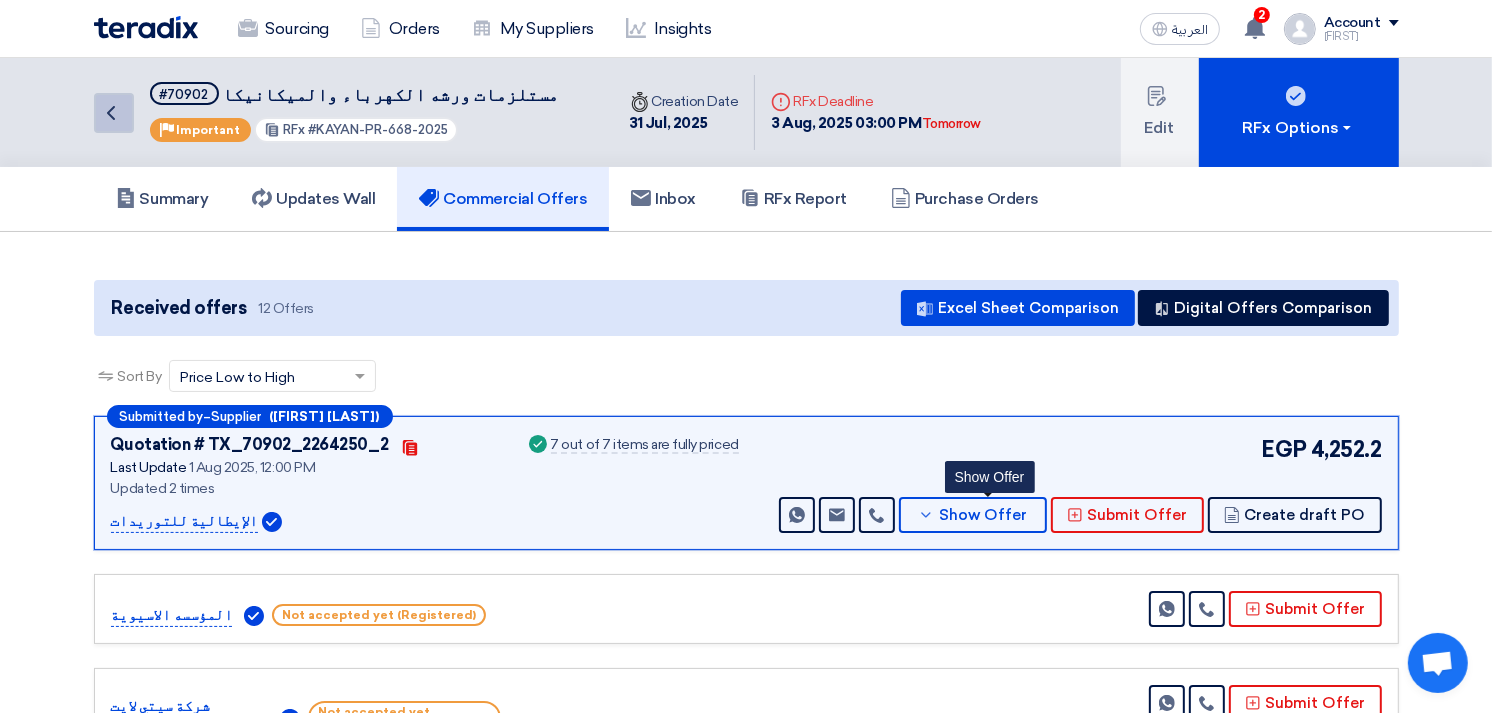 click on "Back" 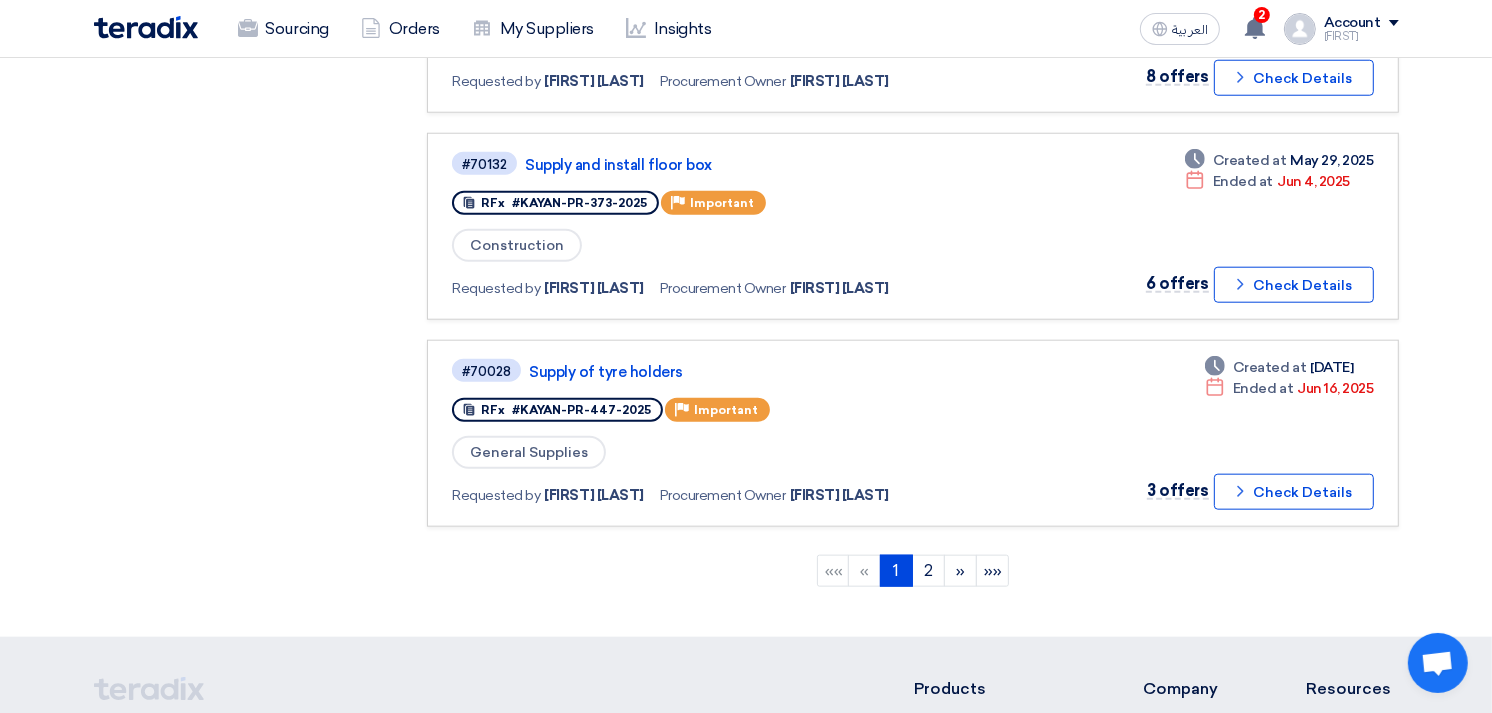 scroll, scrollTop: 1888, scrollLeft: 0, axis: vertical 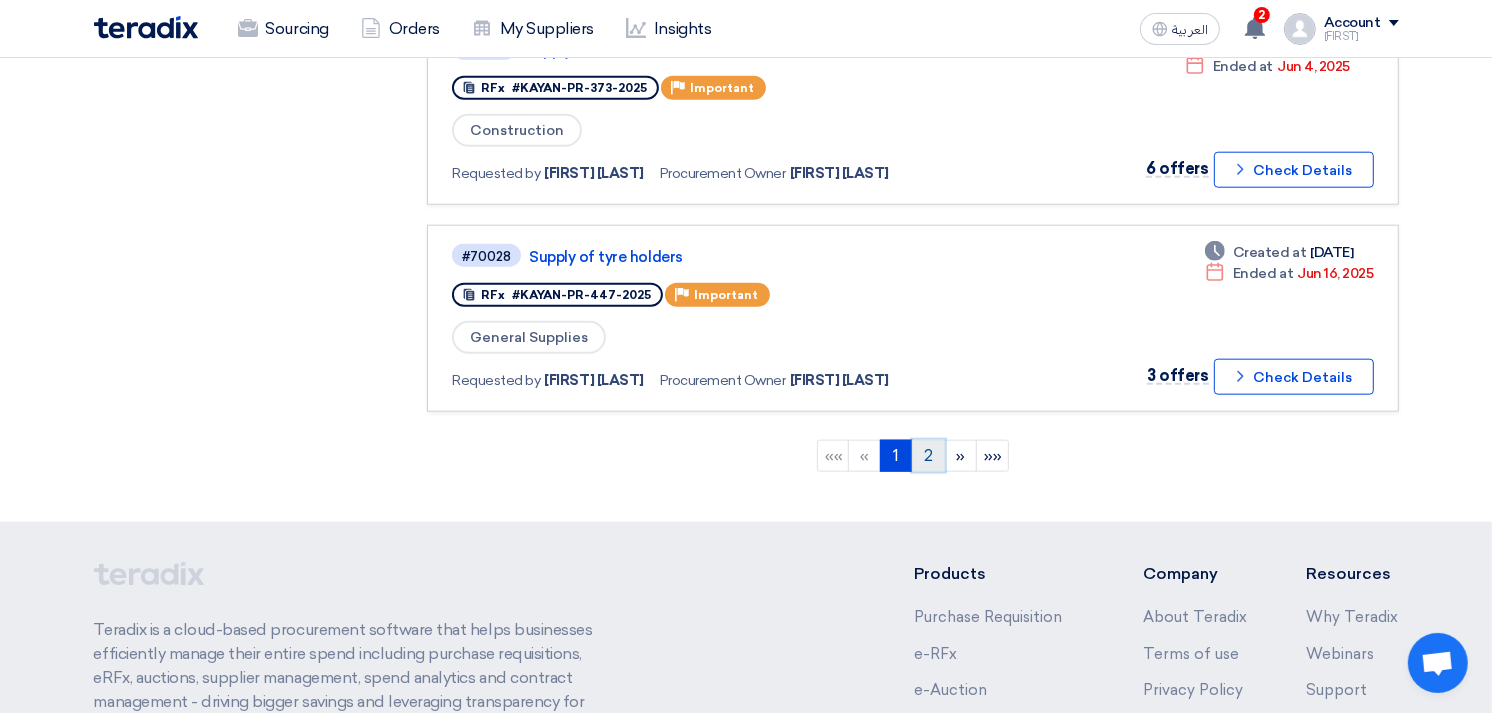 click on "2" 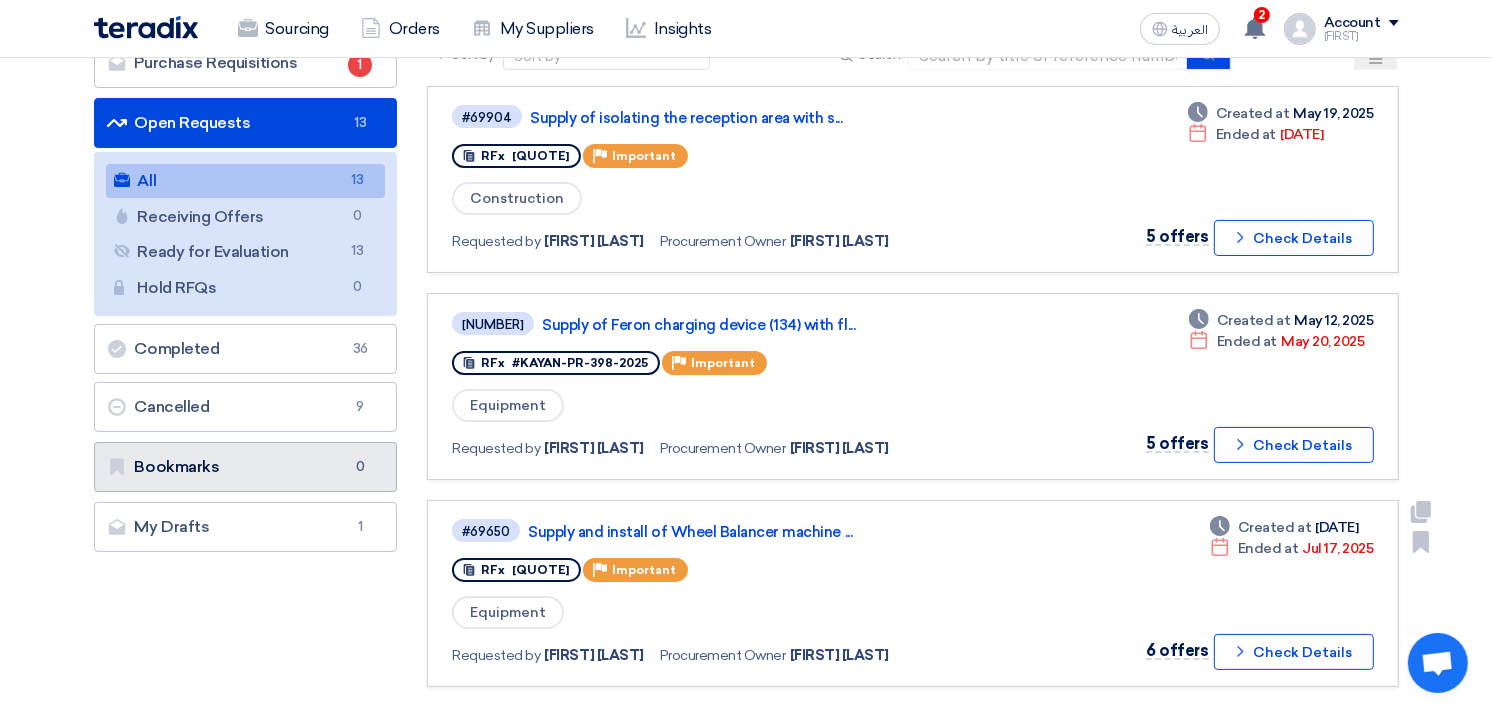 scroll, scrollTop: 222, scrollLeft: 0, axis: vertical 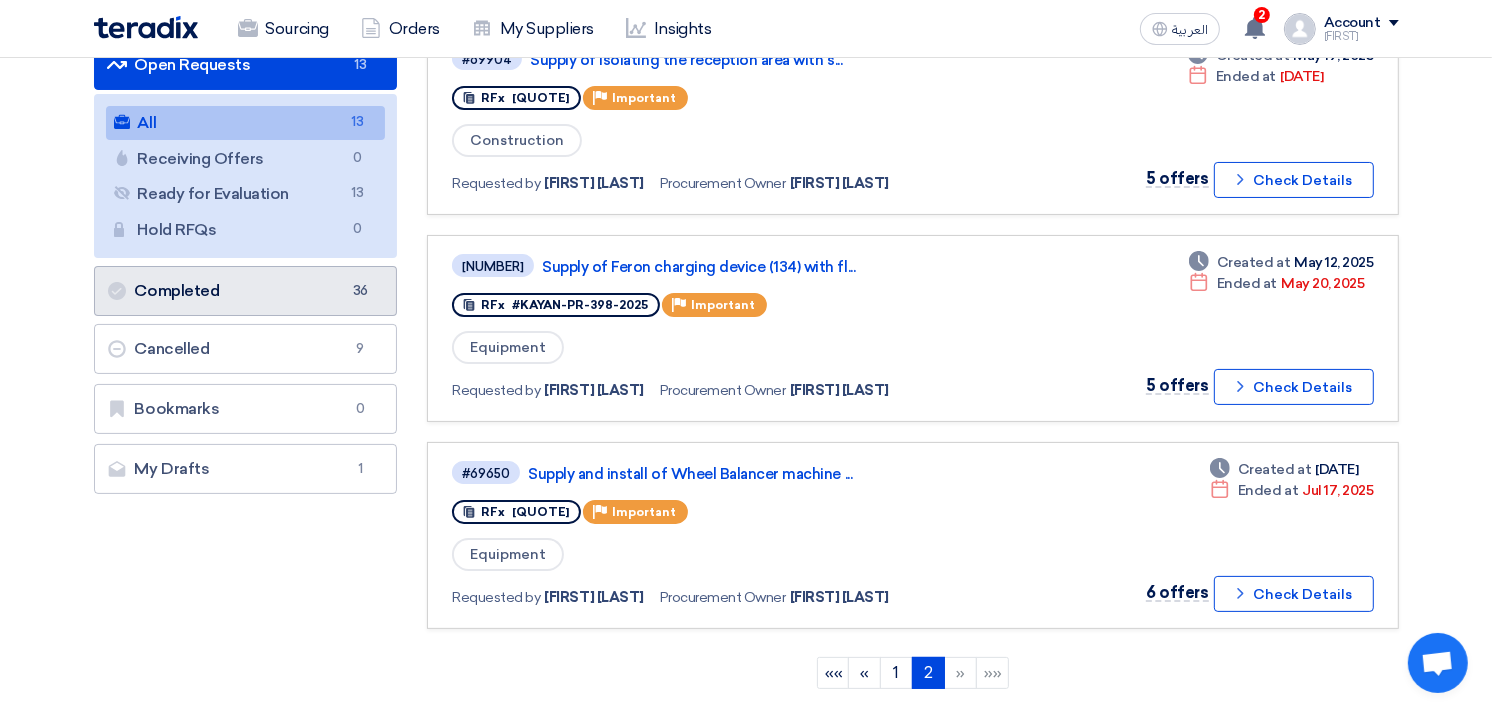 click on "Completed Completed [NUMBER]" 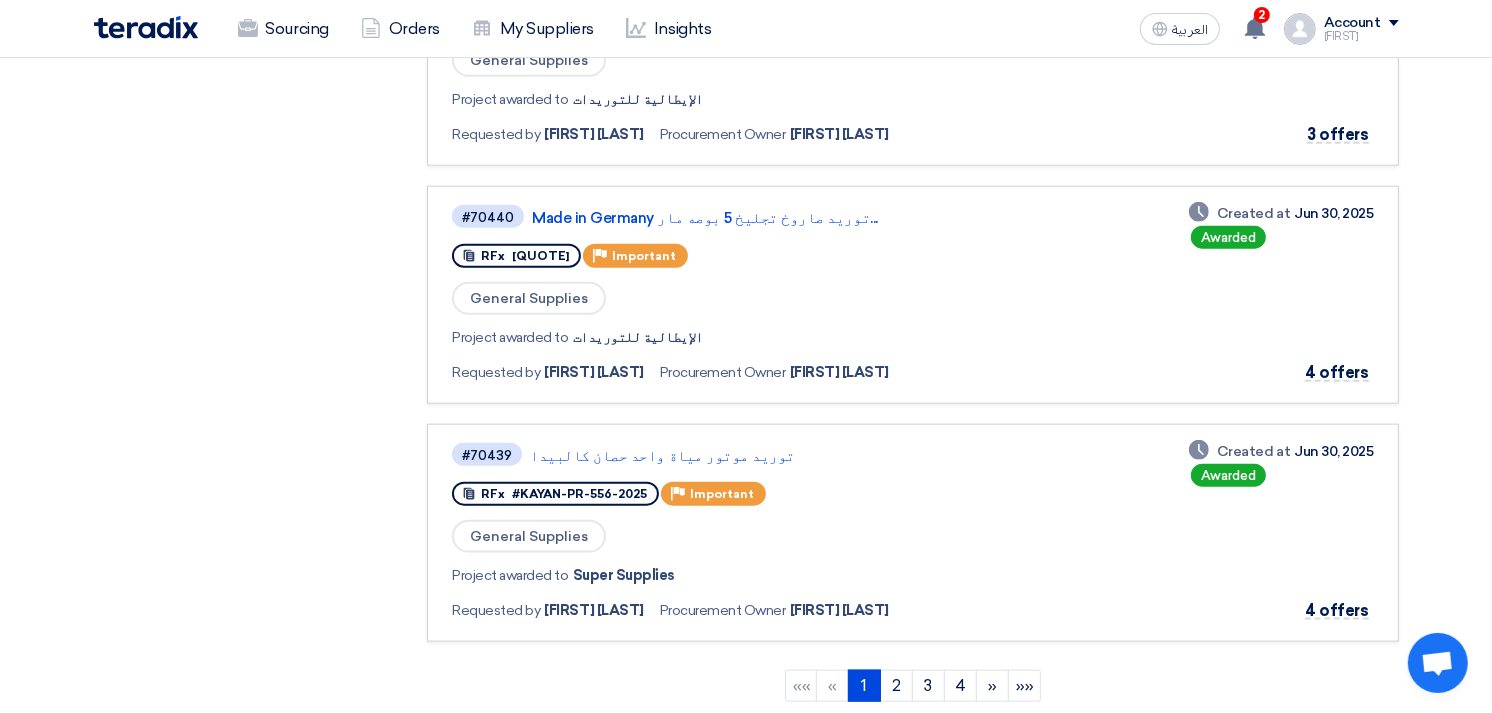 scroll, scrollTop: 2000, scrollLeft: 0, axis: vertical 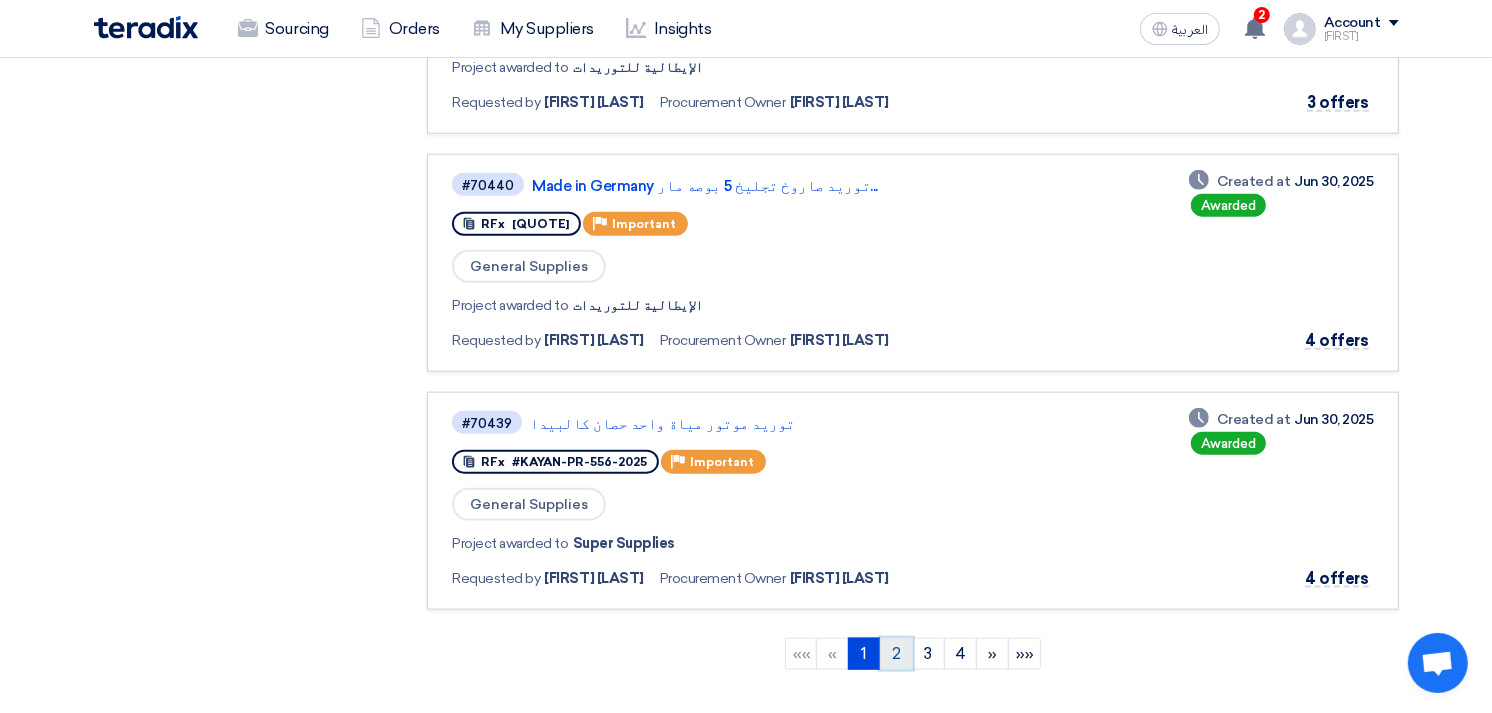 click on "2" 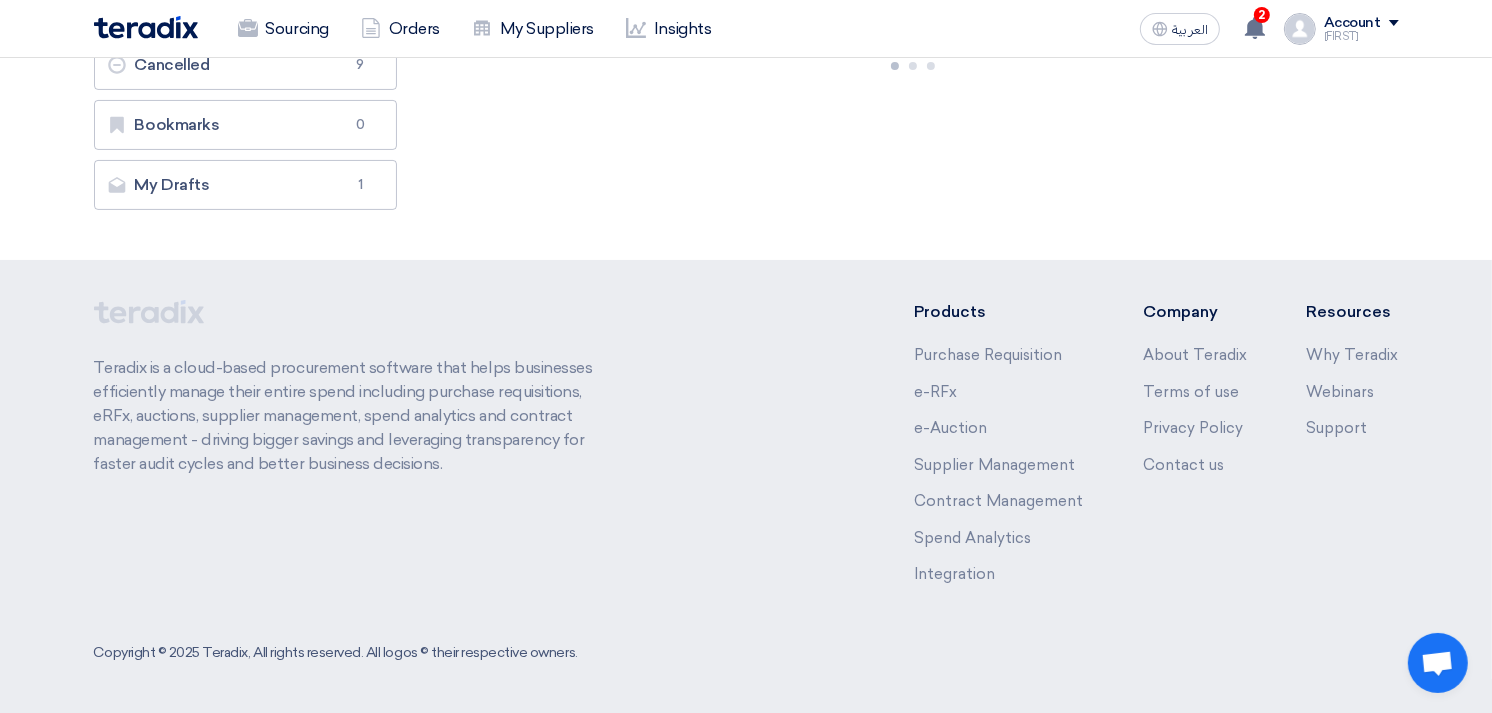 scroll, scrollTop: 0, scrollLeft: 0, axis: both 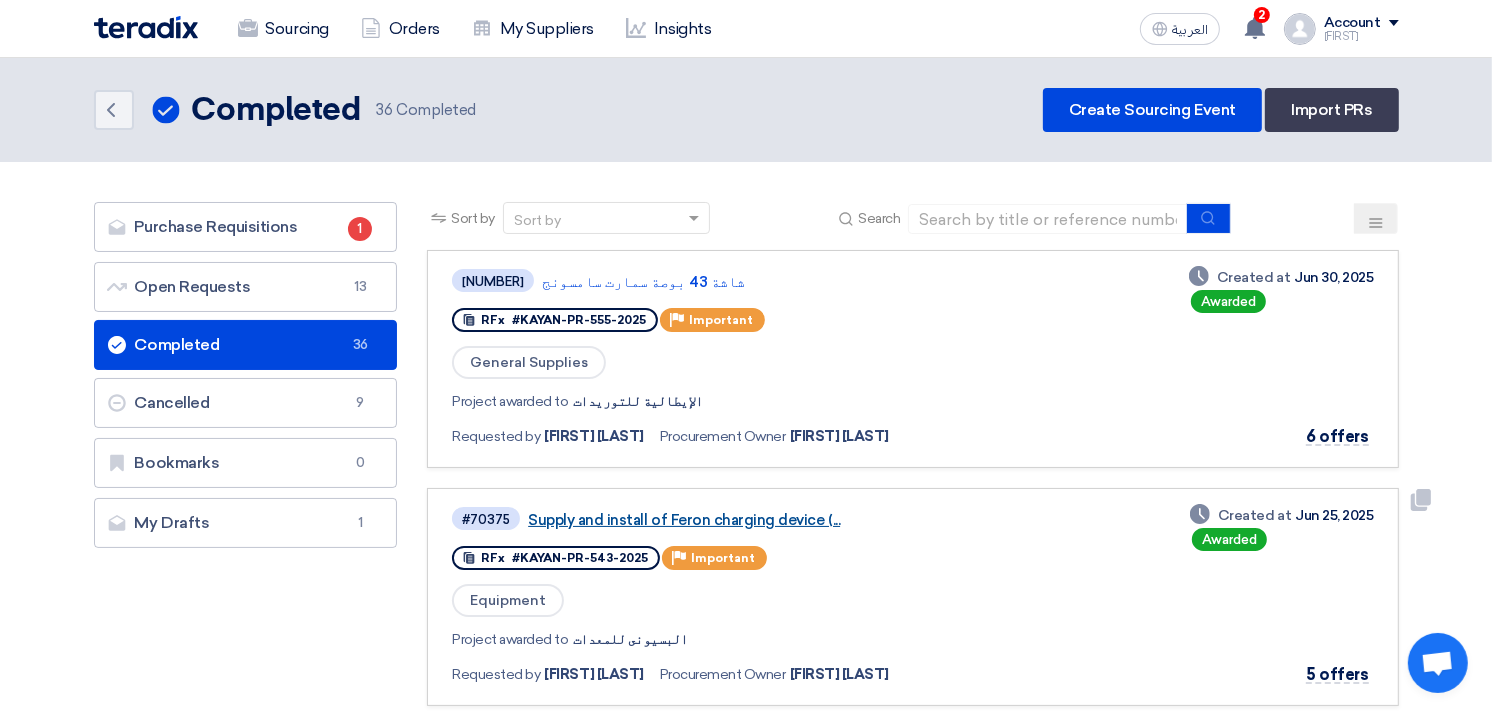 click on "Supply and install of Feron charging device (..." 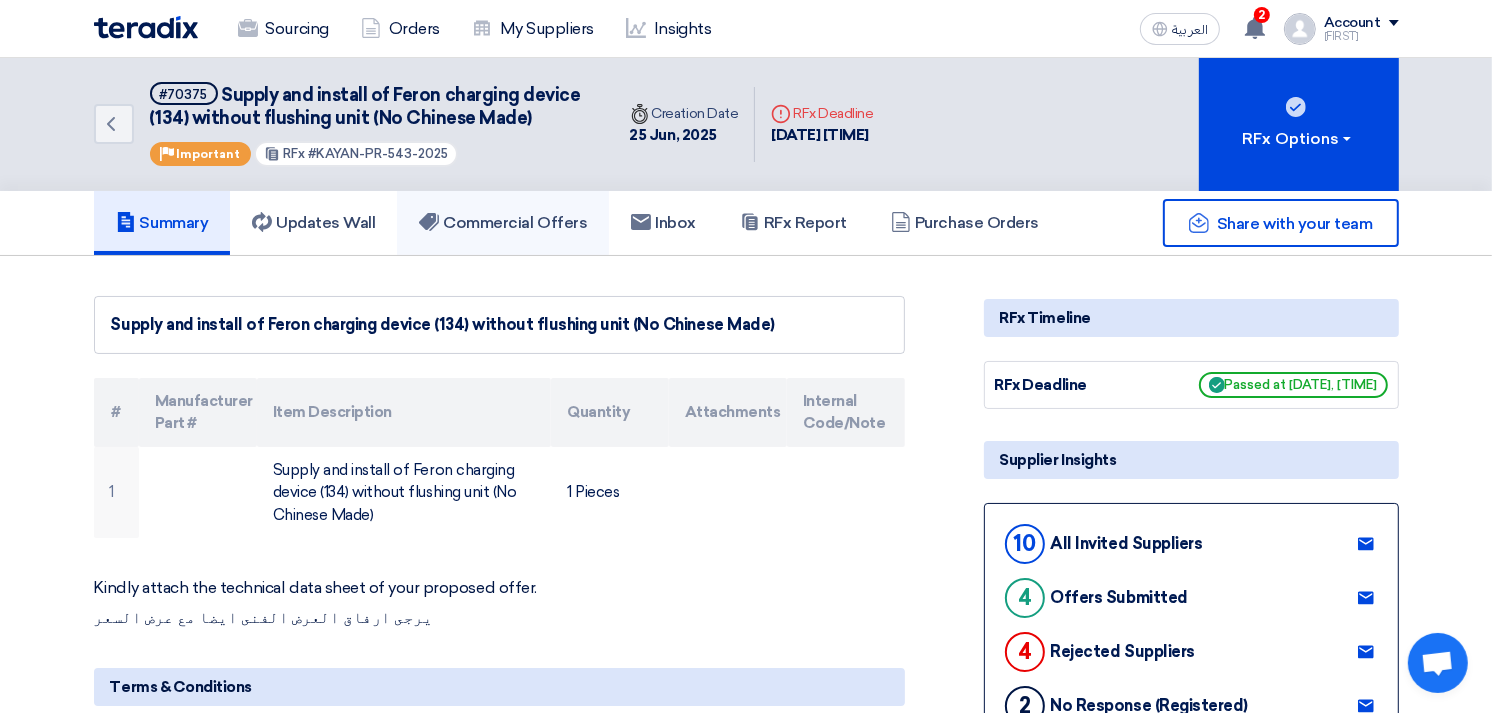 click on "Commercial Offers" 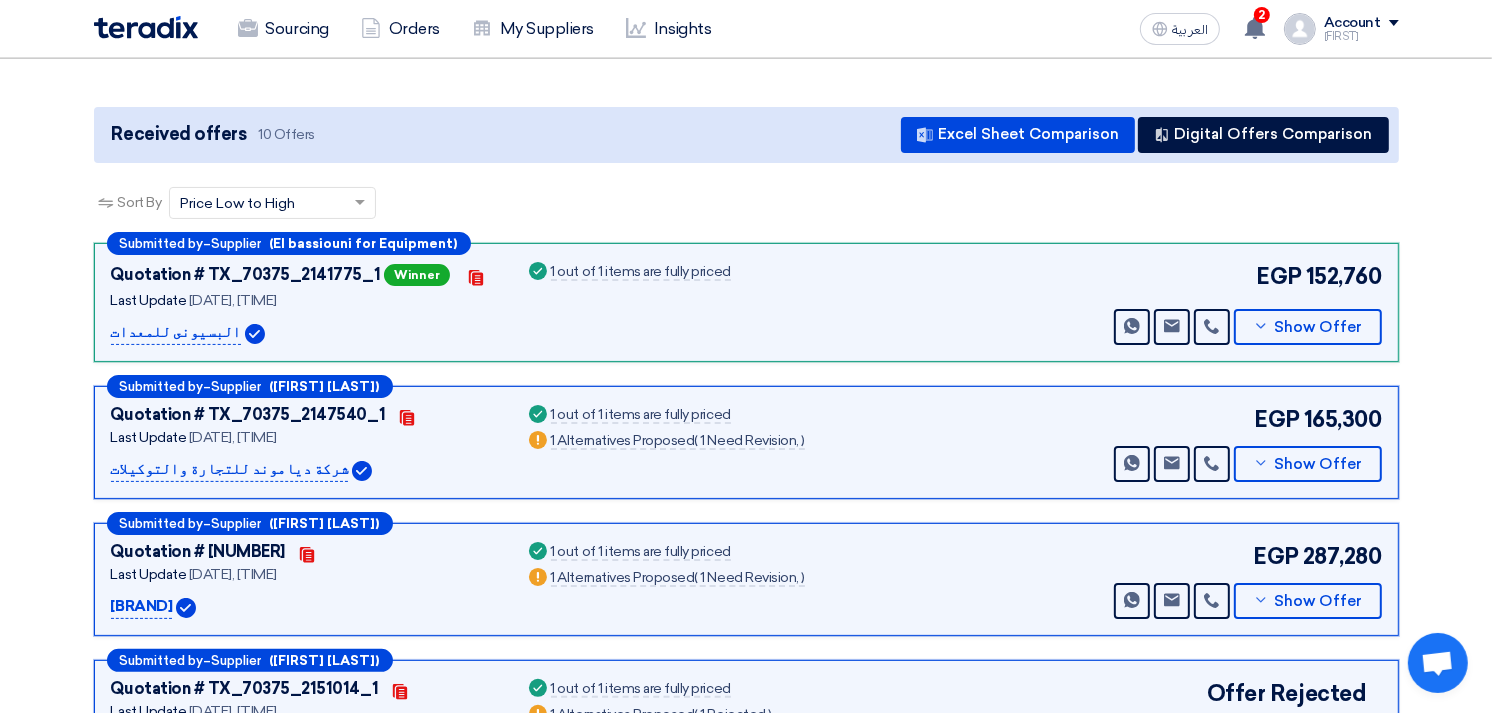 scroll, scrollTop: 222, scrollLeft: 0, axis: vertical 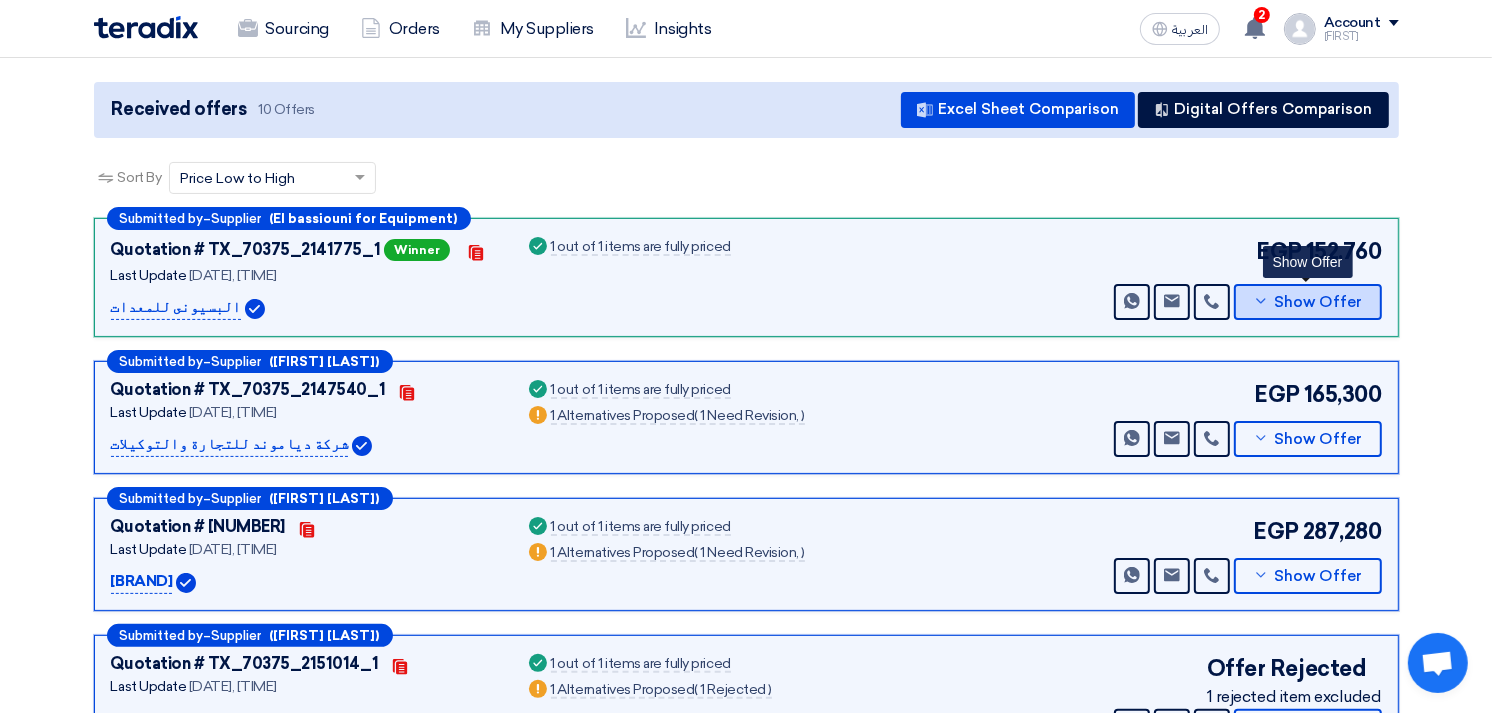 click on "Show Offer" at bounding box center (1308, 302) 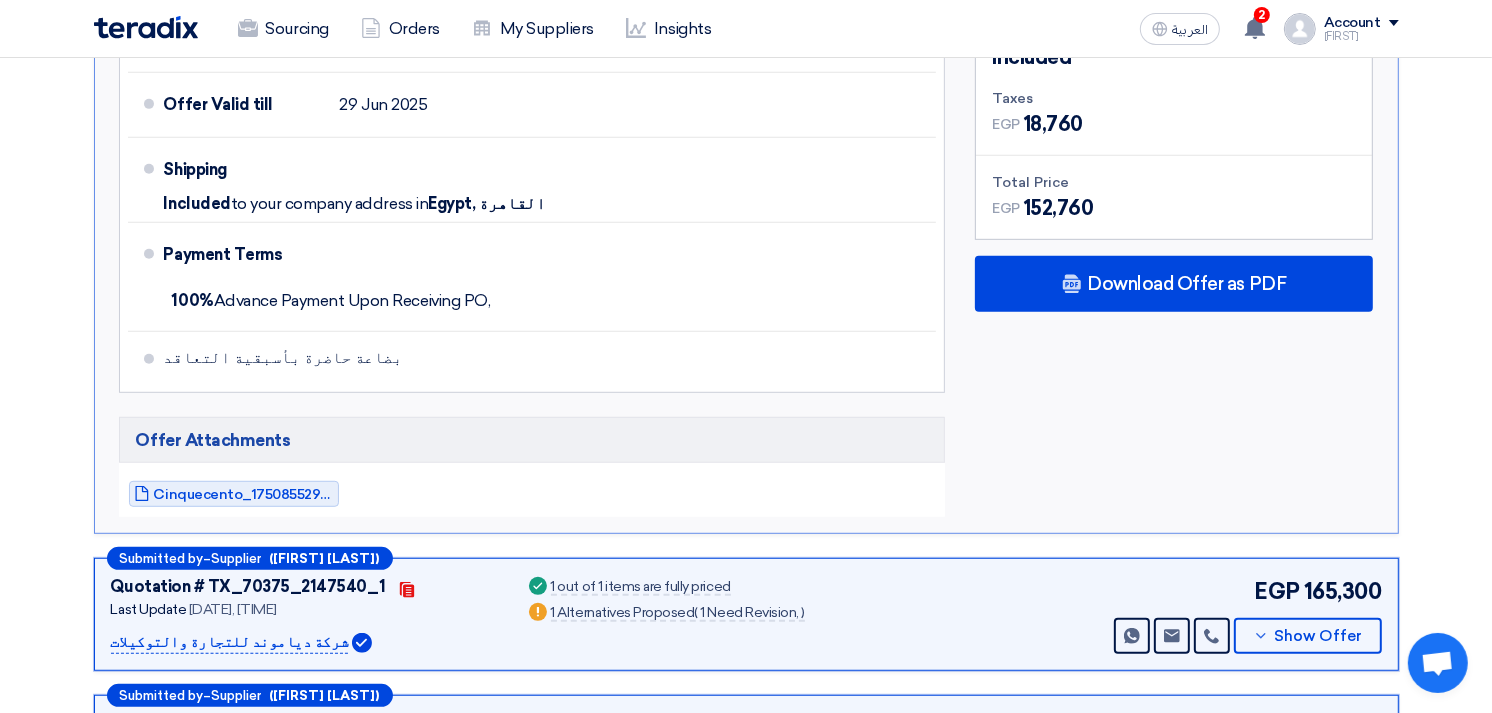 scroll, scrollTop: 1000, scrollLeft: 0, axis: vertical 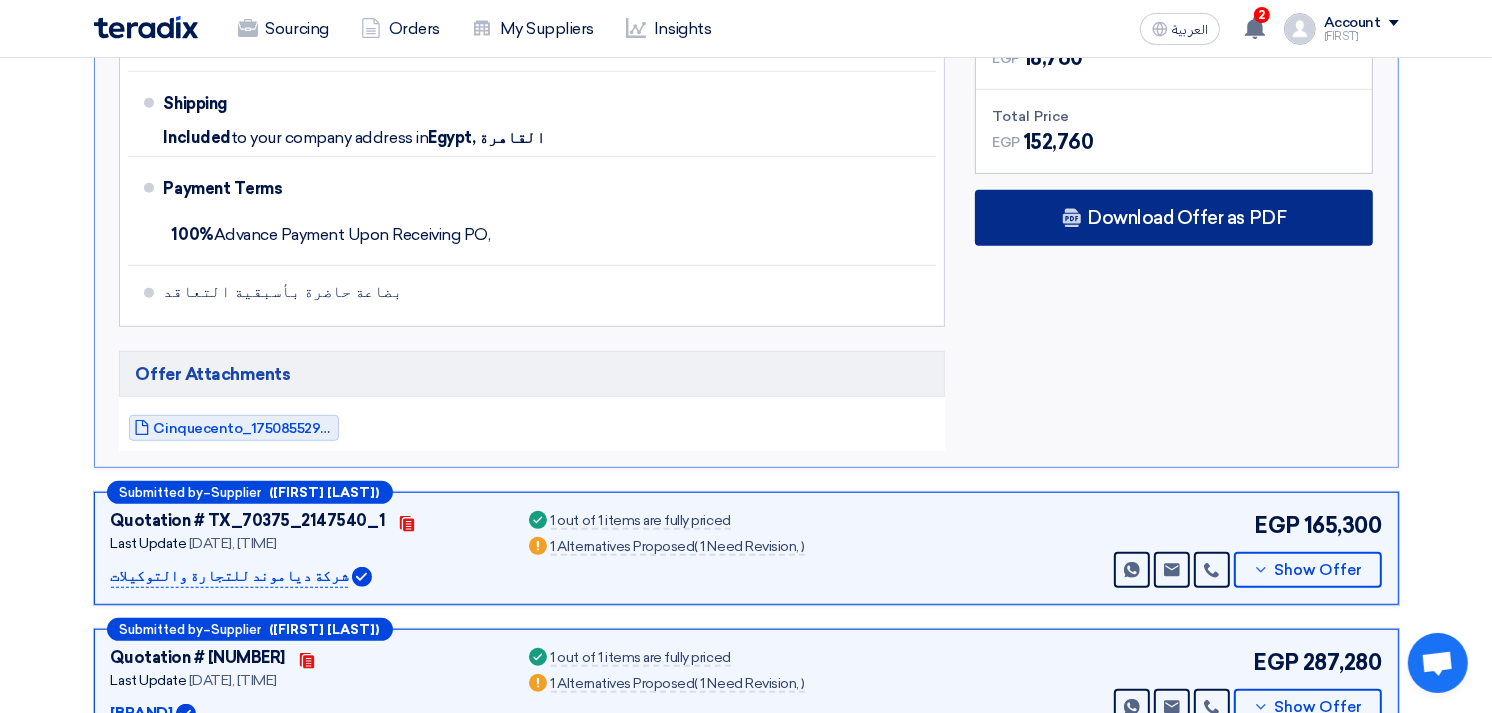 click on "Download Offer as PDF" at bounding box center (1186, 218) 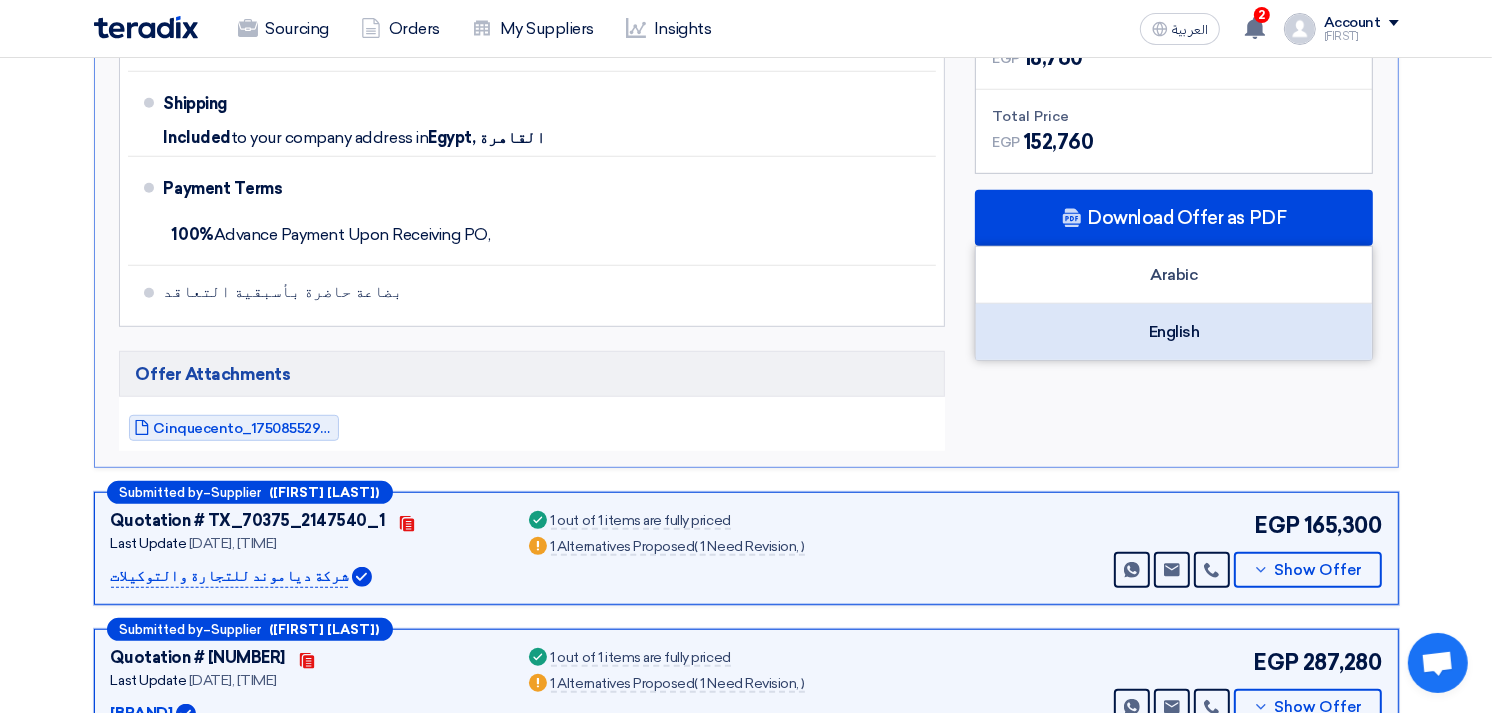 click on "English" at bounding box center (1174, 332) 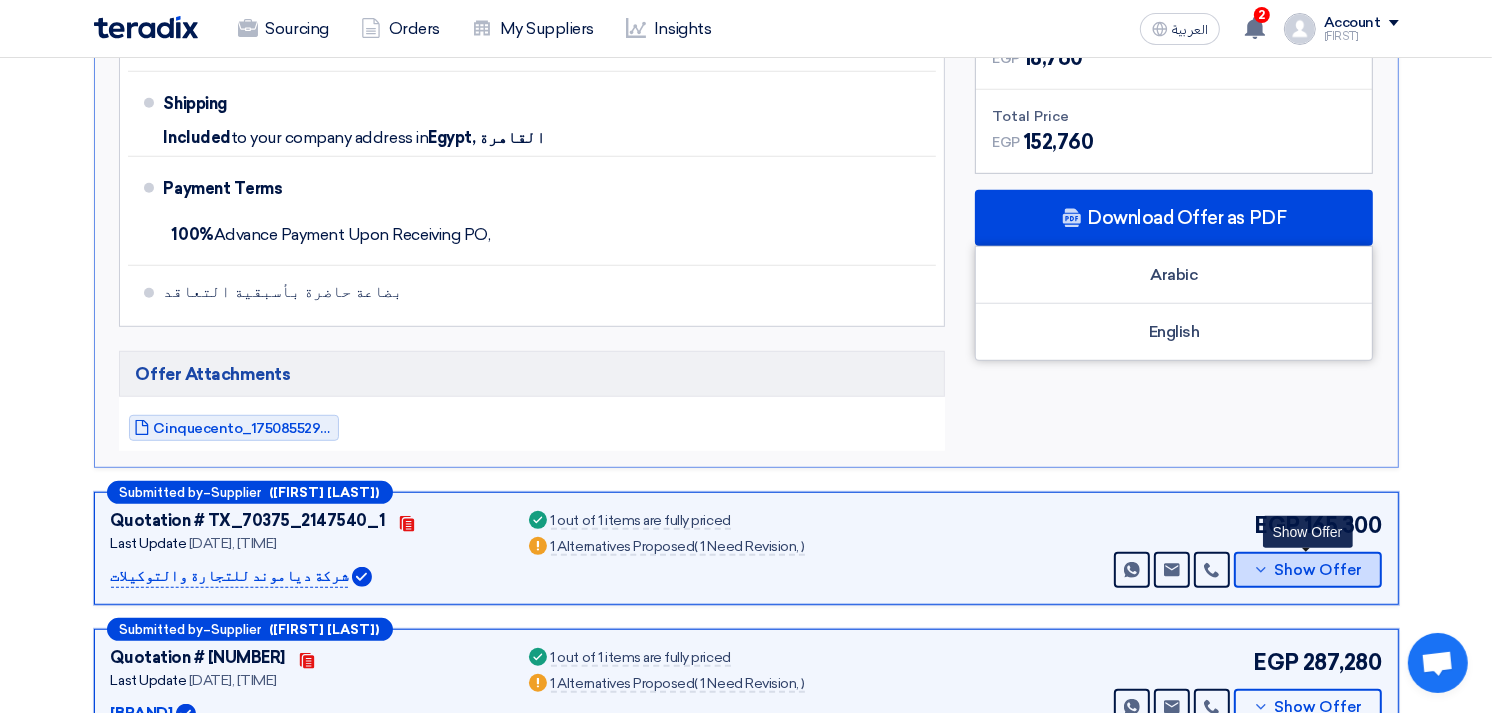 click on "Show Offer" at bounding box center [1318, 570] 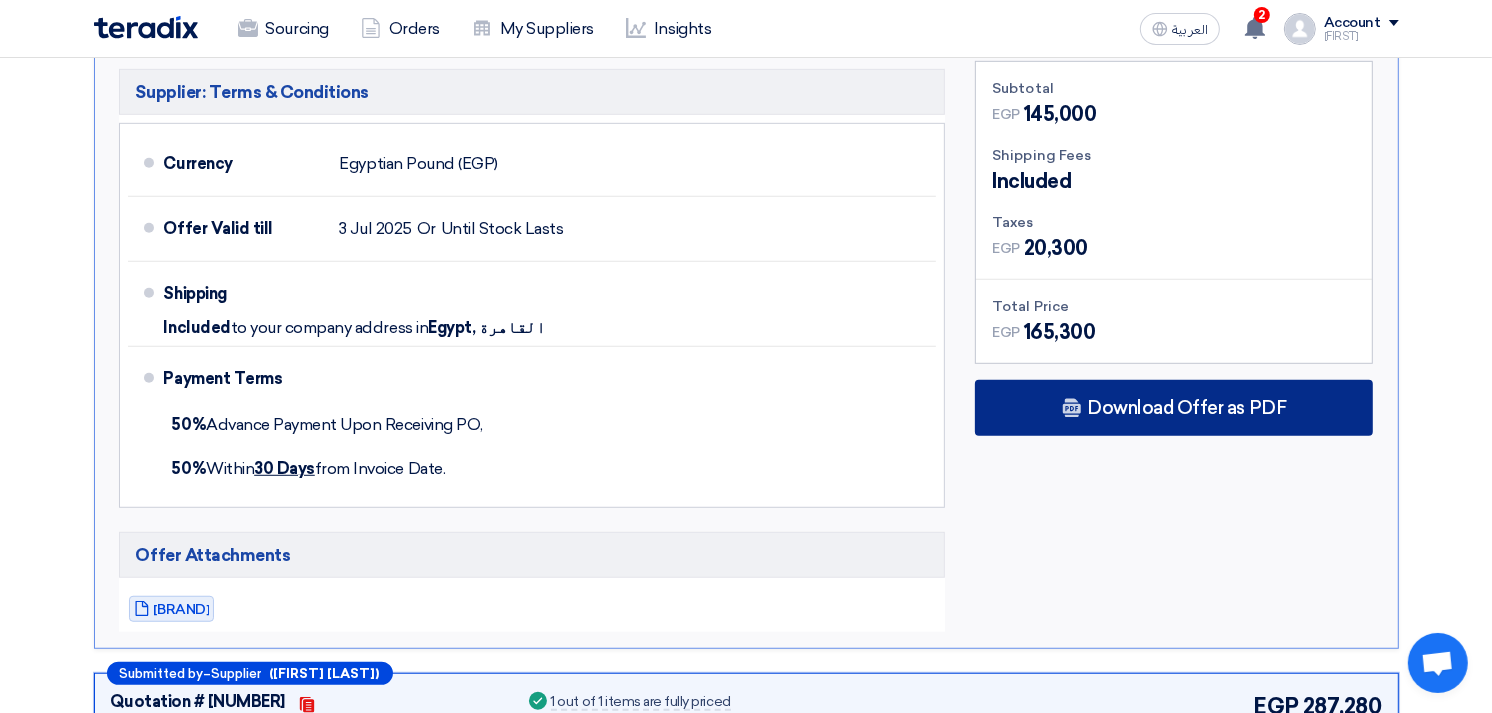 click on "Download Offer as PDF" at bounding box center [1174, 408] 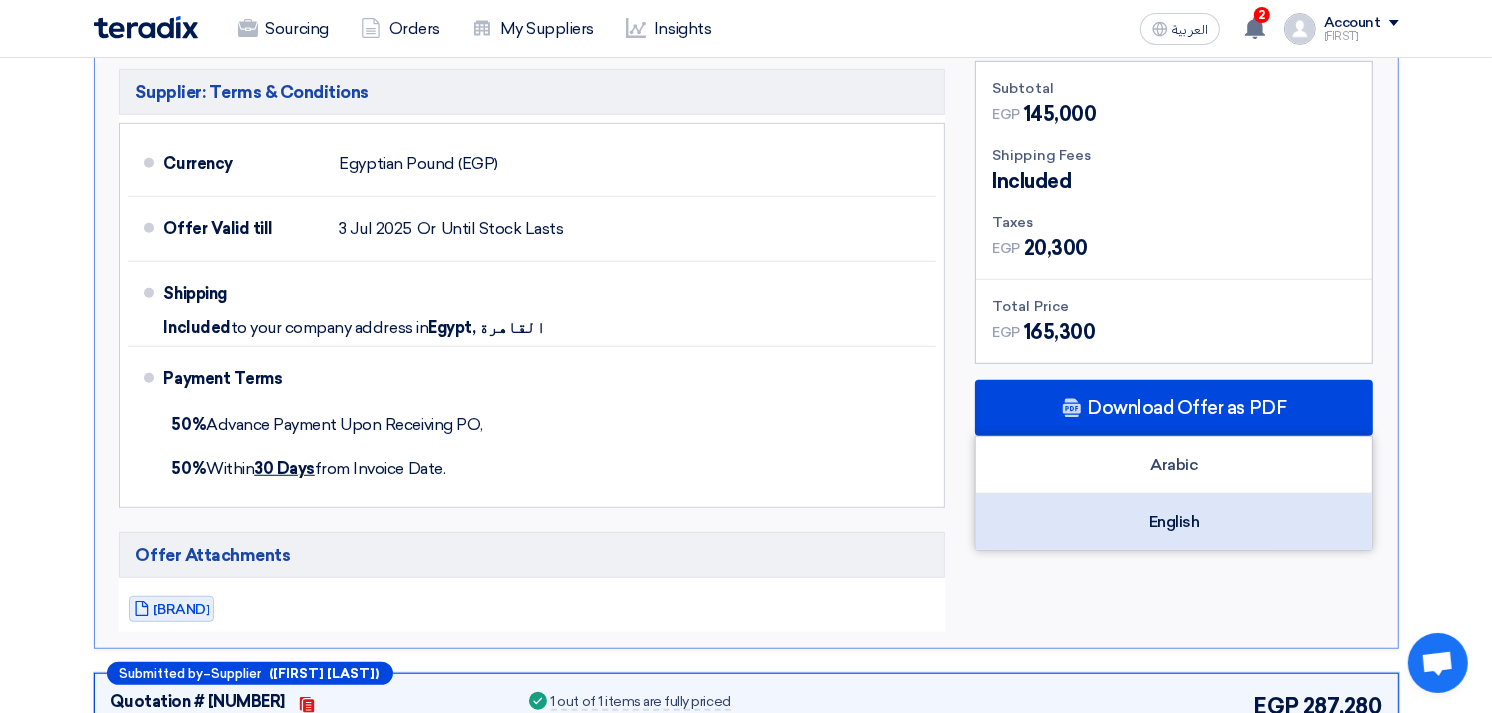 click on "English" at bounding box center [1174, 522] 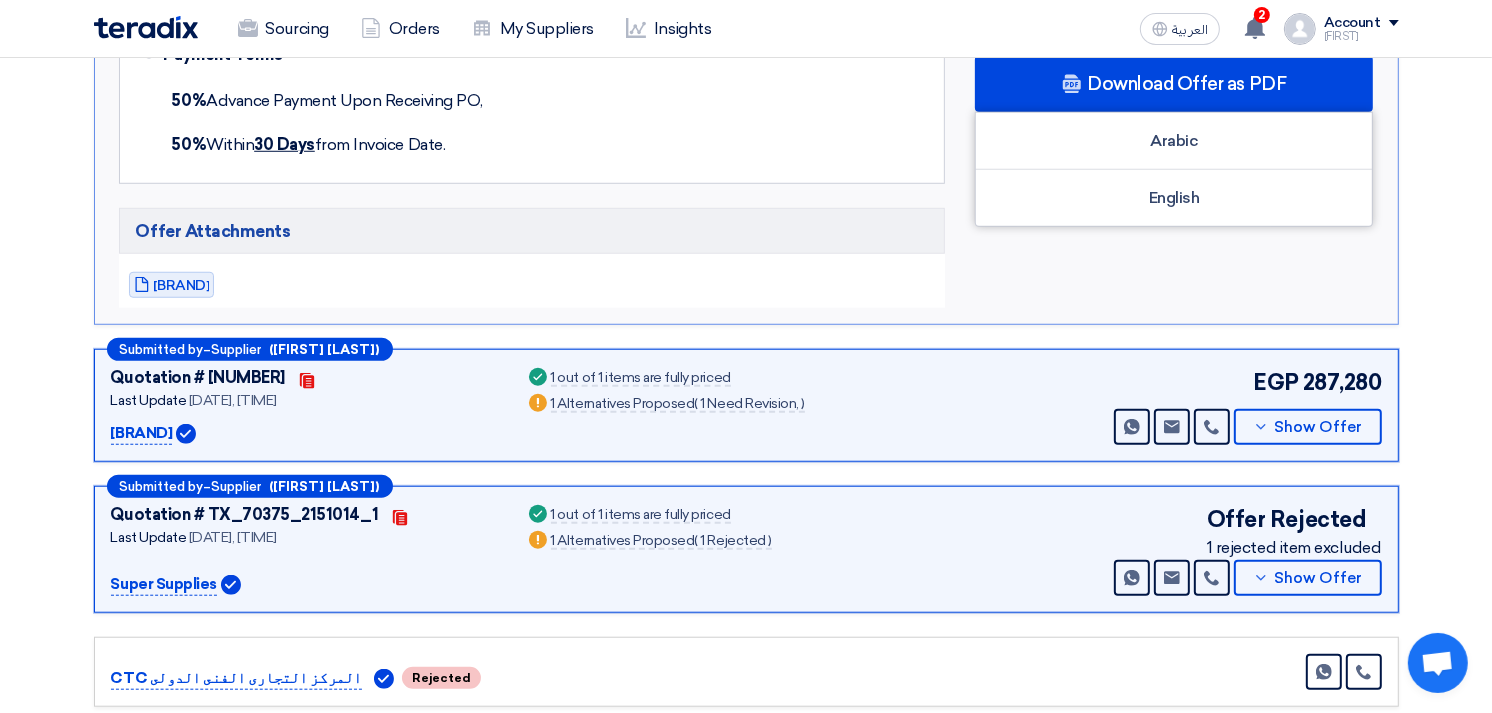 scroll, scrollTop: 1333, scrollLeft: 0, axis: vertical 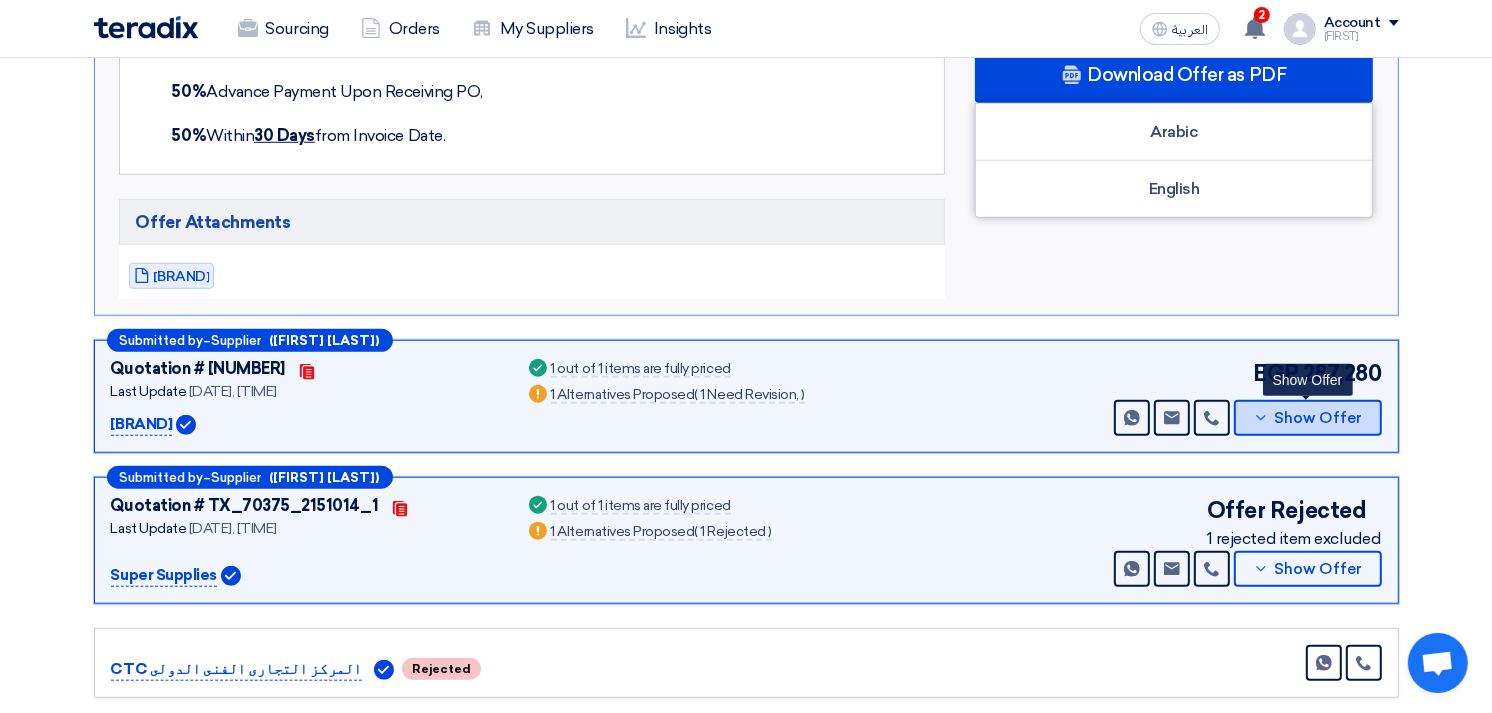 click on "Show Offer" at bounding box center (1318, 418) 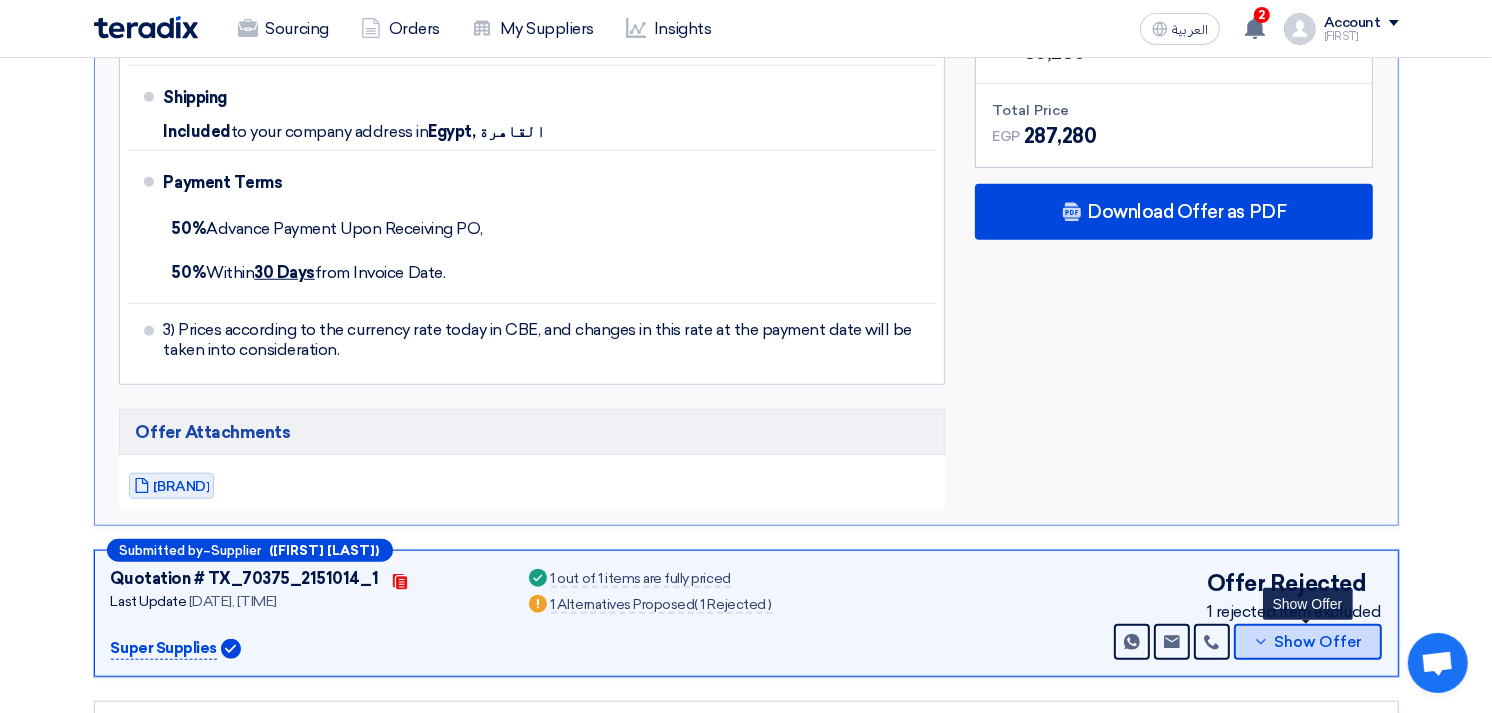 click on "Show Offer" at bounding box center (1318, 642) 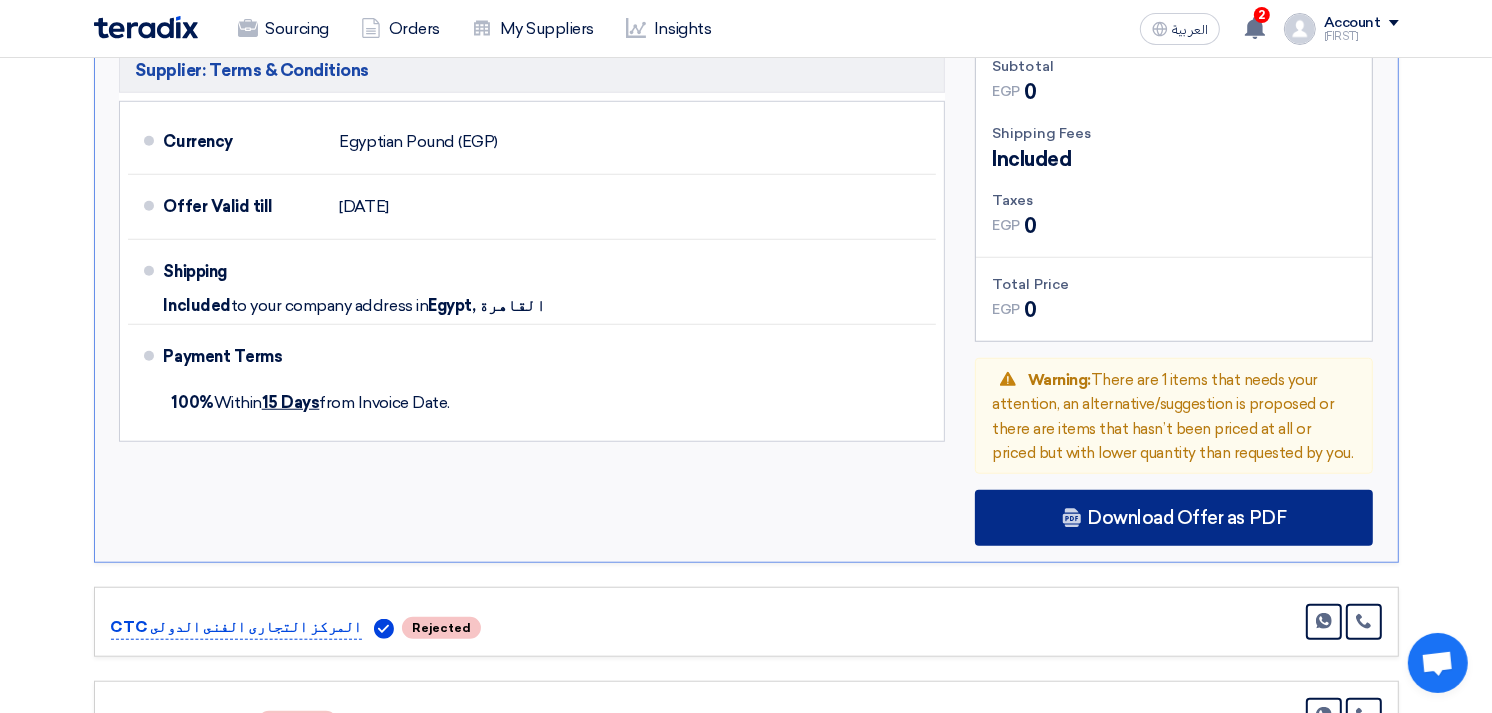 click on "Download Offer as PDF" at bounding box center (1174, 518) 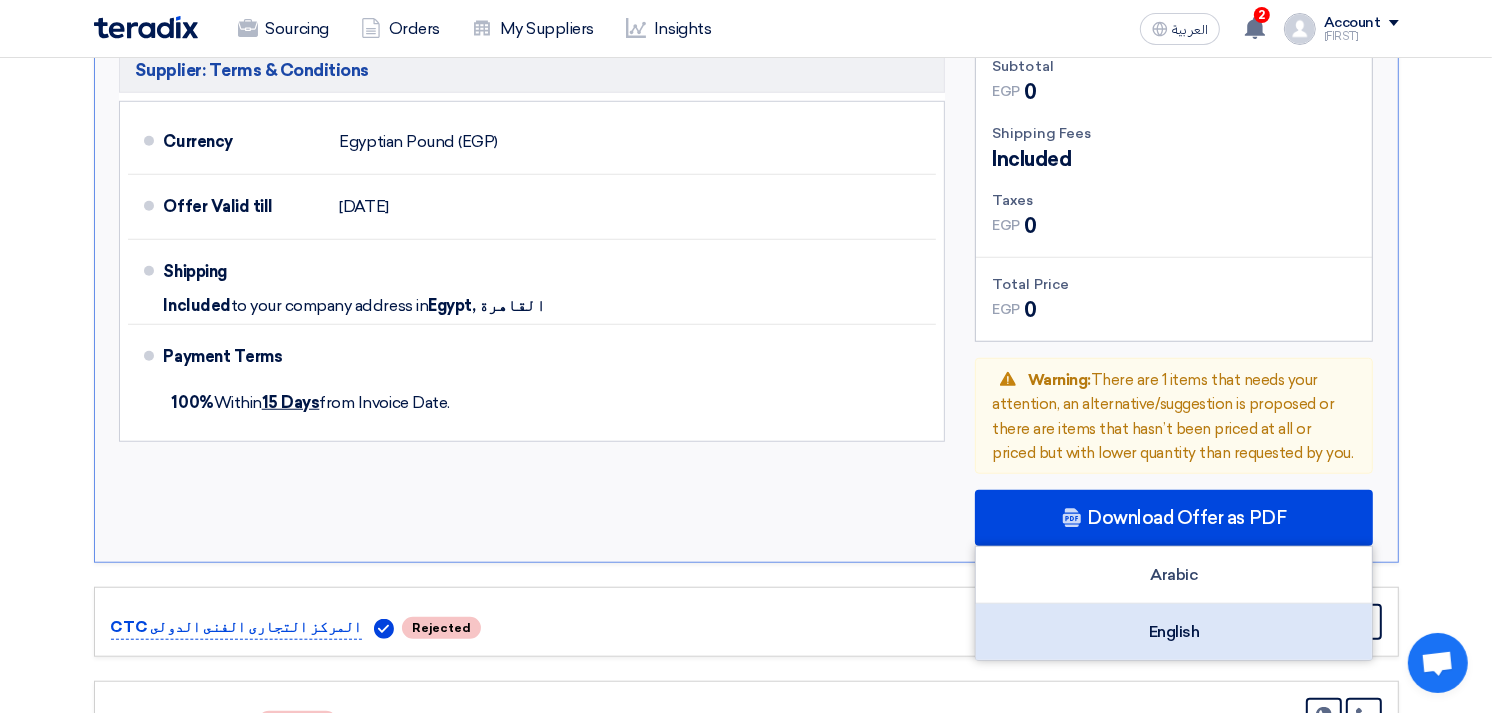 click on "English" at bounding box center [1174, 632] 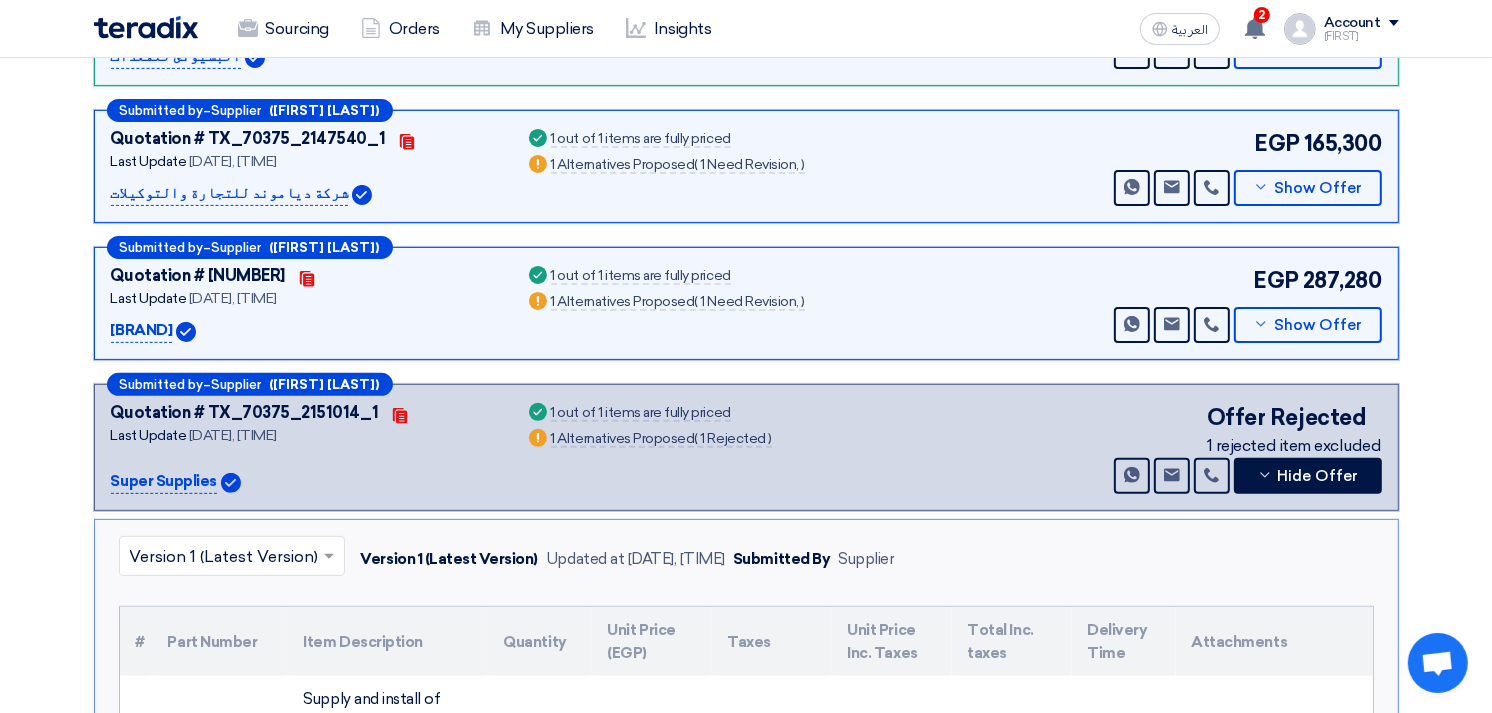 scroll, scrollTop: 222, scrollLeft: 0, axis: vertical 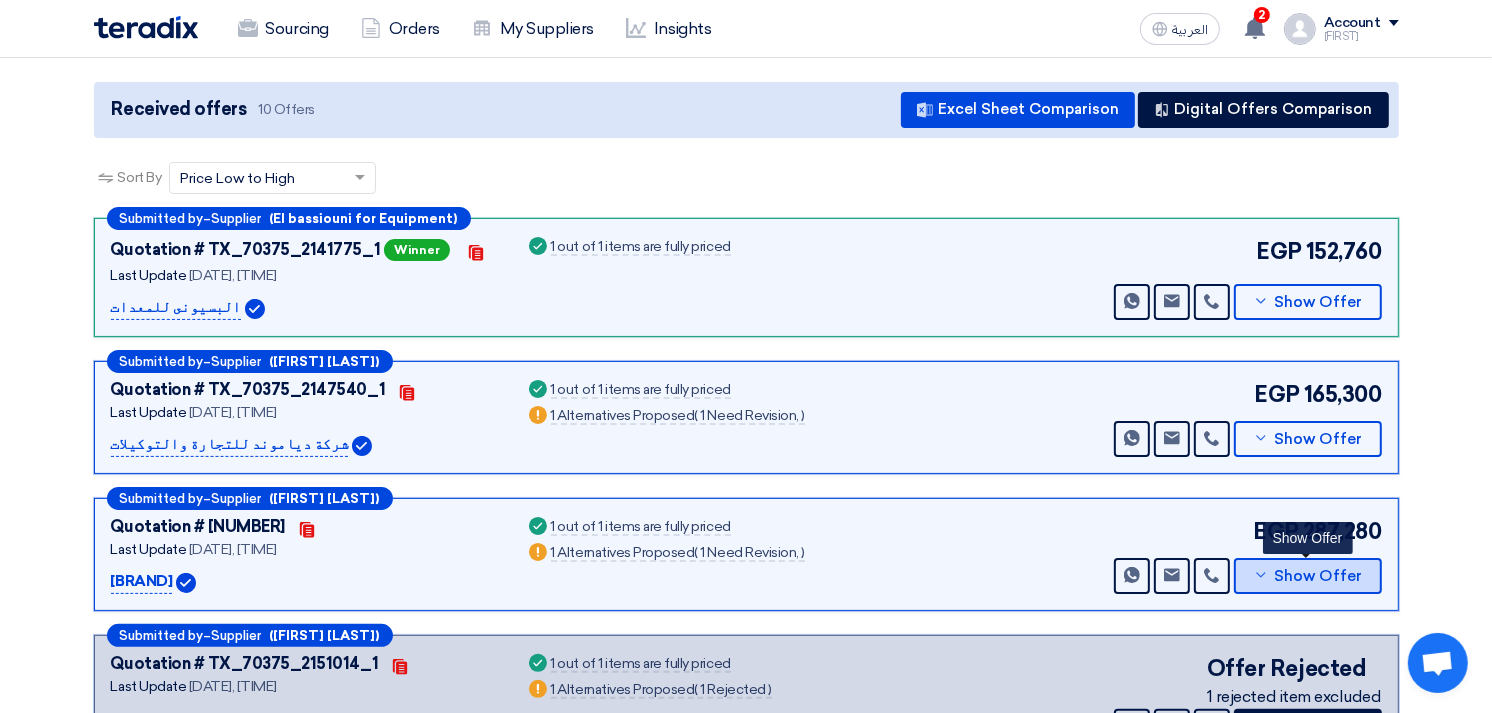click on "Show Offer" at bounding box center [1318, 576] 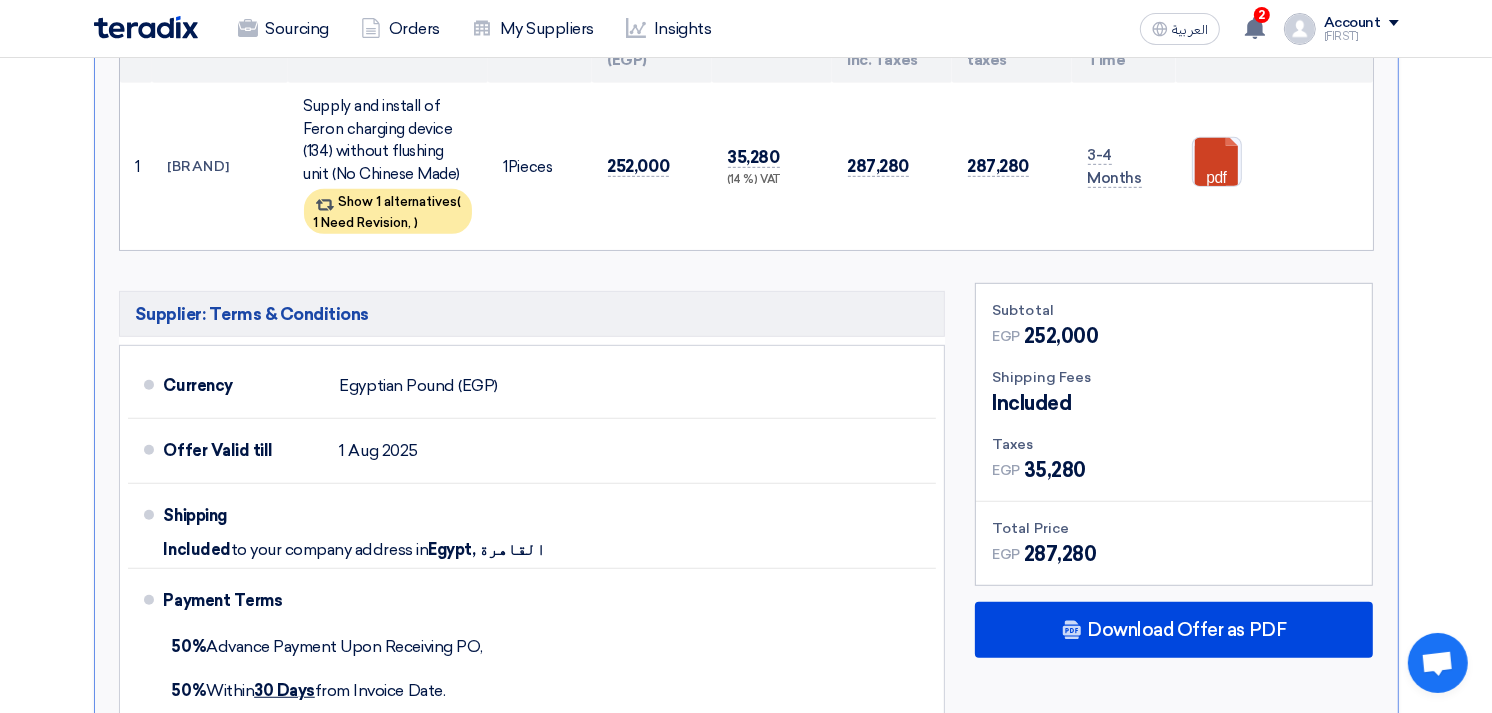 scroll, scrollTop: 1222, scrollLeft: 0, axis: vertical 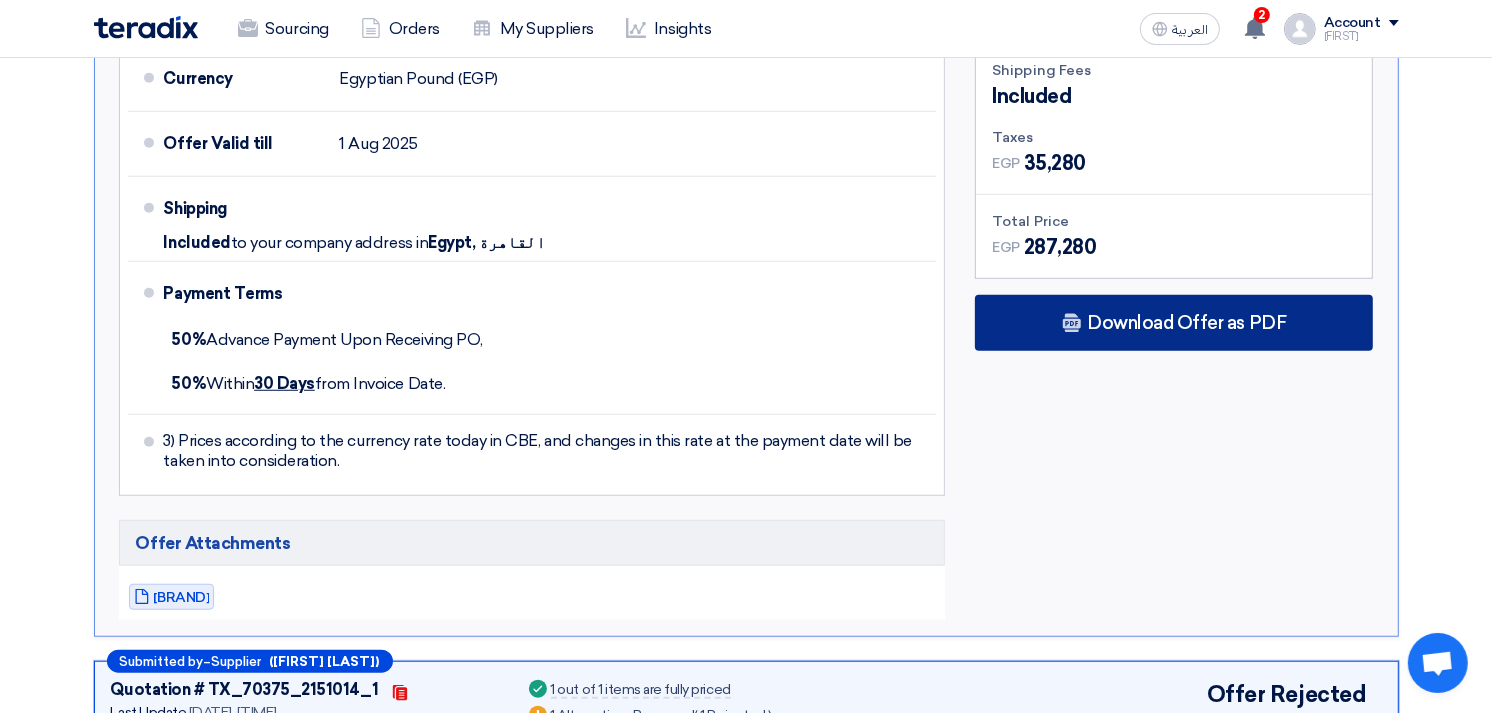 click on "Download Offer as PDF" at bounding box center (1174, 323) 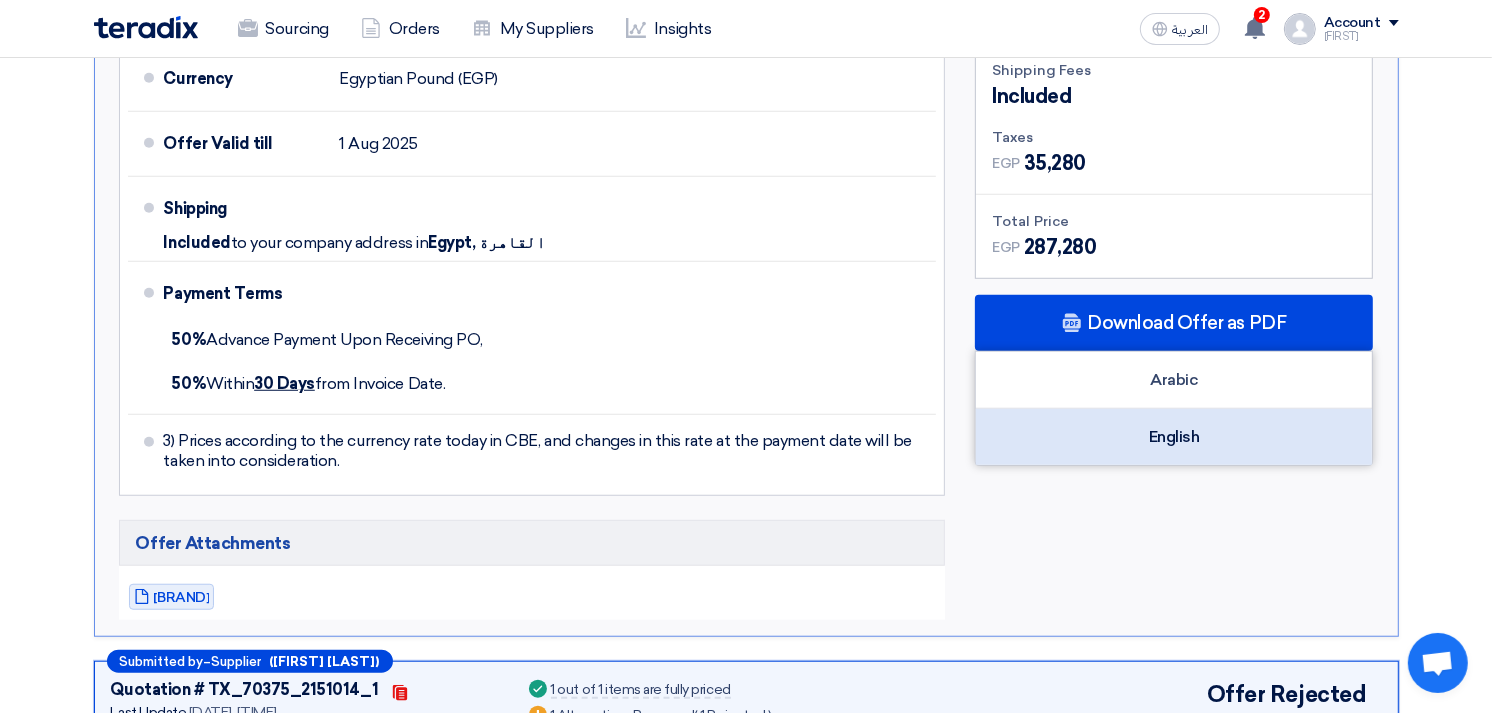 click on "English" at bounding box center [1174, 437] 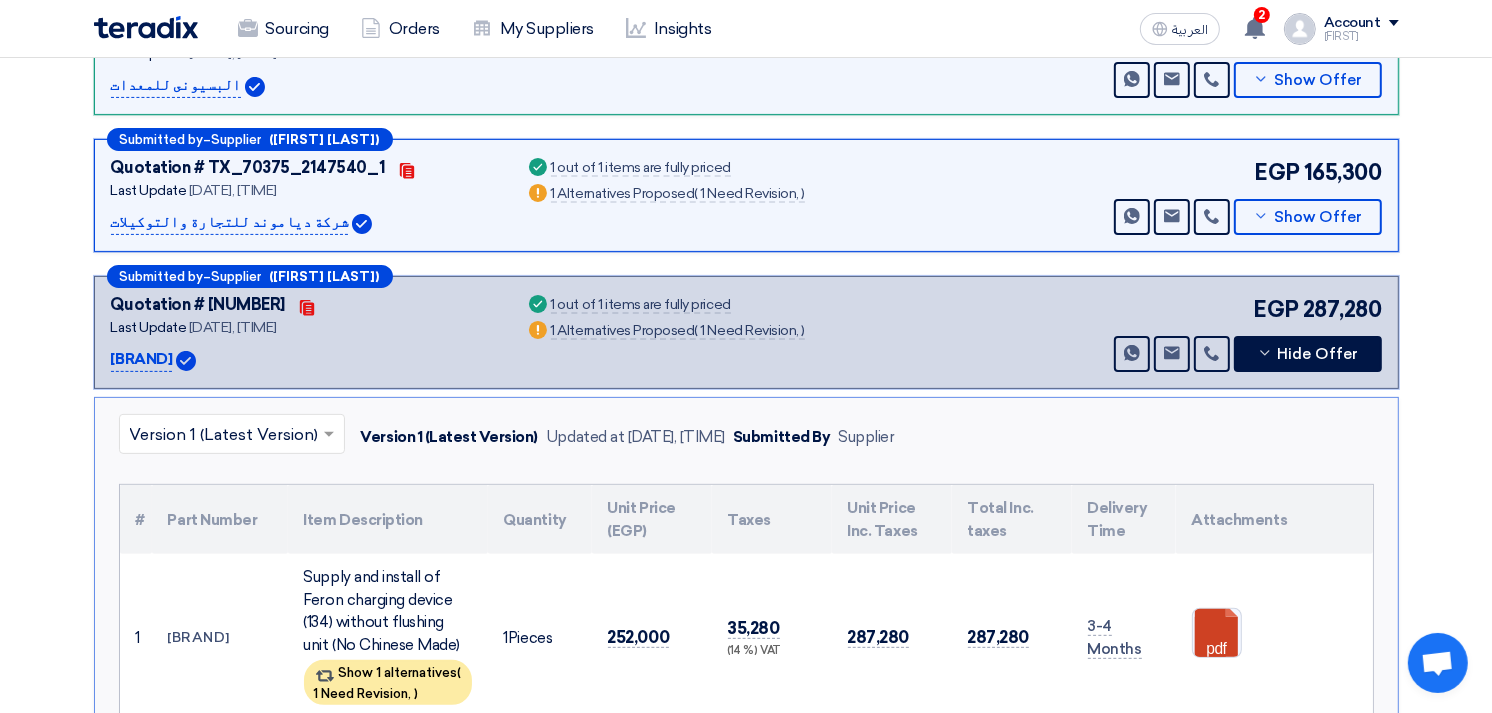 scroll, scrollTop: 0, scrollLeft: 0, axis: both 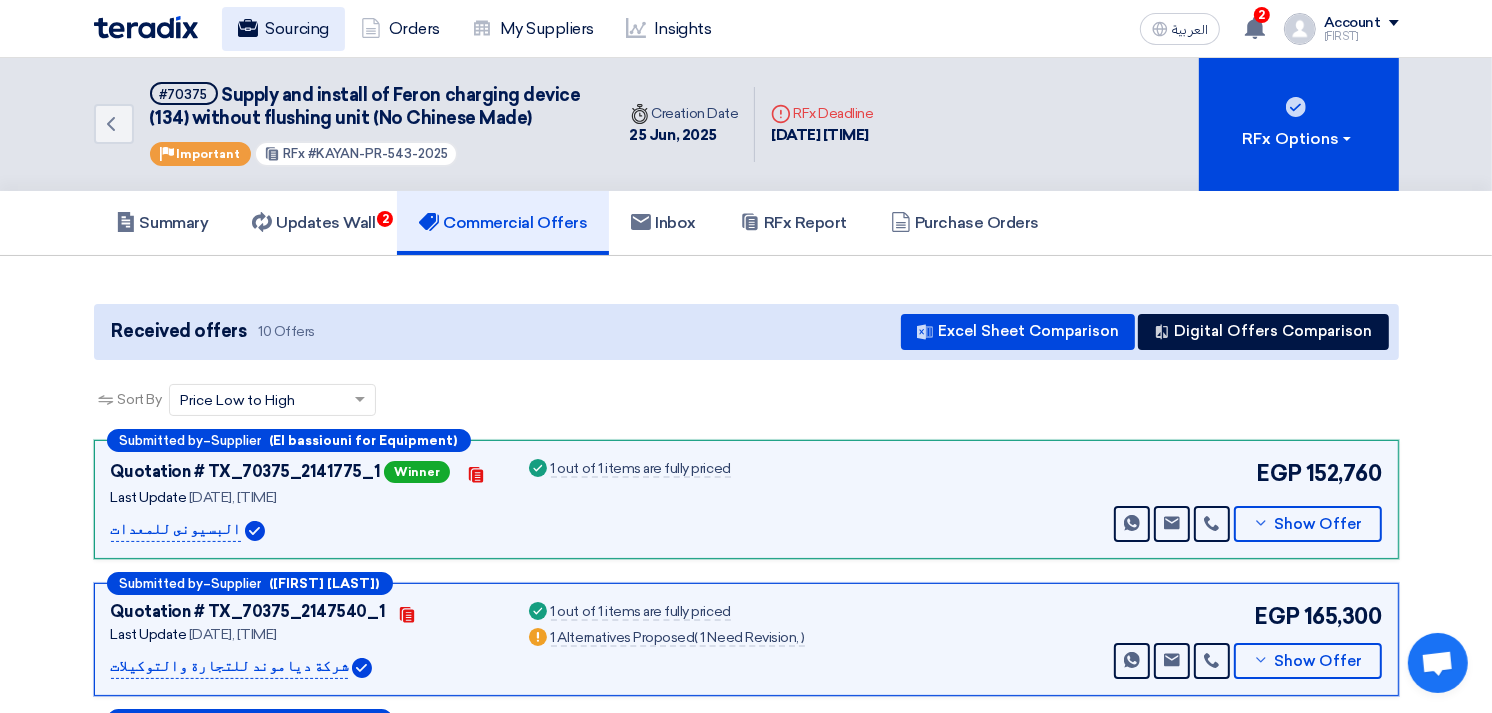 click on "Sourcing" 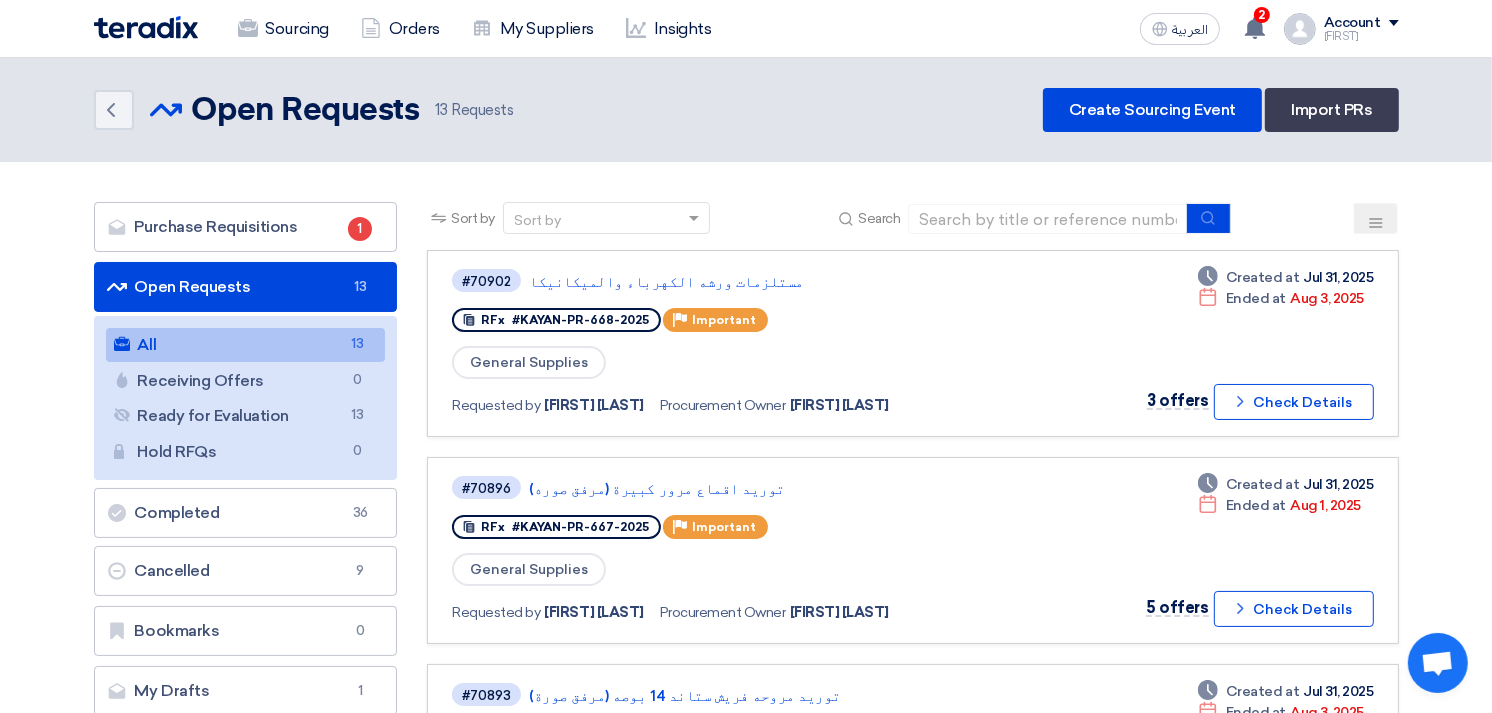 click on "You have a new offer for 'مستلزمات ورشه الكهرباء والميكانيكا' request with total price '[PRICE]'" 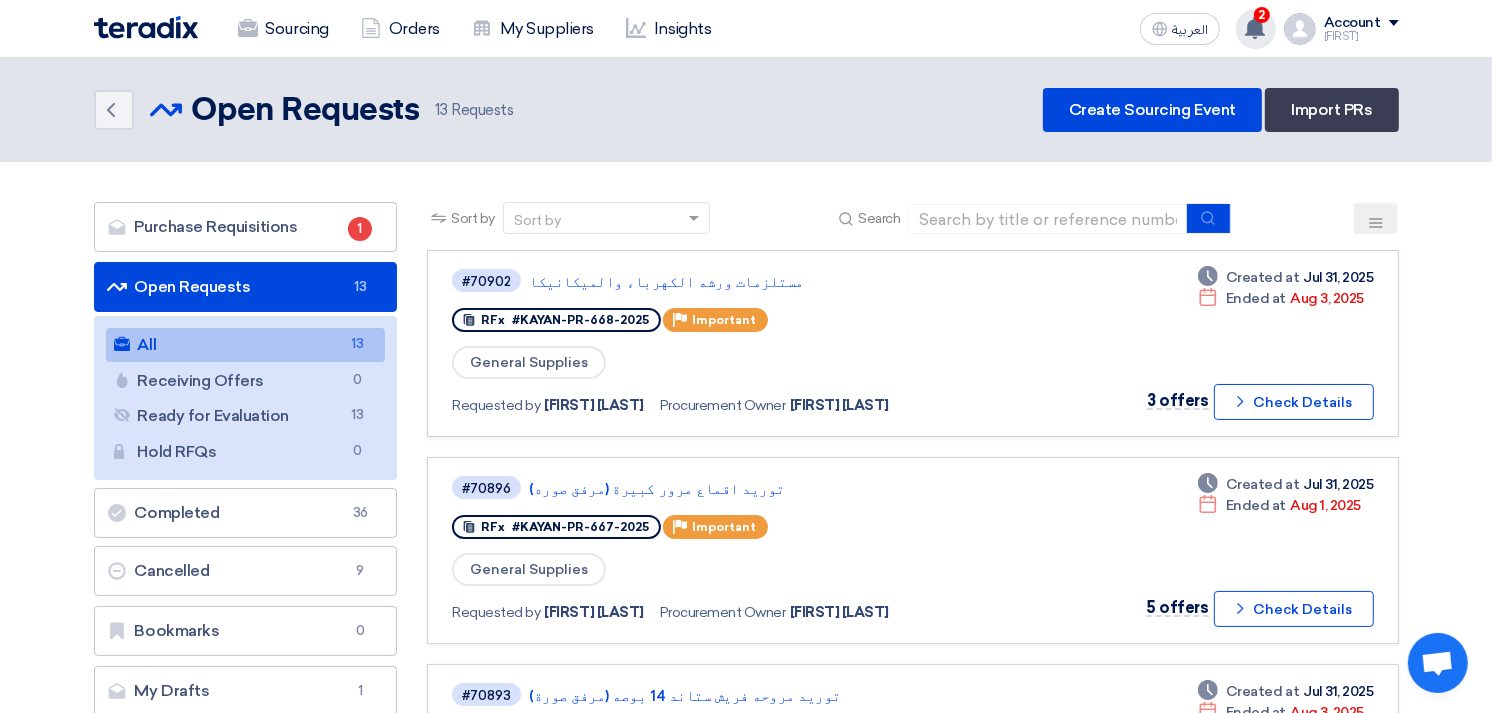 click 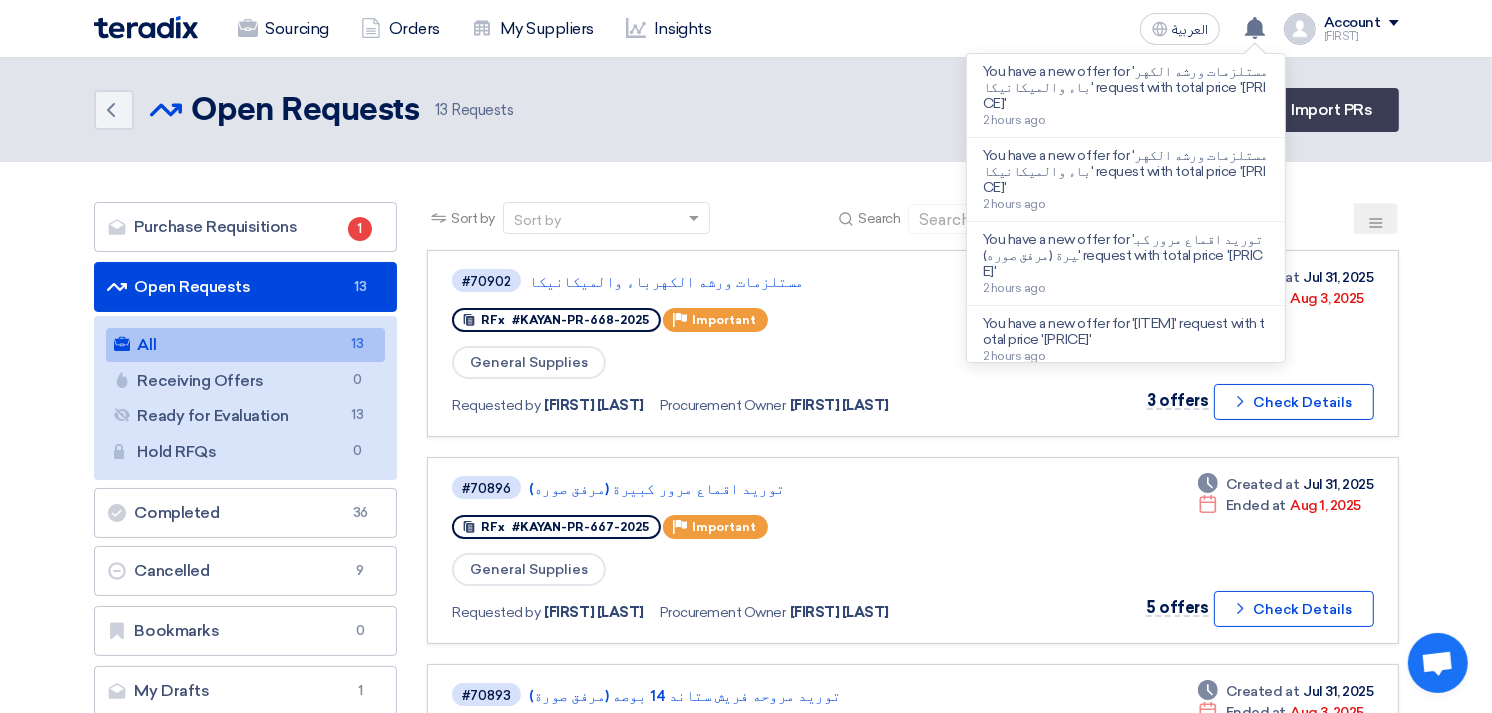 click on "Purchase Requisitions
Purchase Requisitions
1
Open Requests
Open Requests
13
All
All
13
Receiving Offers
Receiving Offers
0" 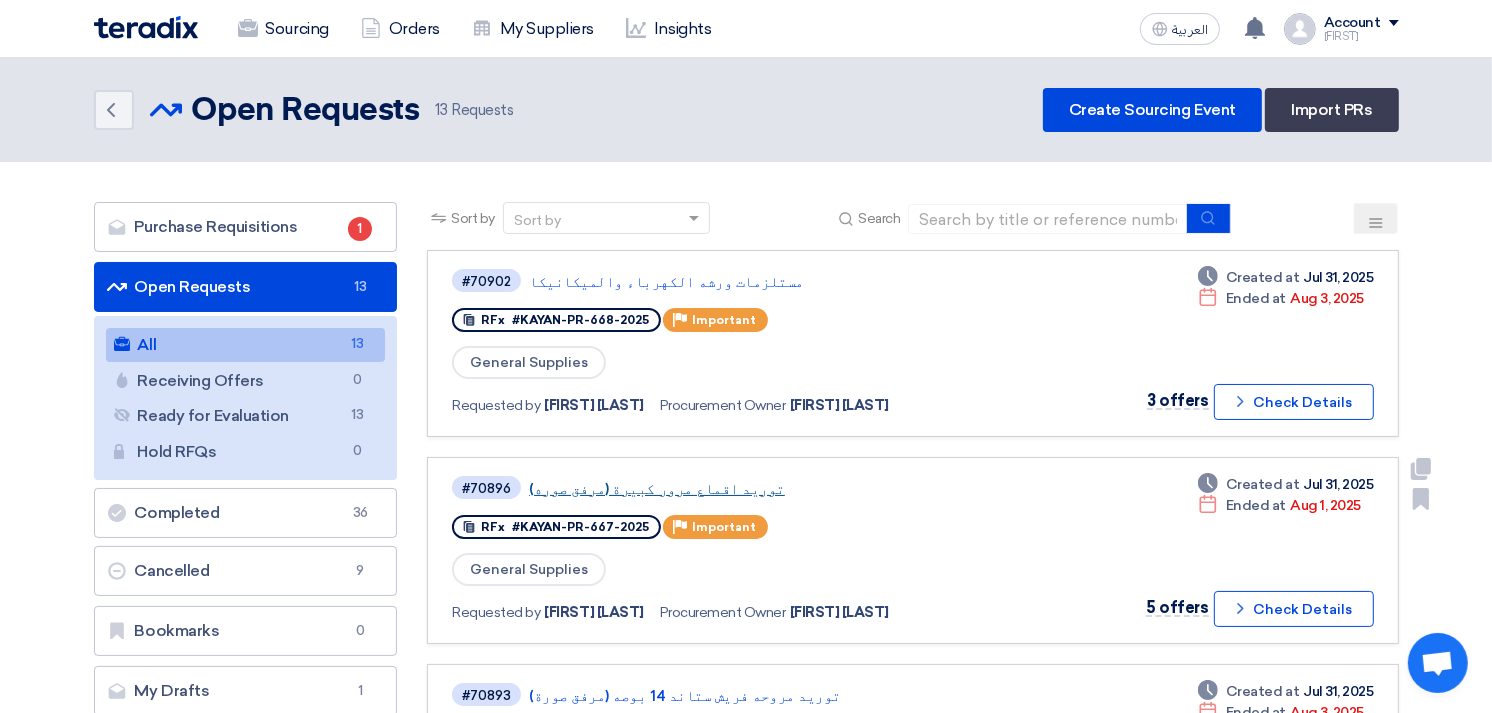click on "توريد اقماع مرور كبيرة (مرفق صوره)" 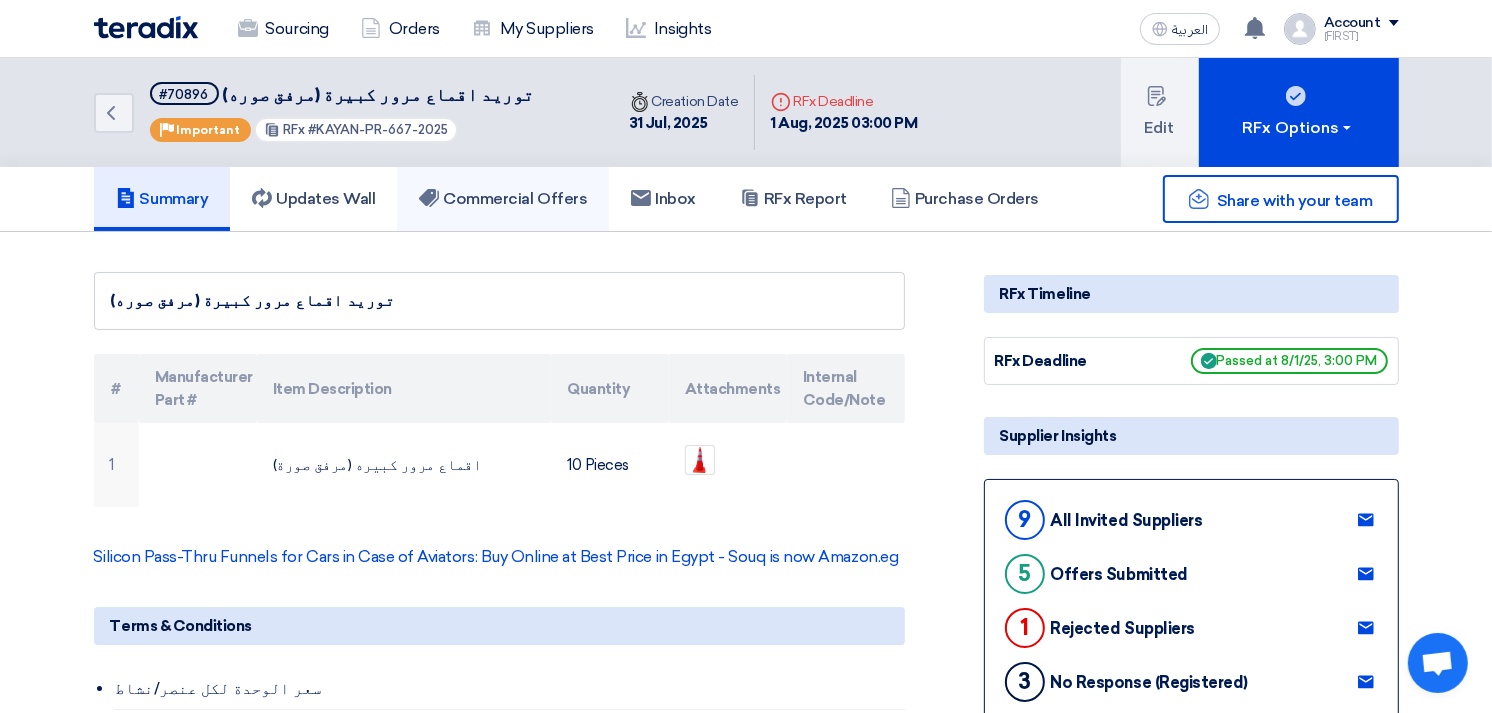 click on "Commercial Offers" 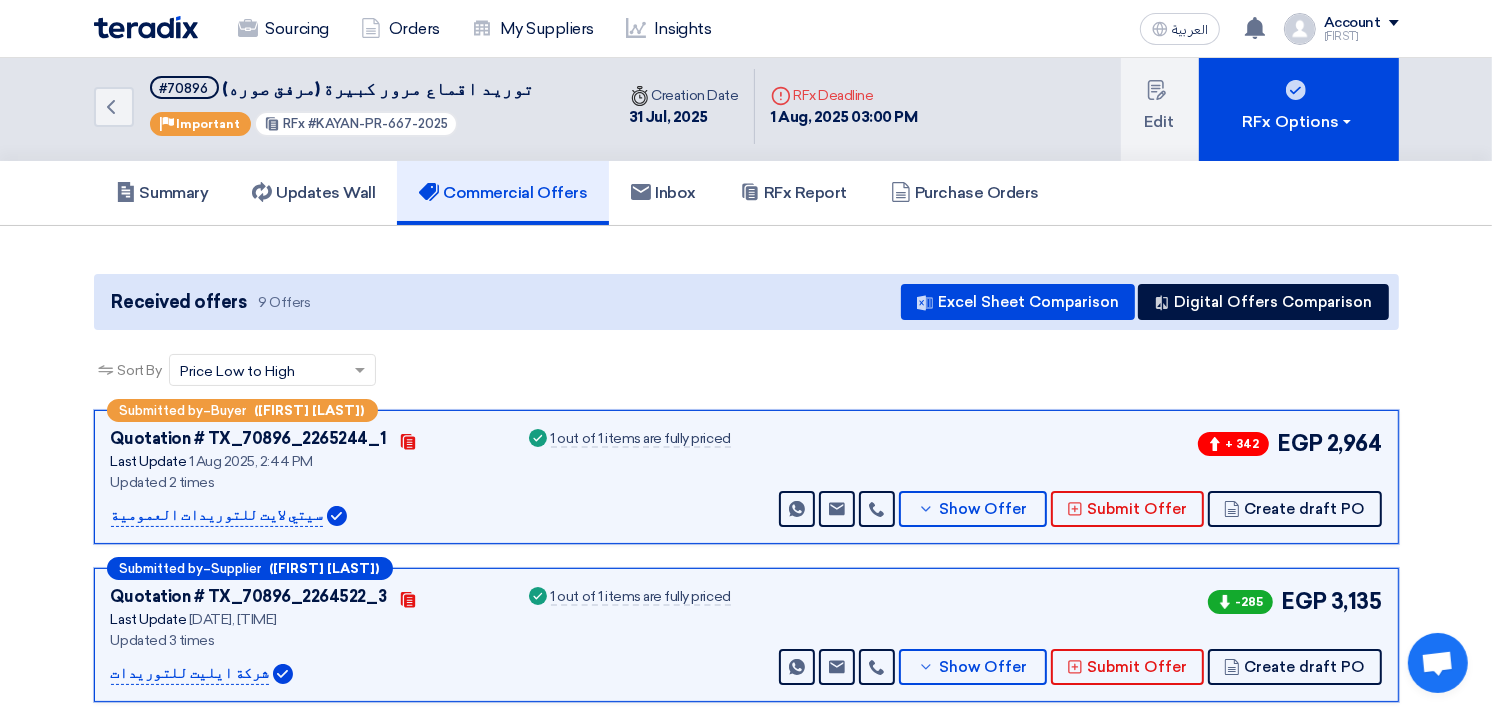 scroll, scrollTop: 0, scrollLeft: 0, axis: both 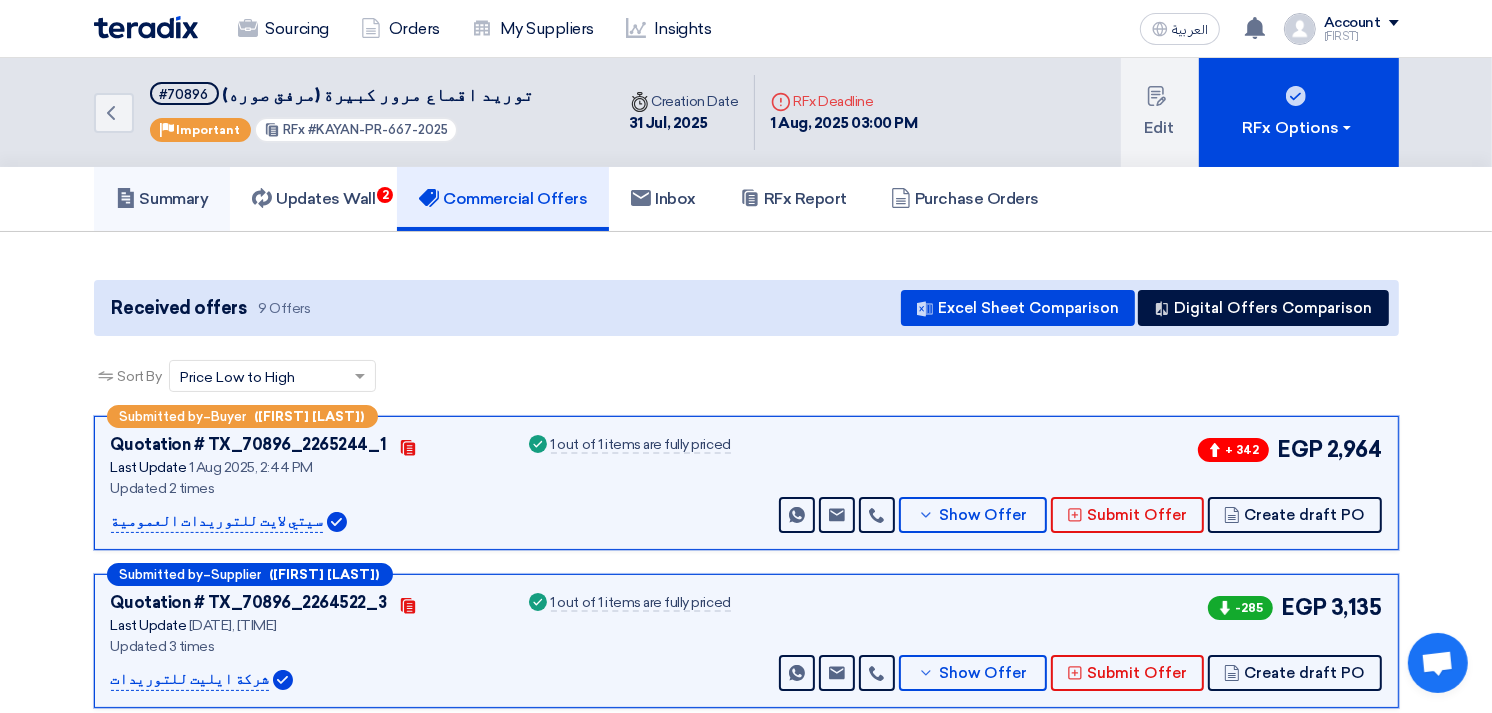 click on "Summary" 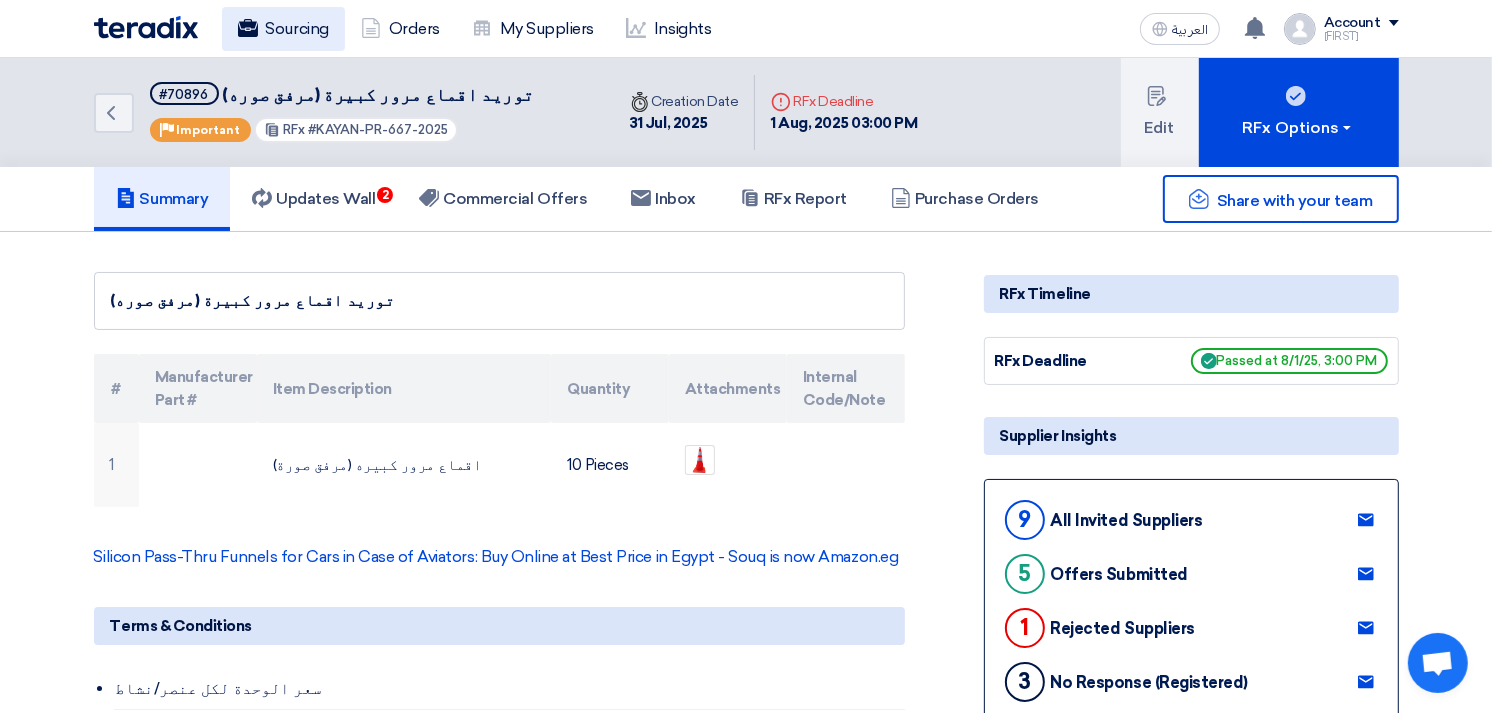 click on "Sourcing" 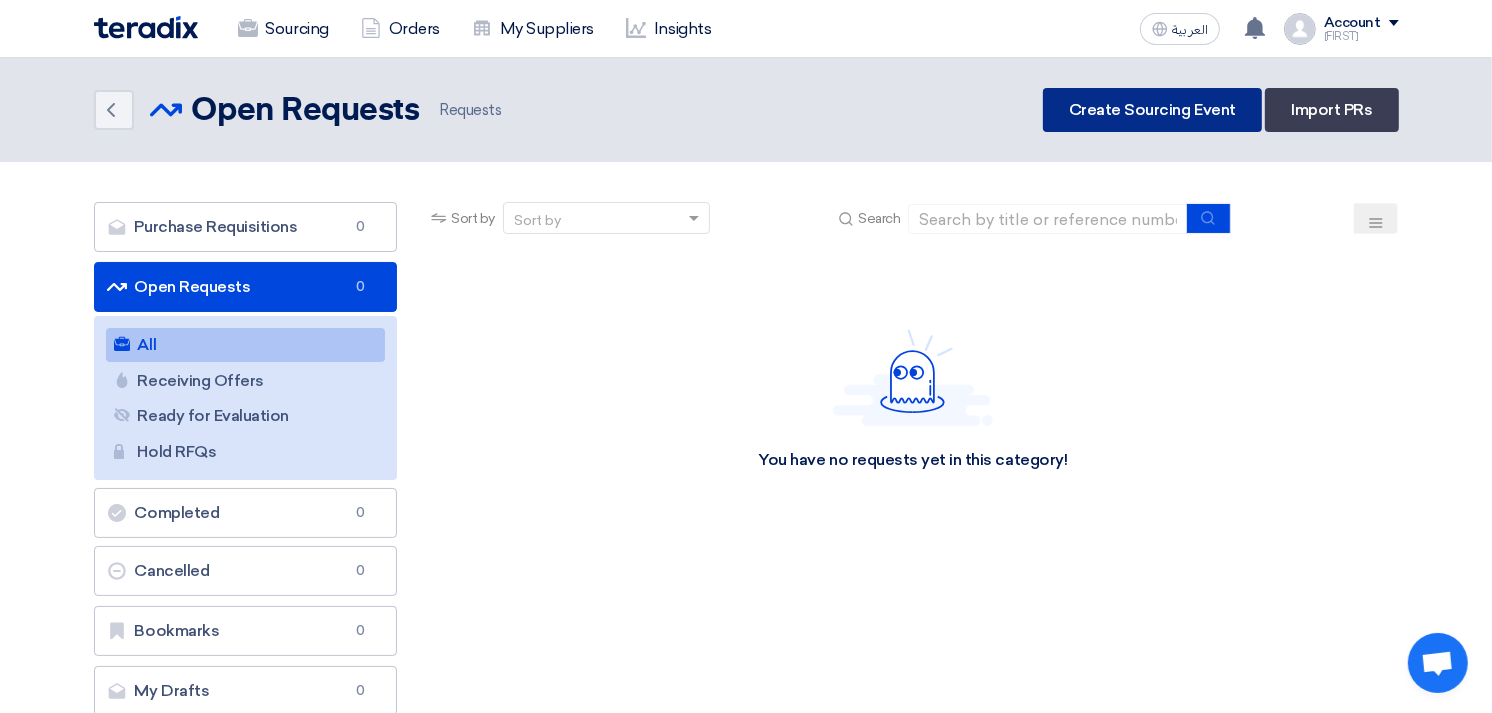 click on "Create Sourcing Event" 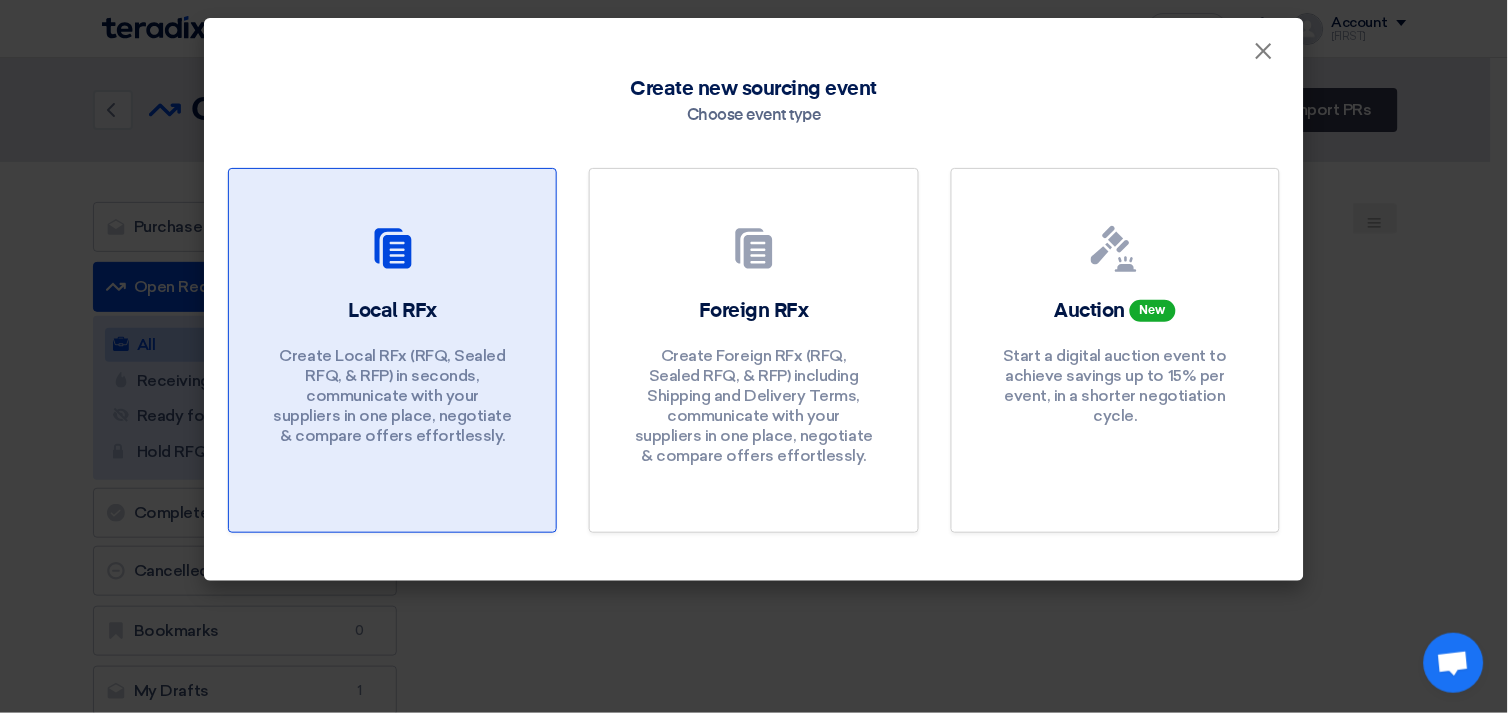 click on "Create Local RFx (RFQ, Sealed RFQ, & RFP) in seconds, communicate with your suppliers in one place, negotiate & compare offers effortlessly." 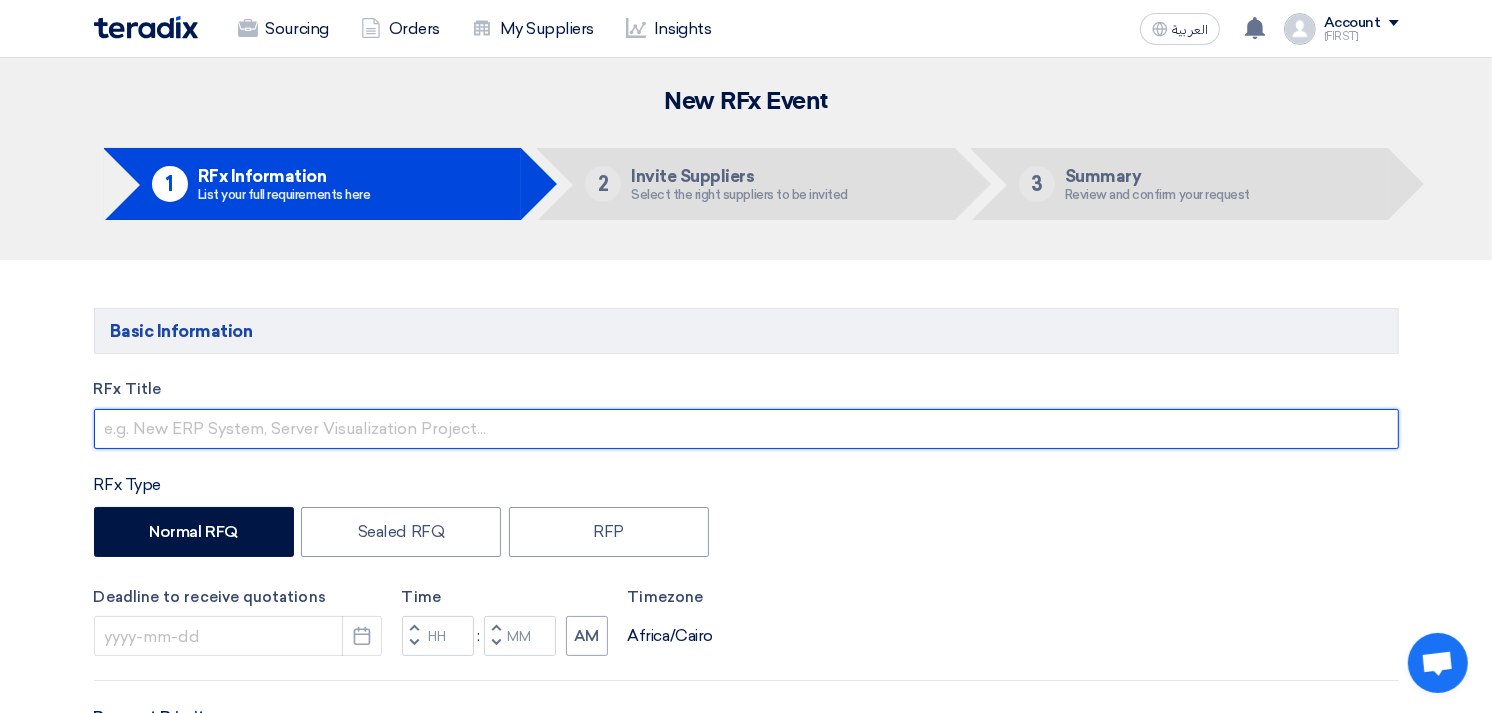 click at bounding box center [746, 429] 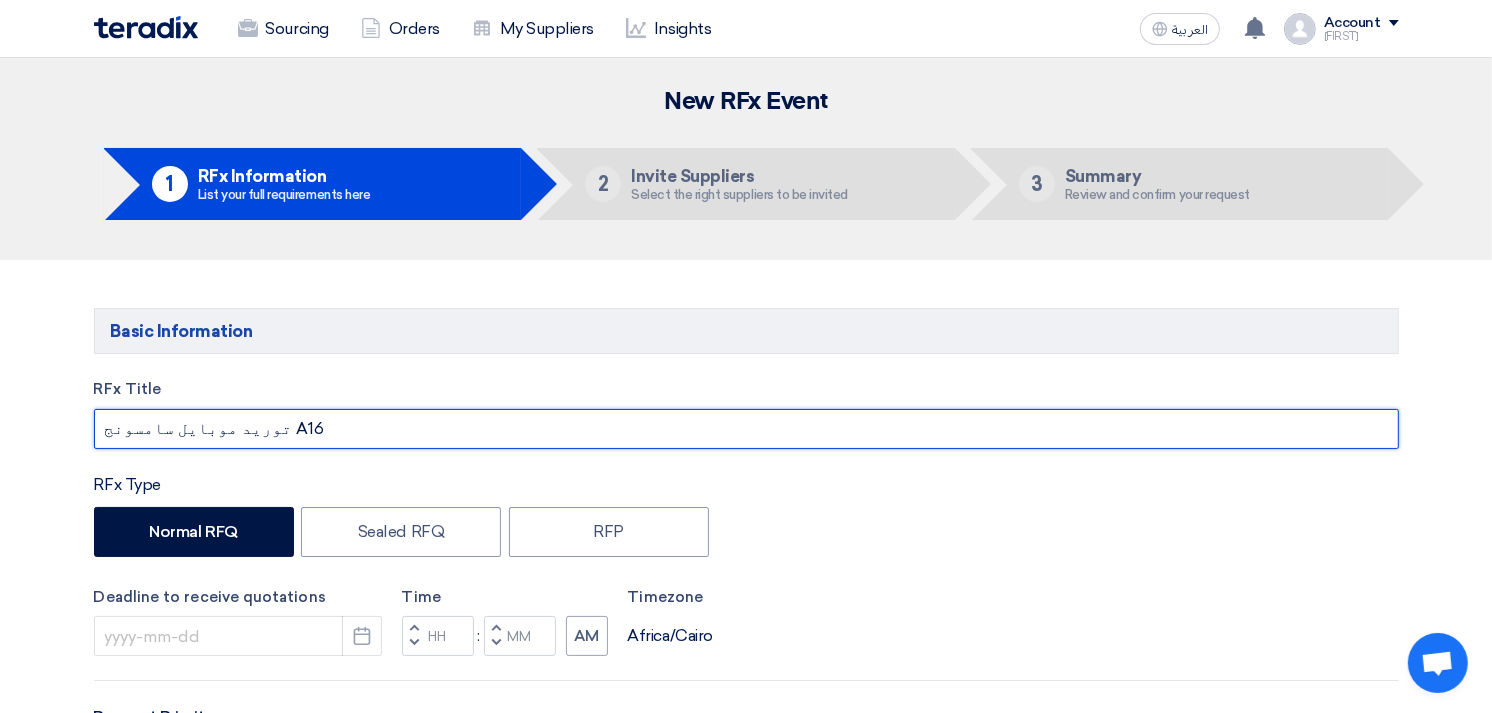 type on "توريد موبايل سامسونج A16" 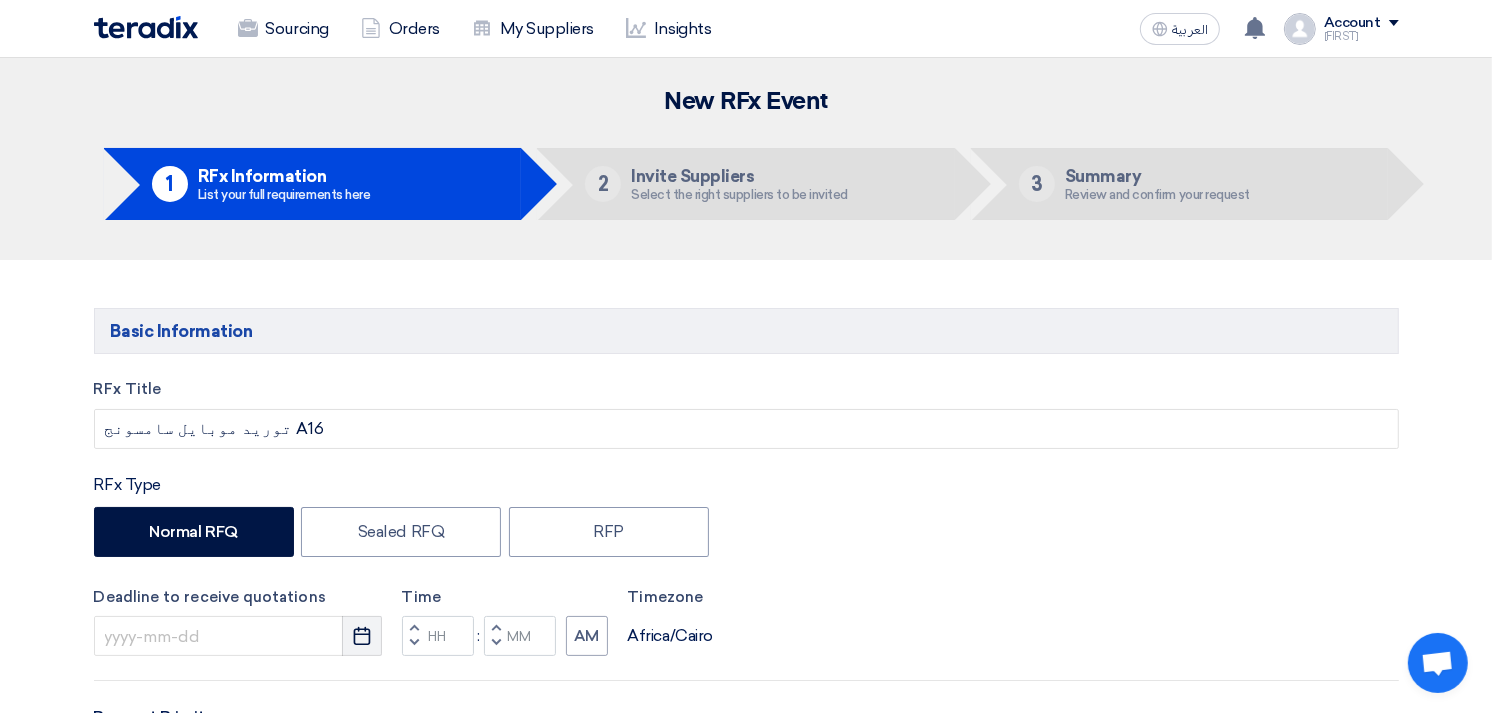 click on "Pick a date" 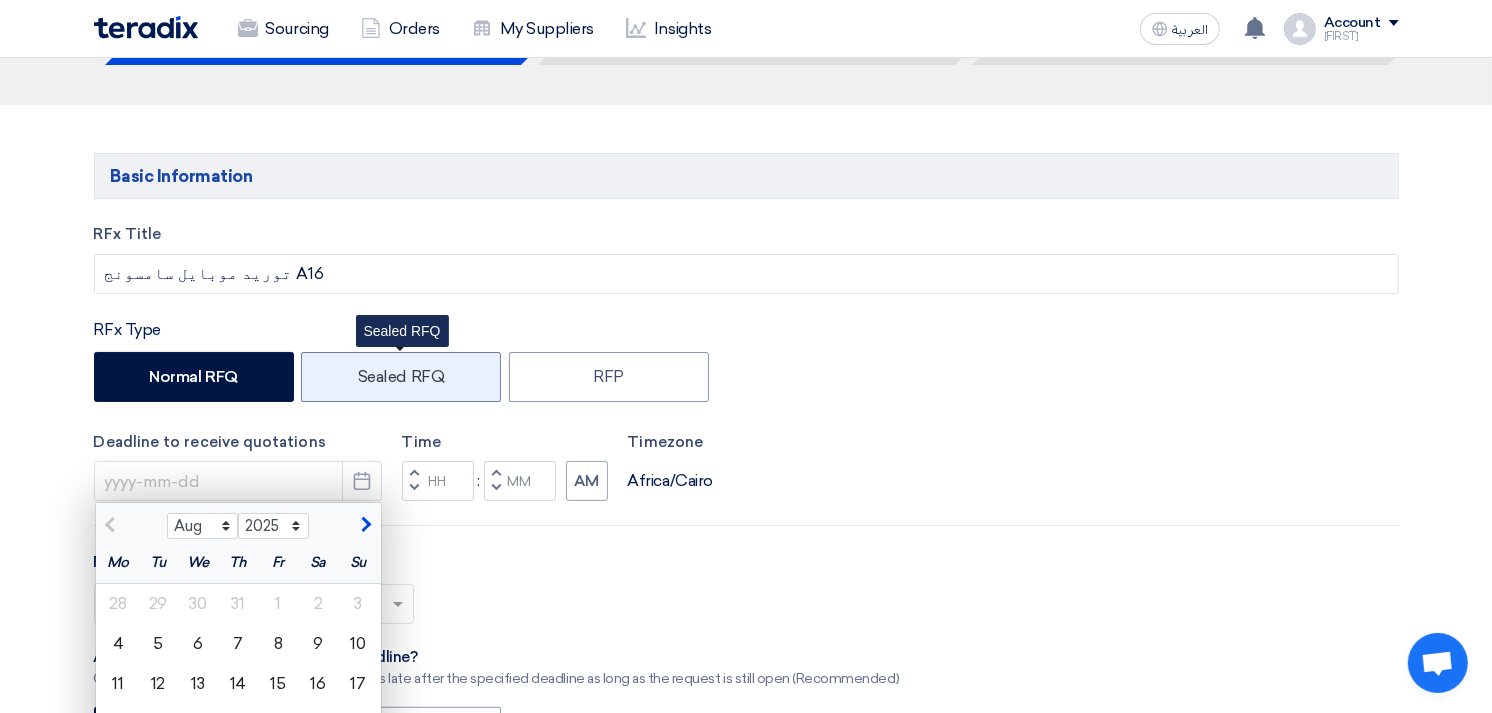 scroll, scrollTop: 444, scrollLeft: 0, axis: vertical 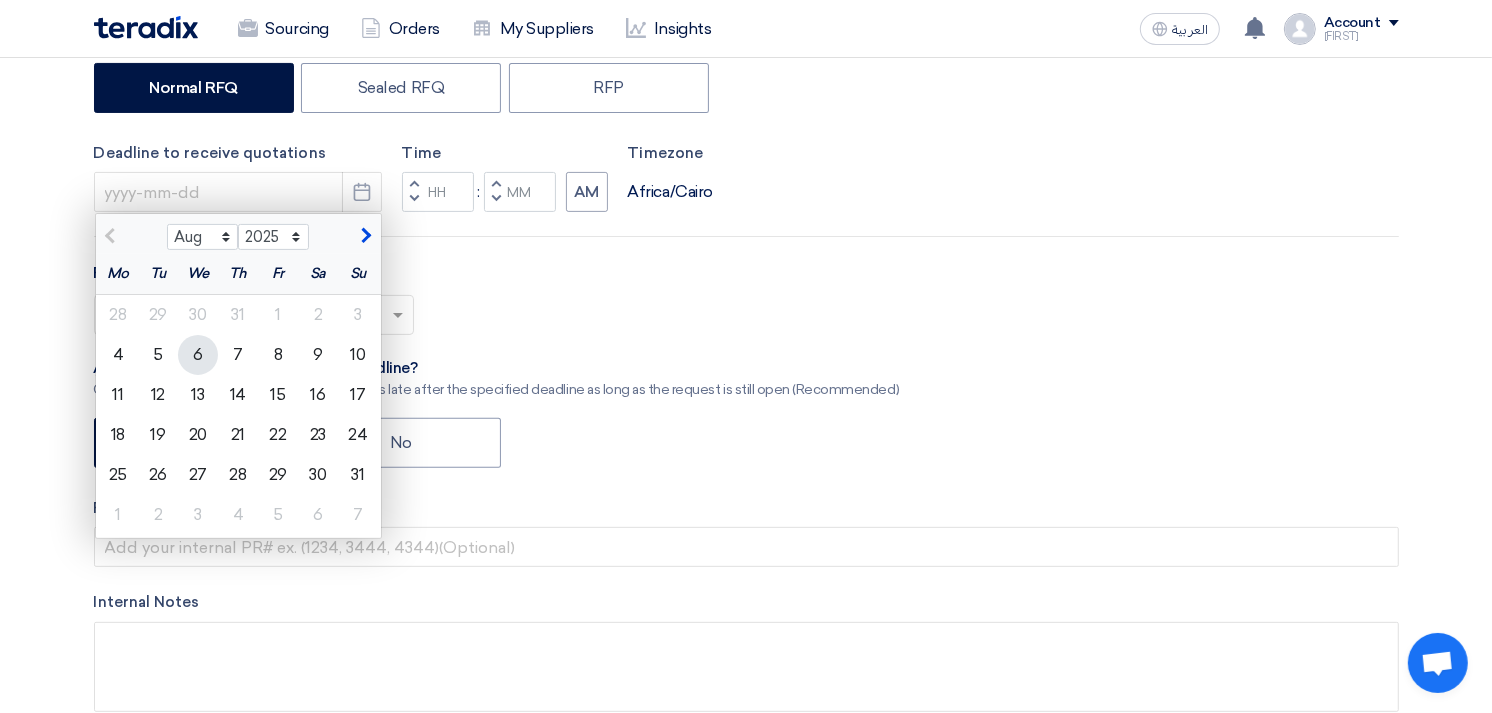 click on "6" 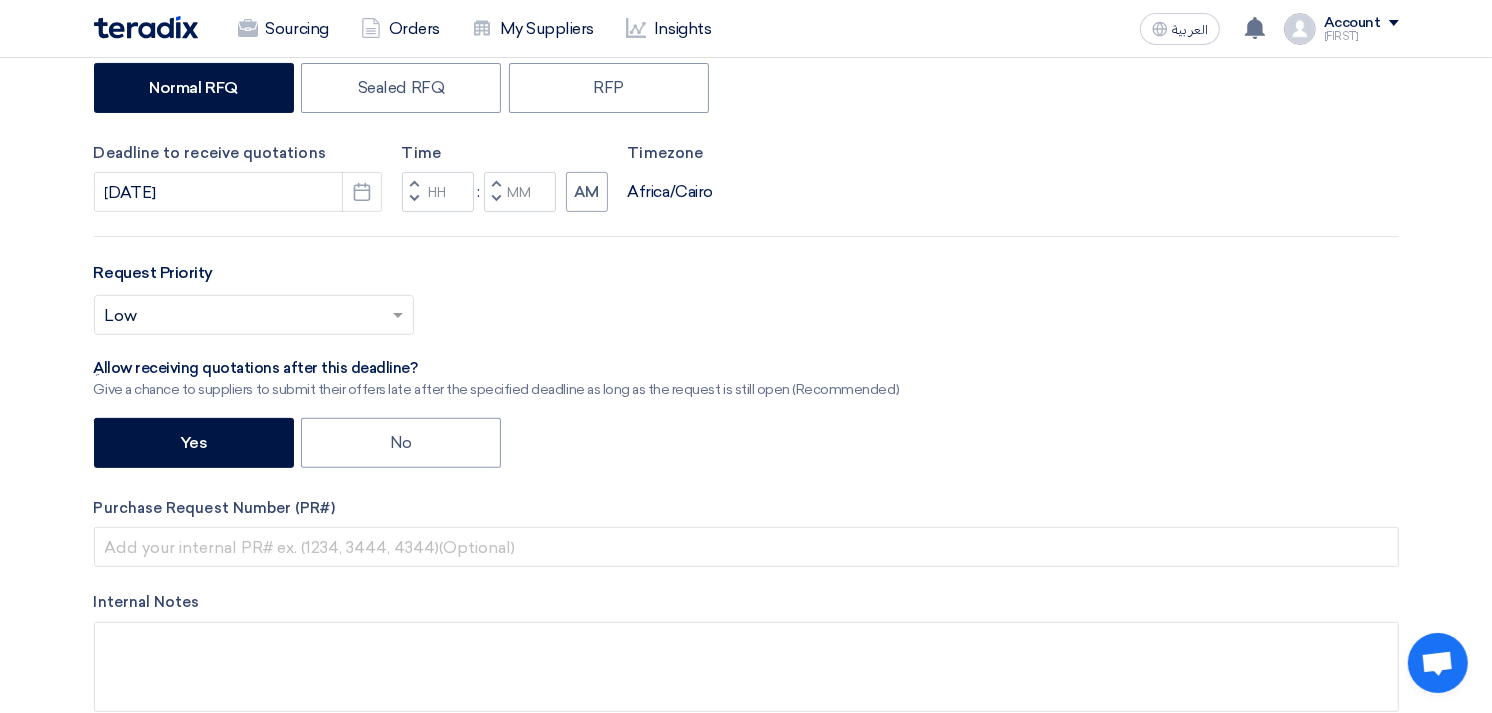 click 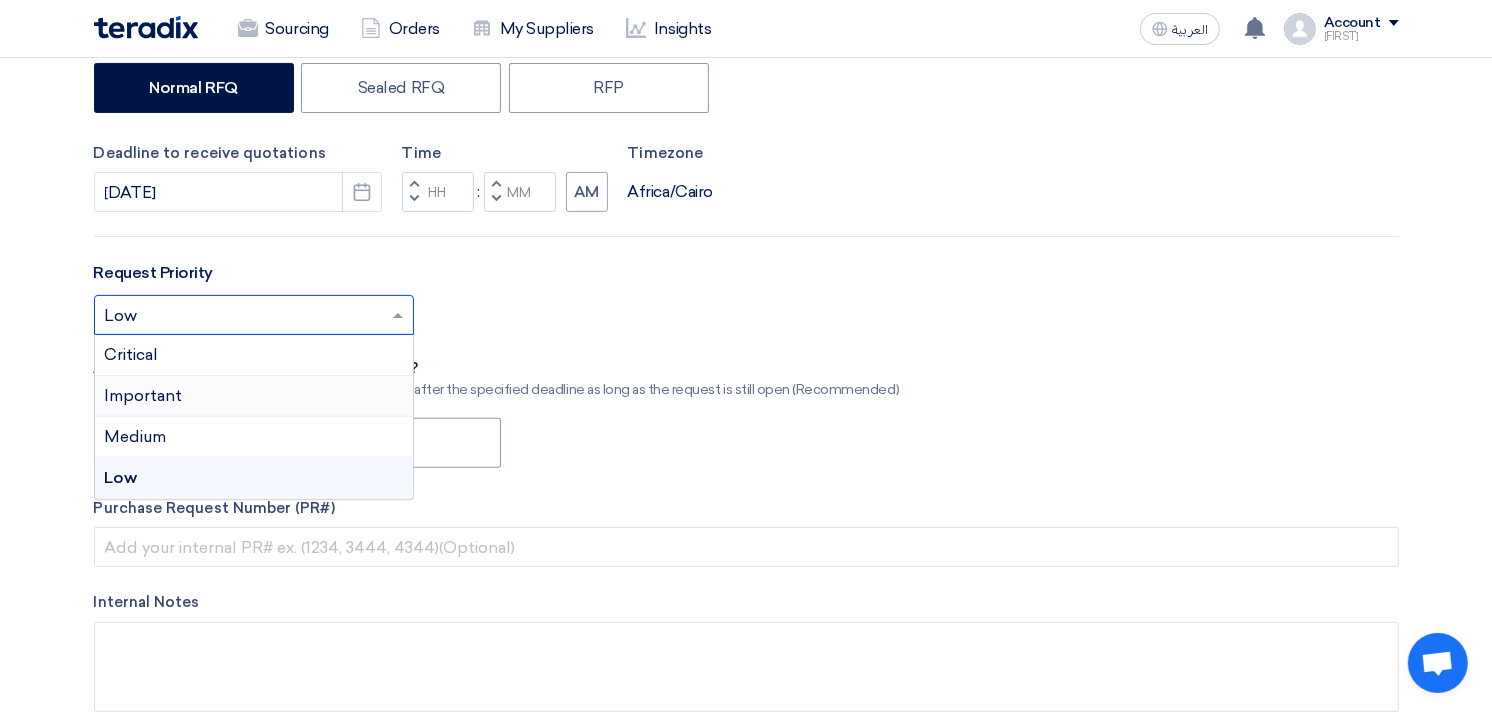 click on "Important" at bounding box center [254, 396] 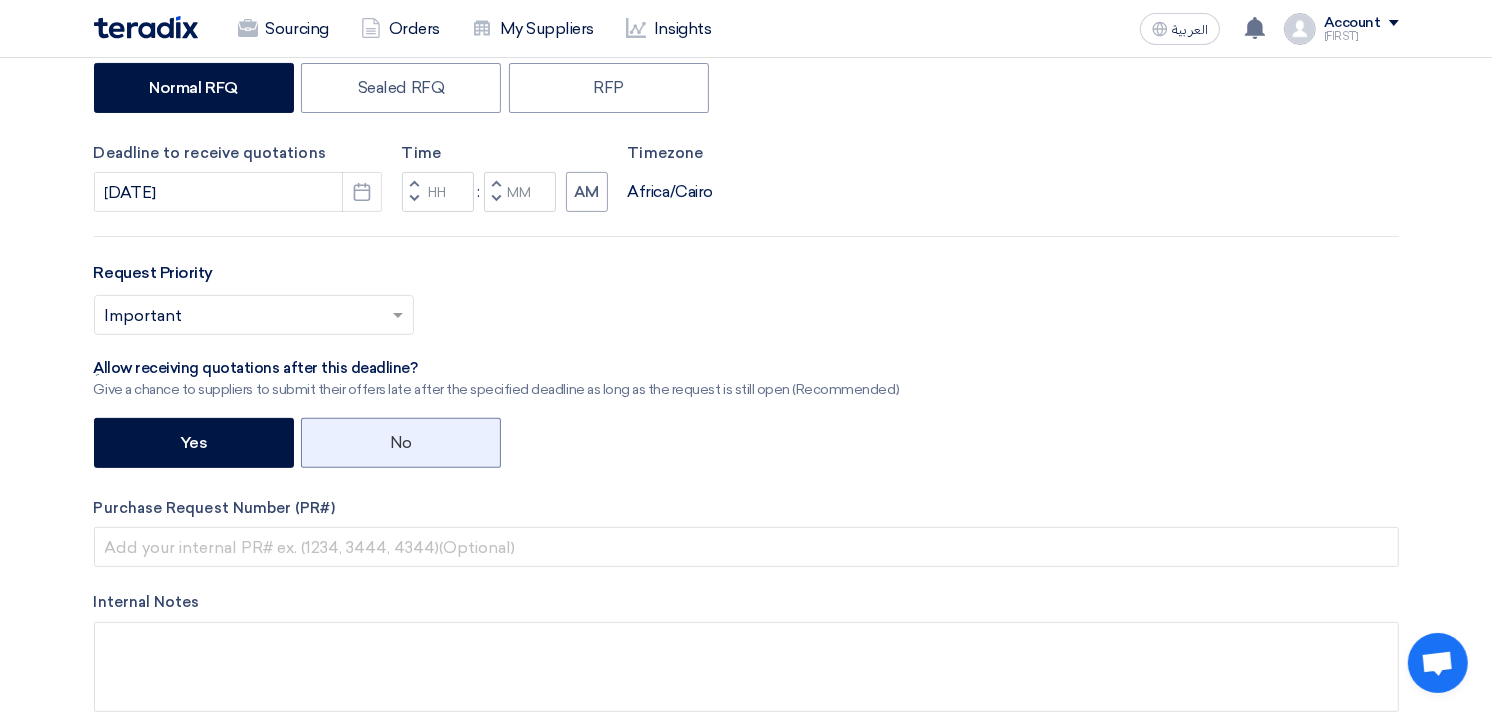 click on "No" 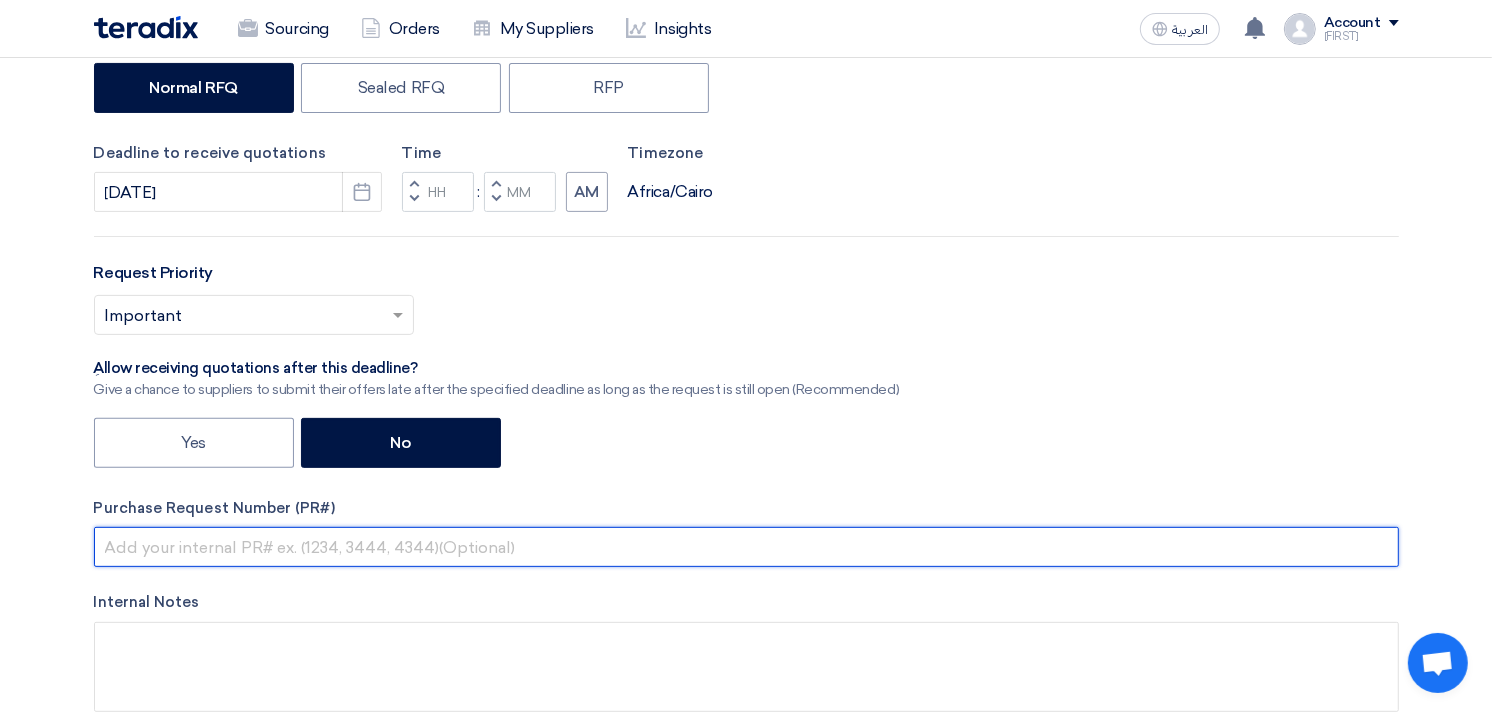 click at bounding box center (746, 547) 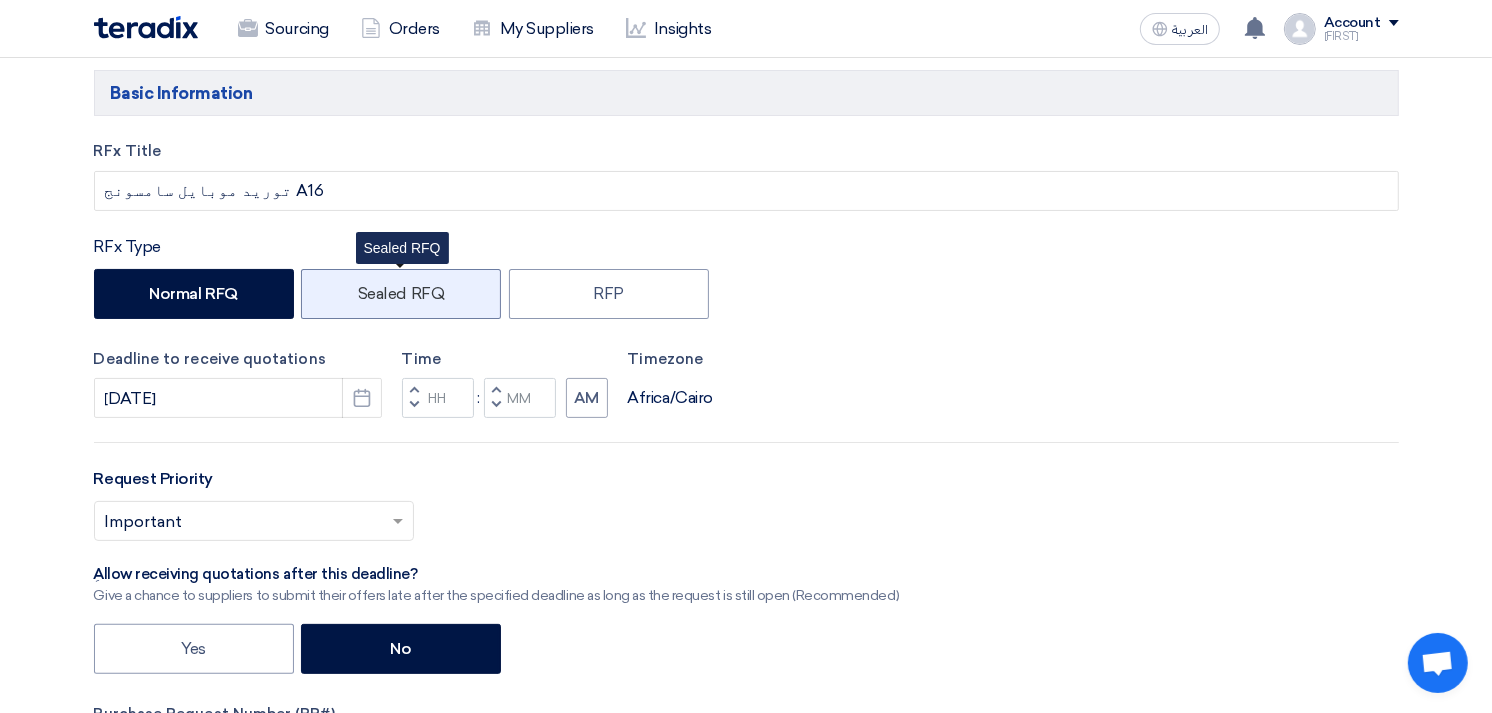 scroll, scrollTop: 666, scrollLeft: 0, axis: vertical 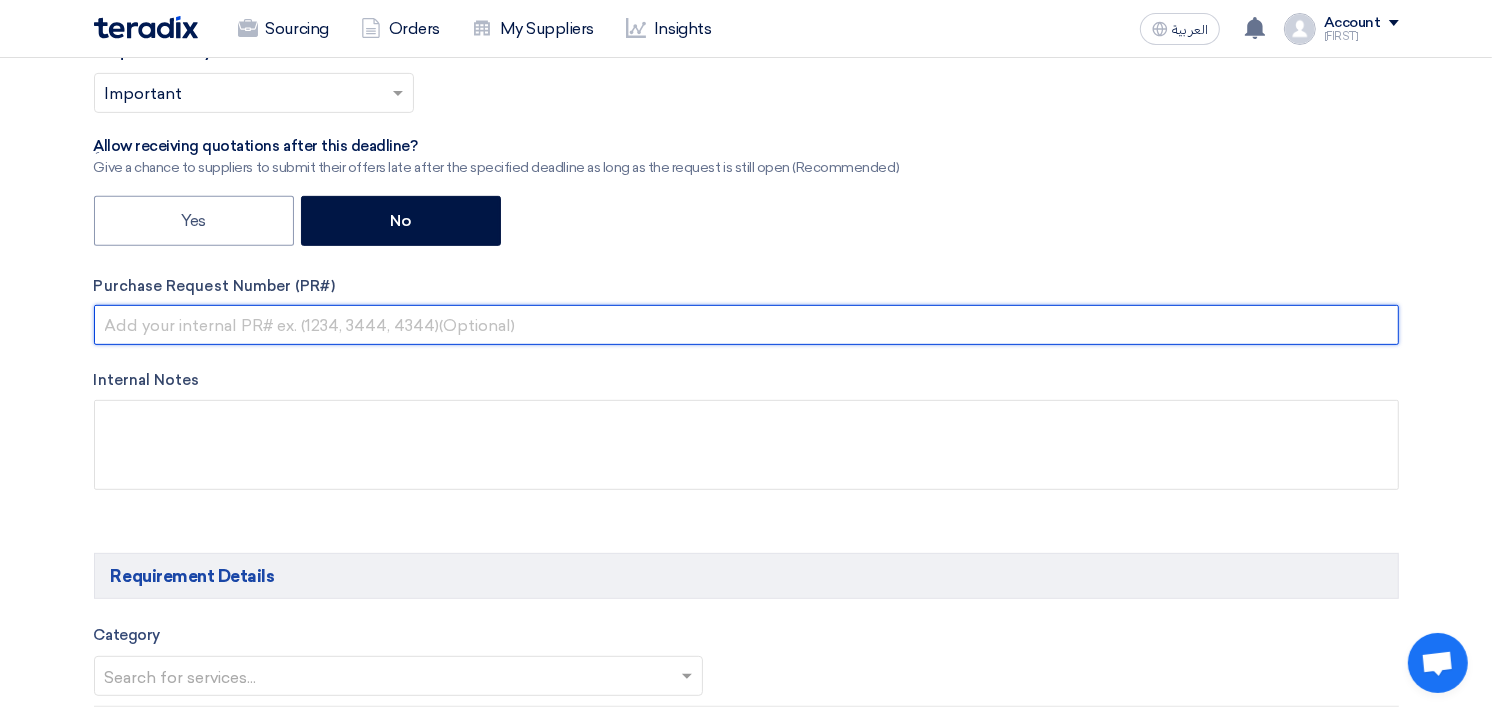 click at bounding box center (746, 325) 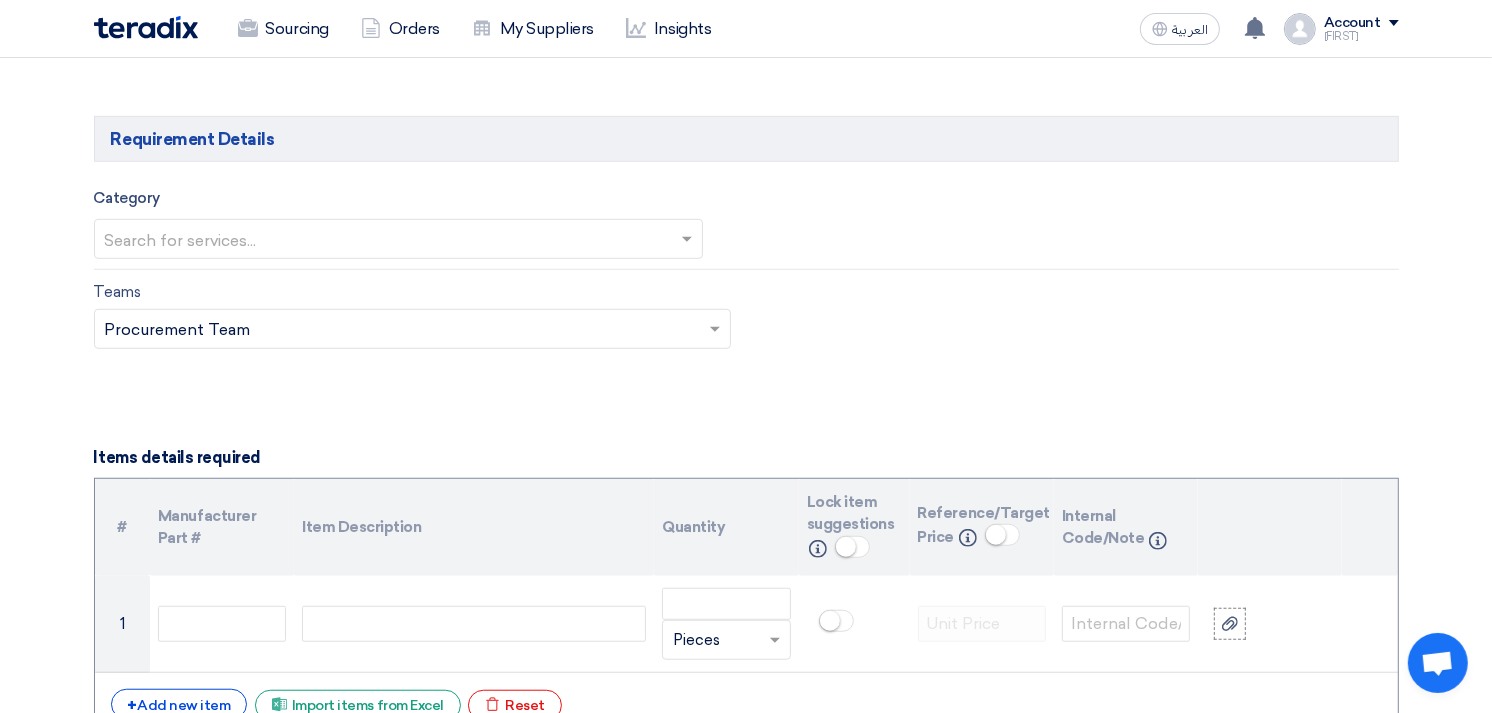 scroll, scrollTop: 1111, scrollLeft: 0, axis: vertical 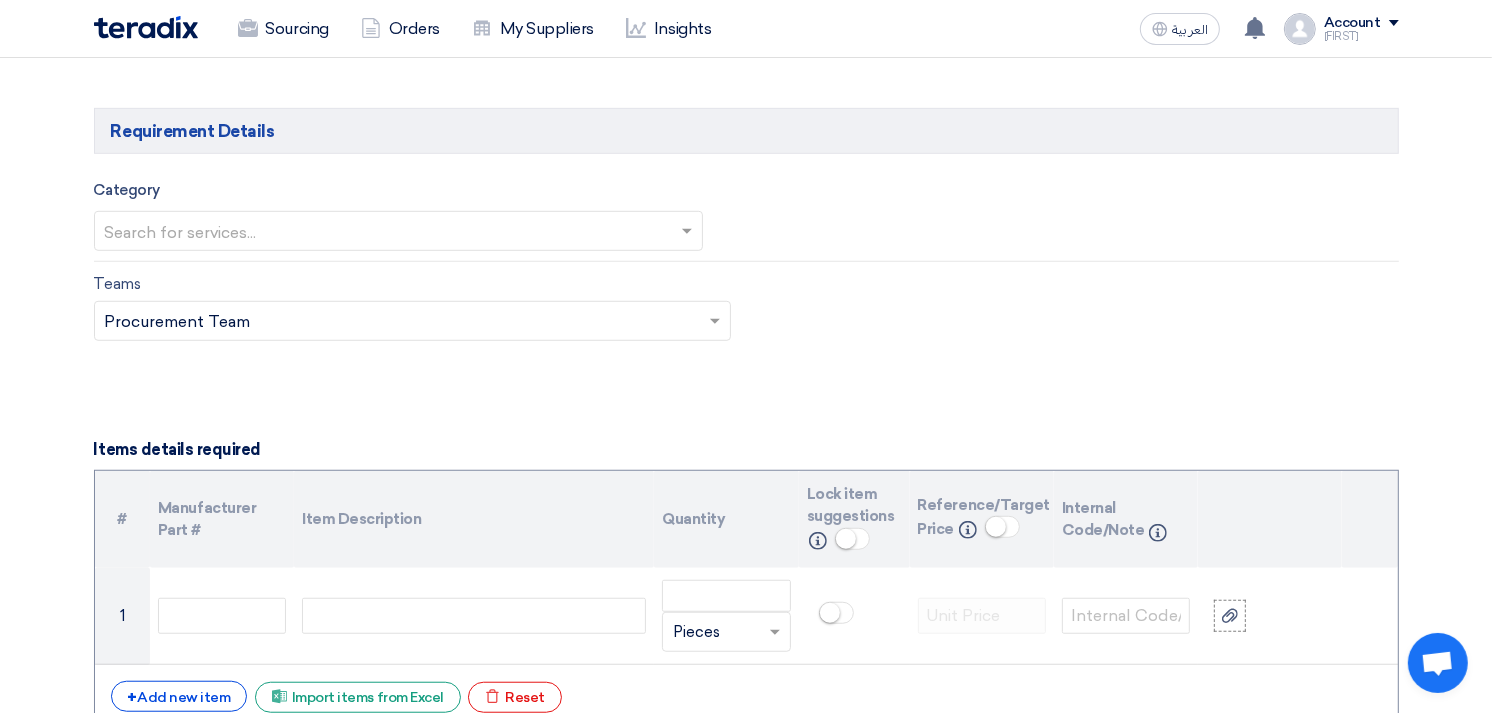 type on "KAYAN-PR-676-2025" 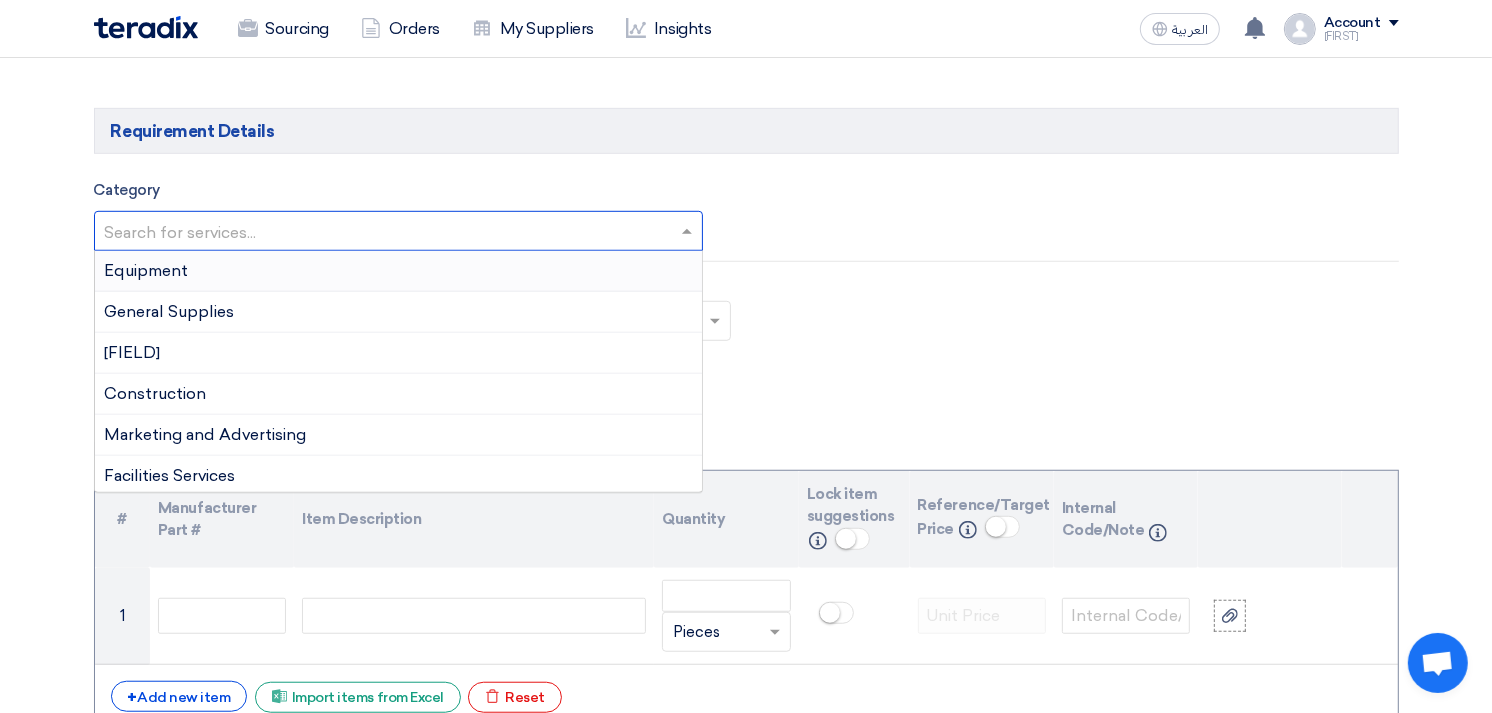 click at bounding box center [389, 233] 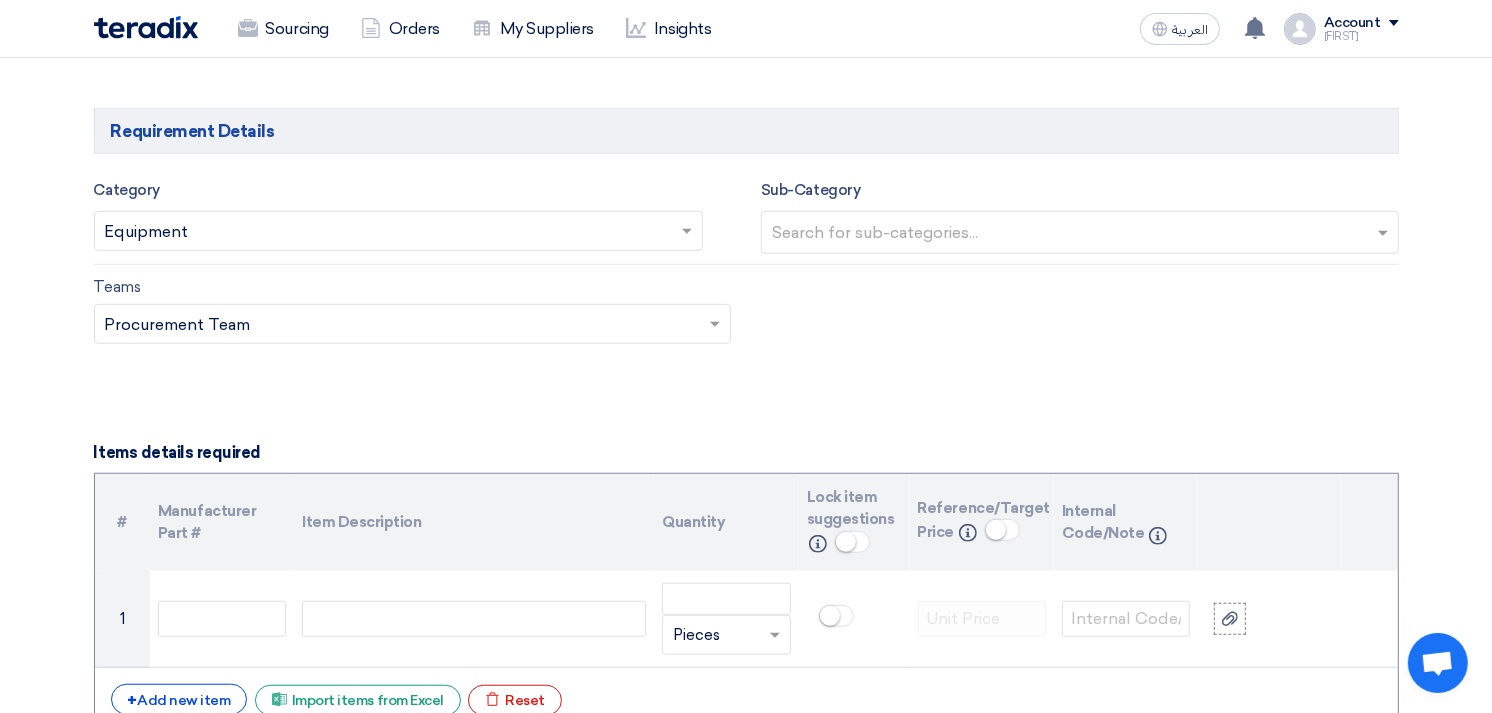 click at bounding box center (389, 233) 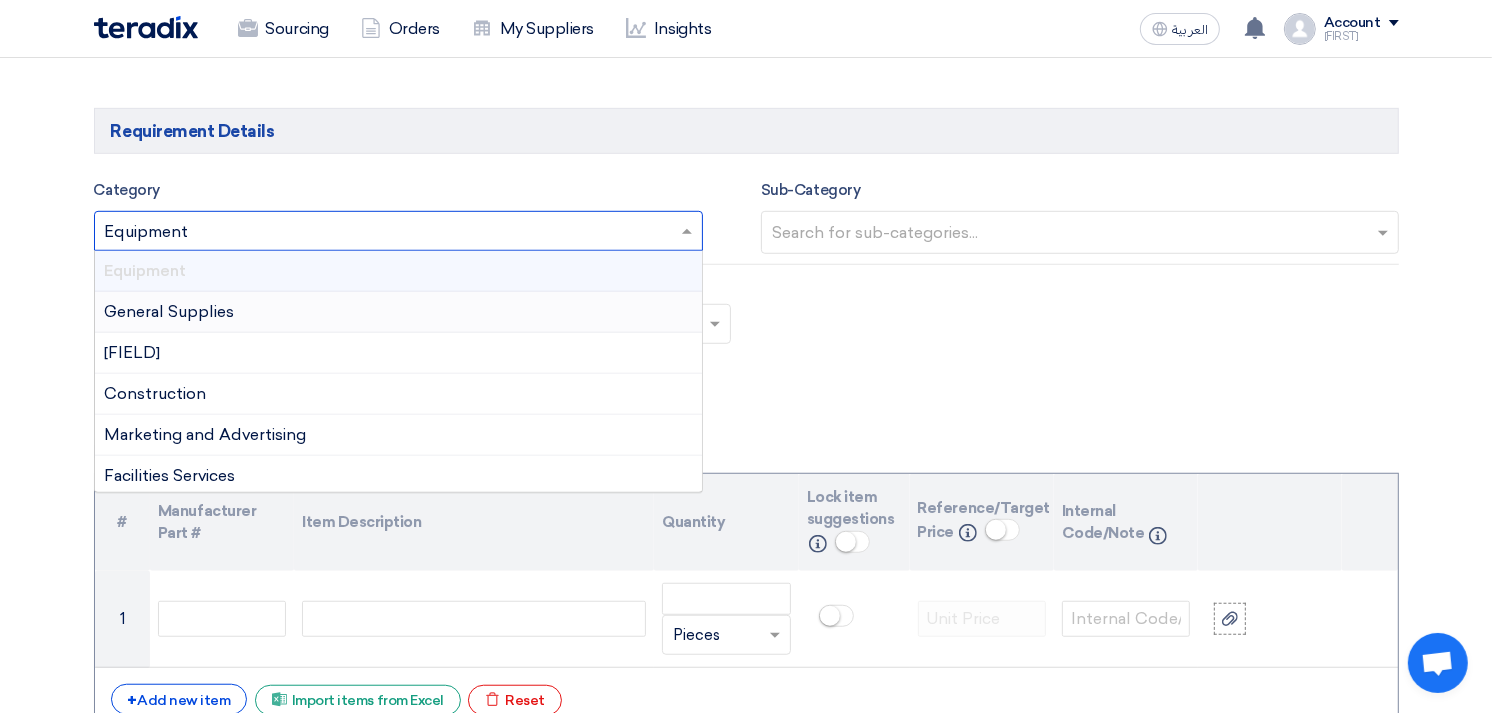 click on "General Supplies" at bounding box center (399, 312) 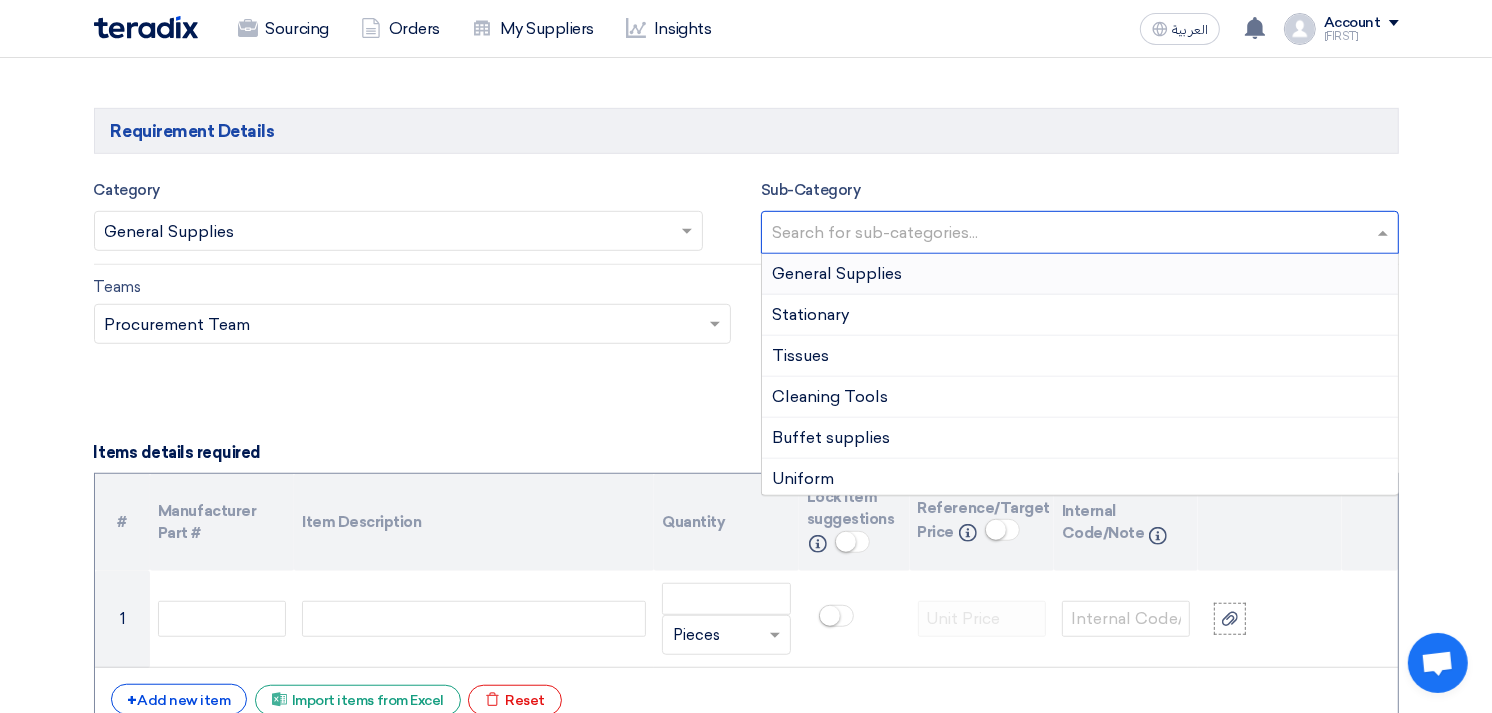 click at bounding box center (1082, 234) 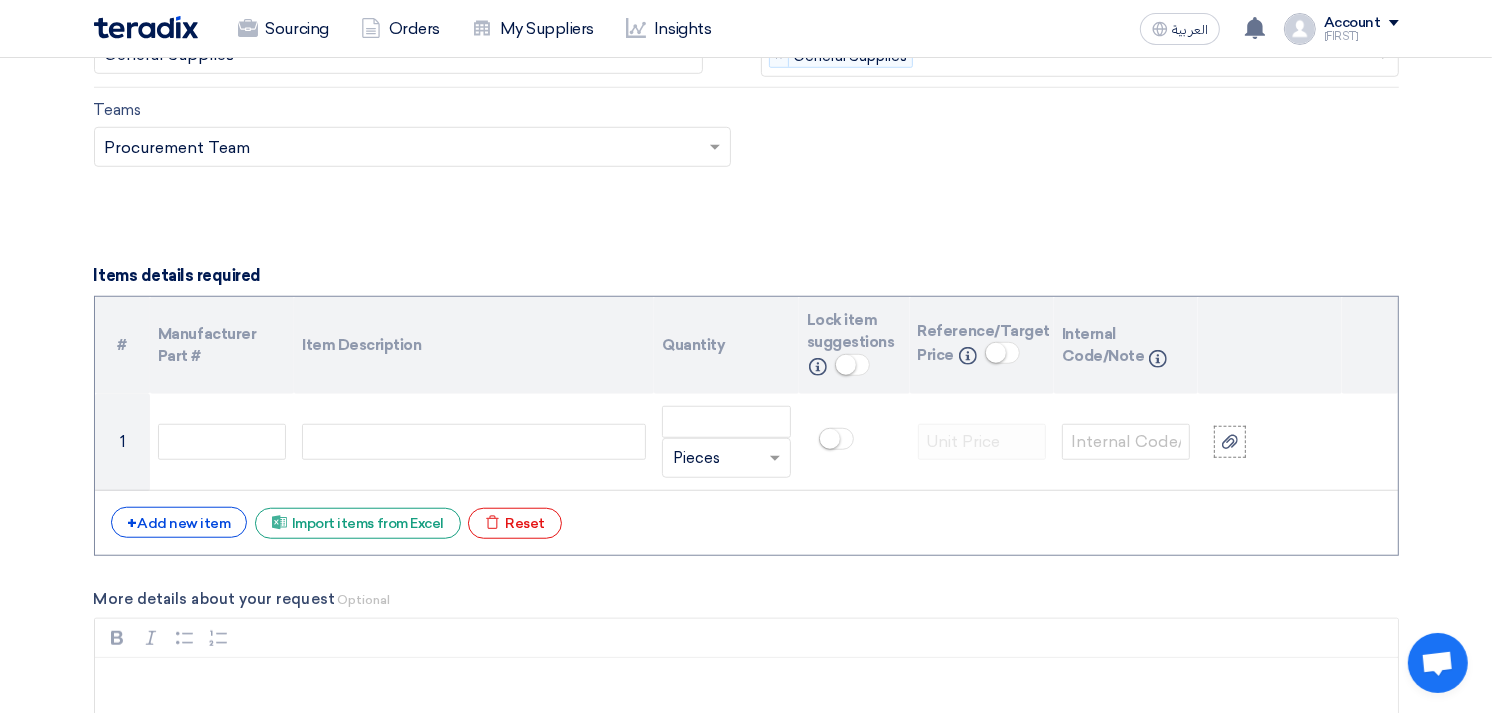 scroll, scrollTop: 1333, scrollLeft: 0, axis: vertical 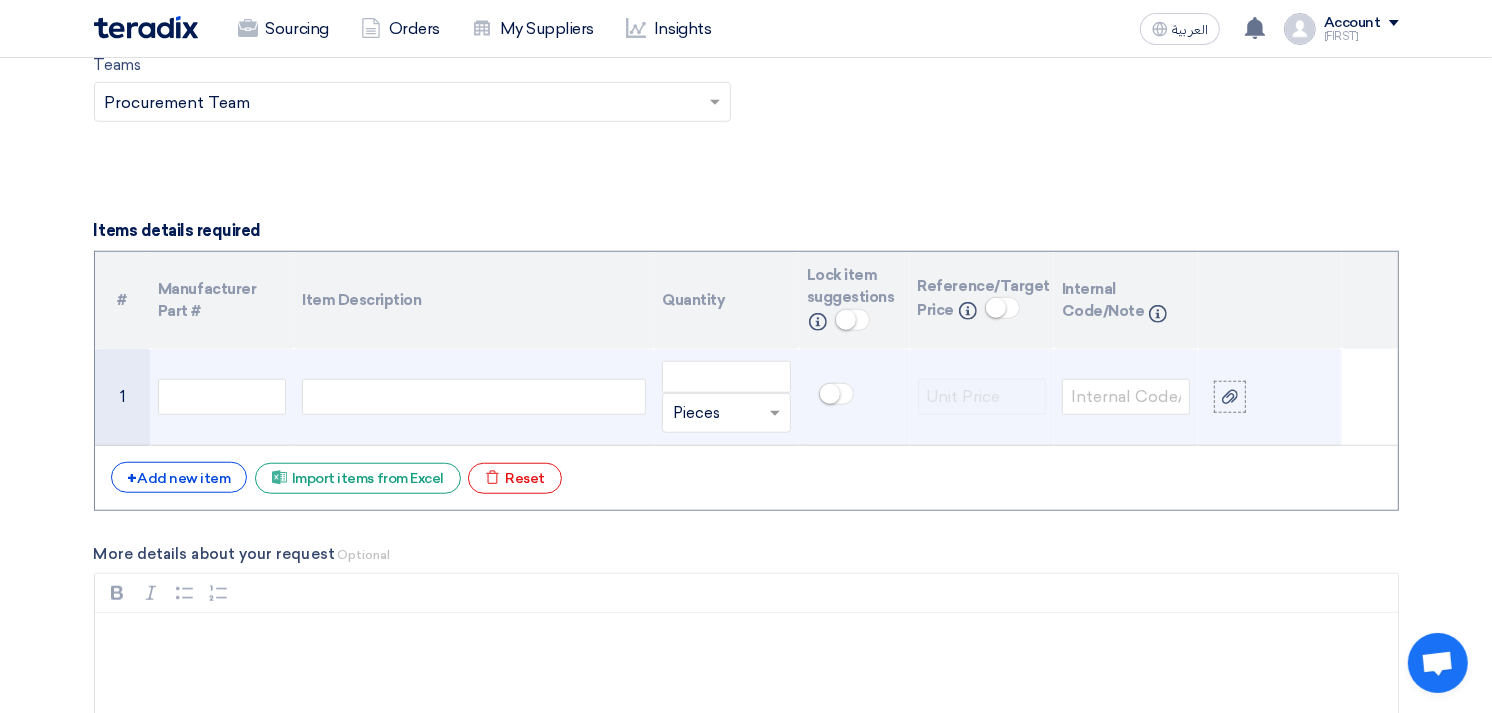 click 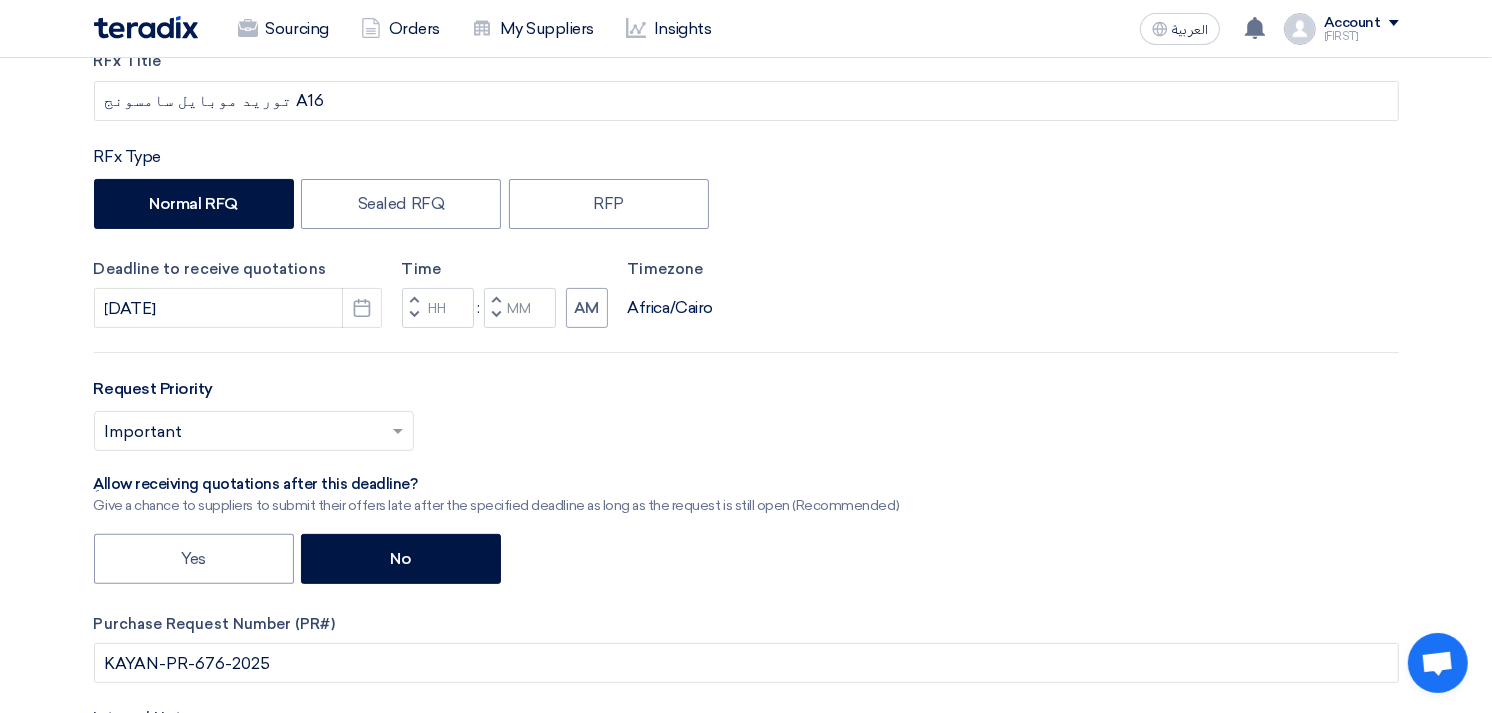 scroll, scrollTop: 0, scrollLeft: 0, axis: both 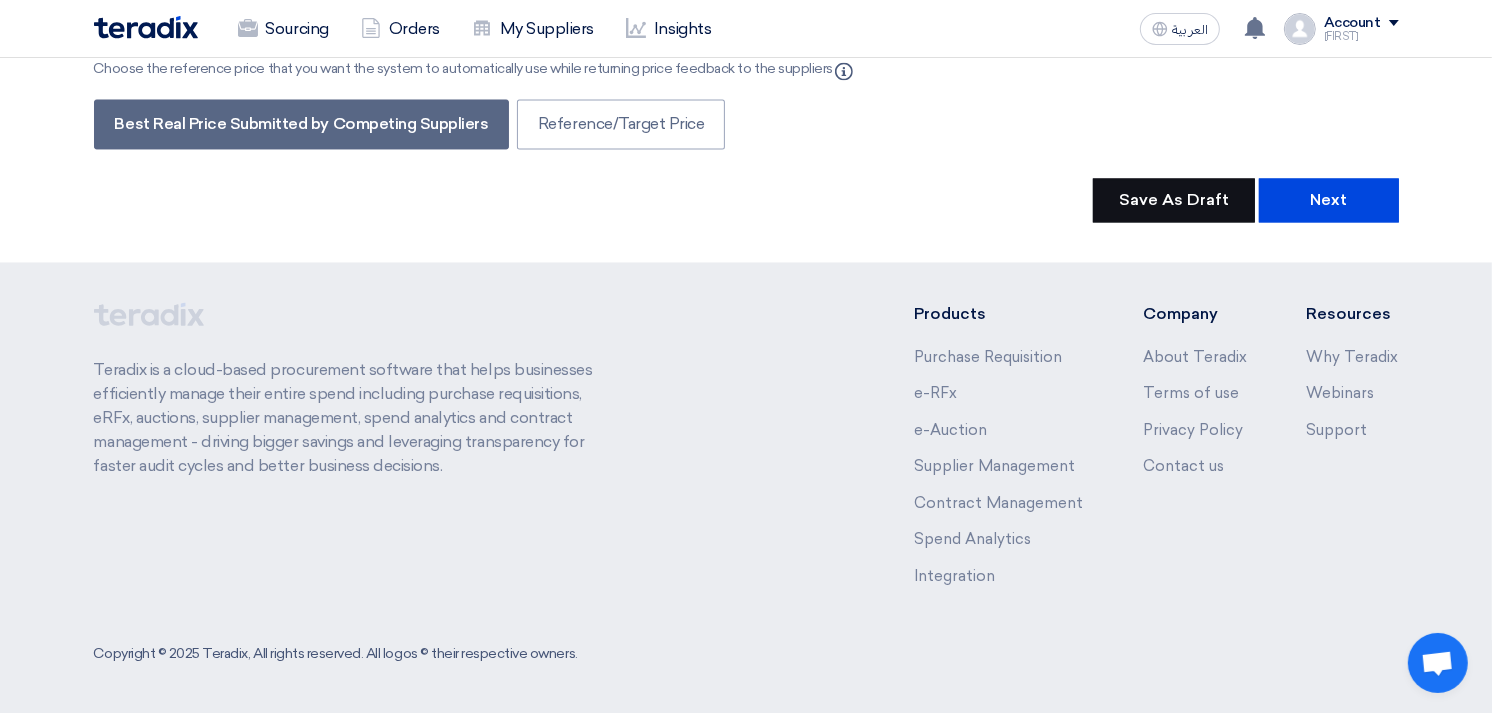click on "Save As Draft" 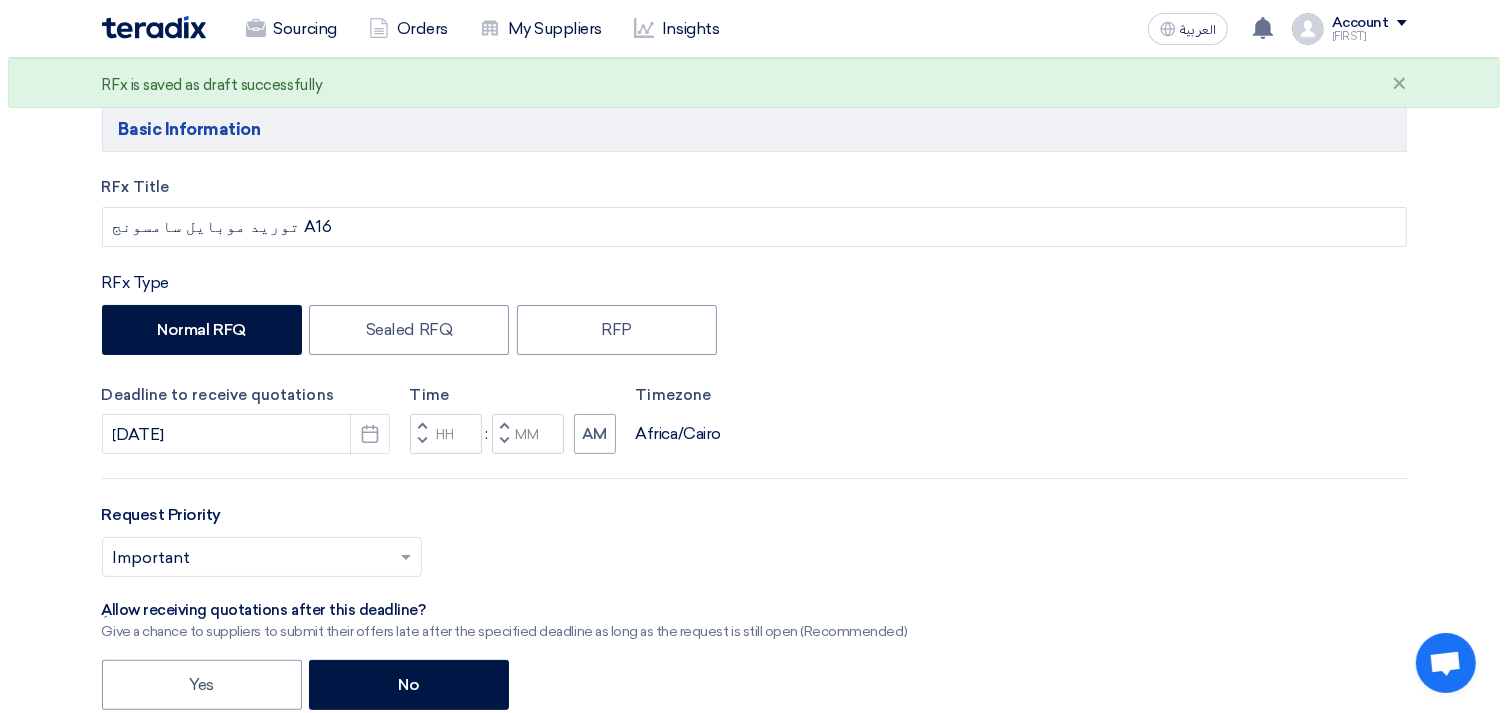 scroll, scrollTop: 0, scrollLeft: 0, axis: both 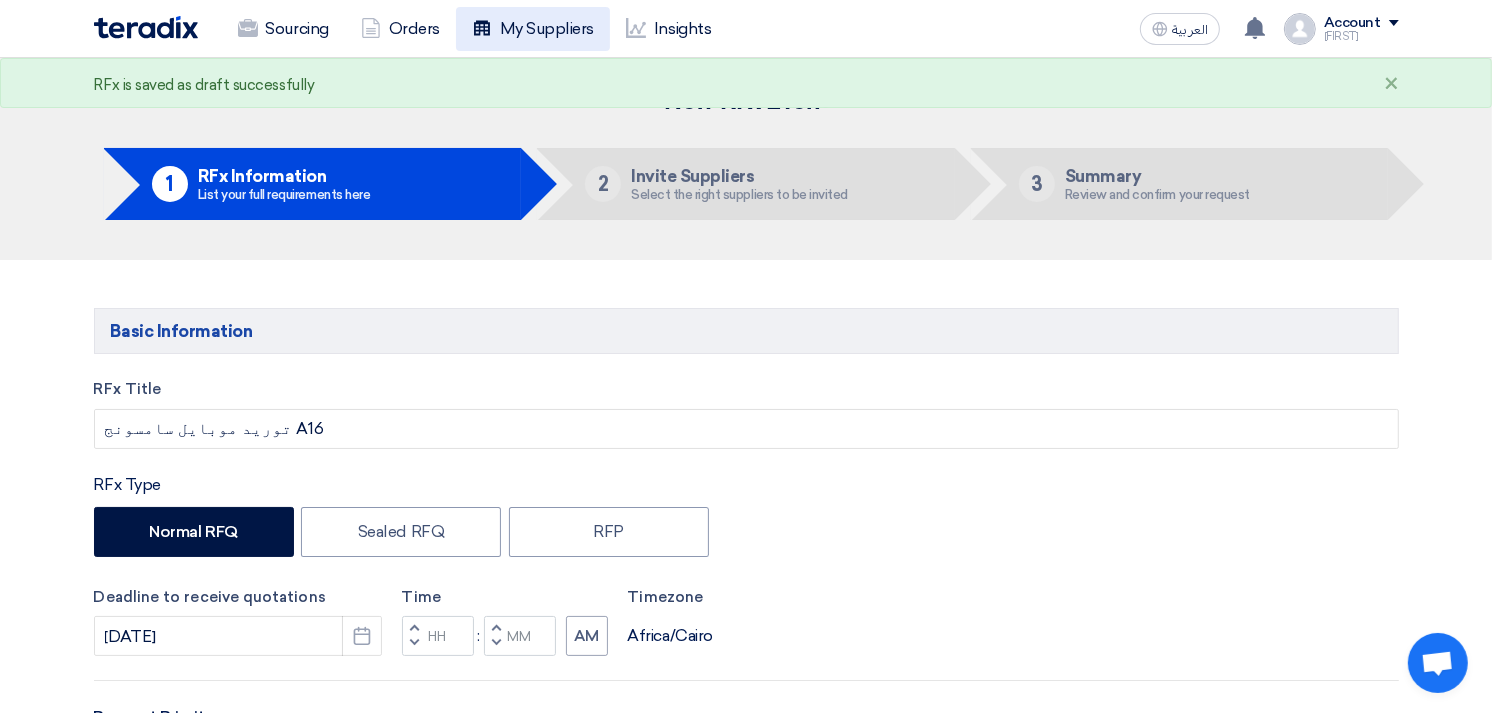 click on "My Suppliers" 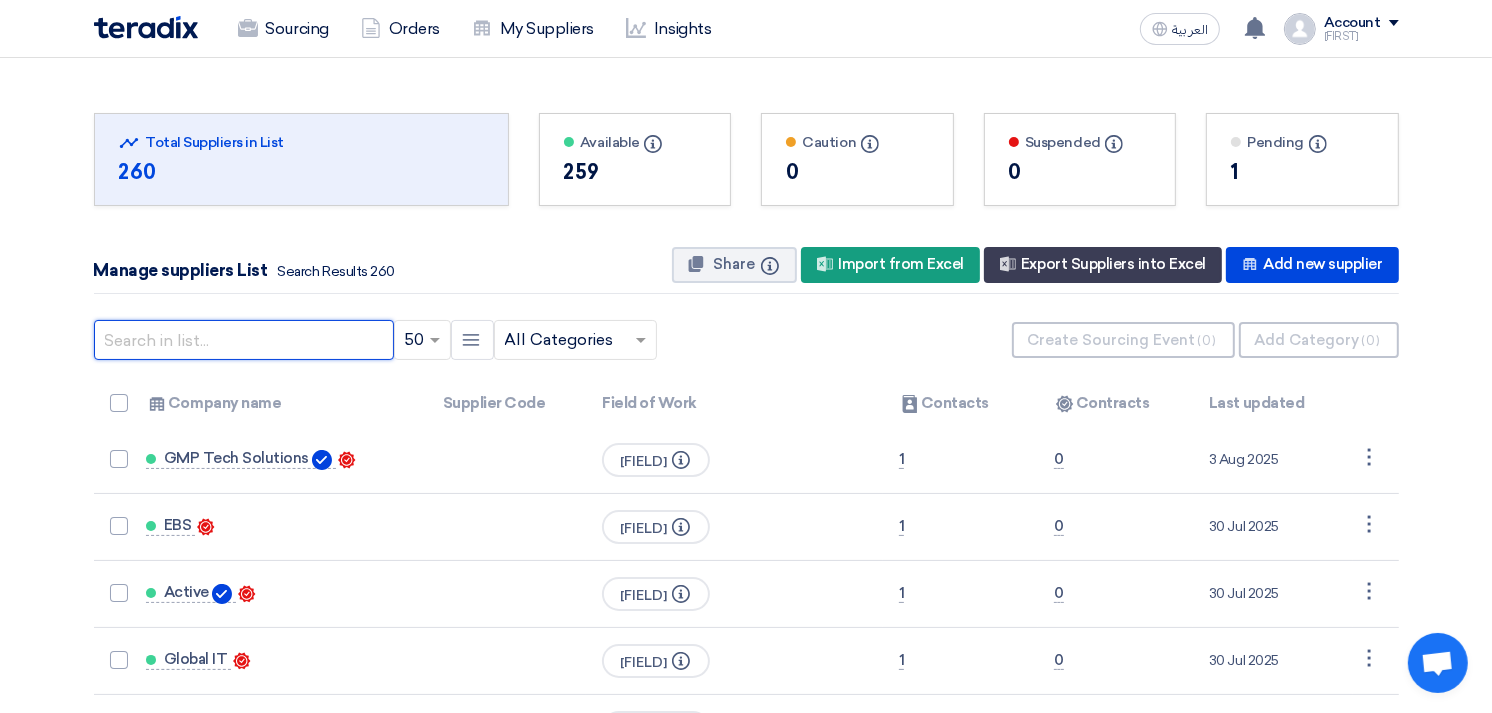 click 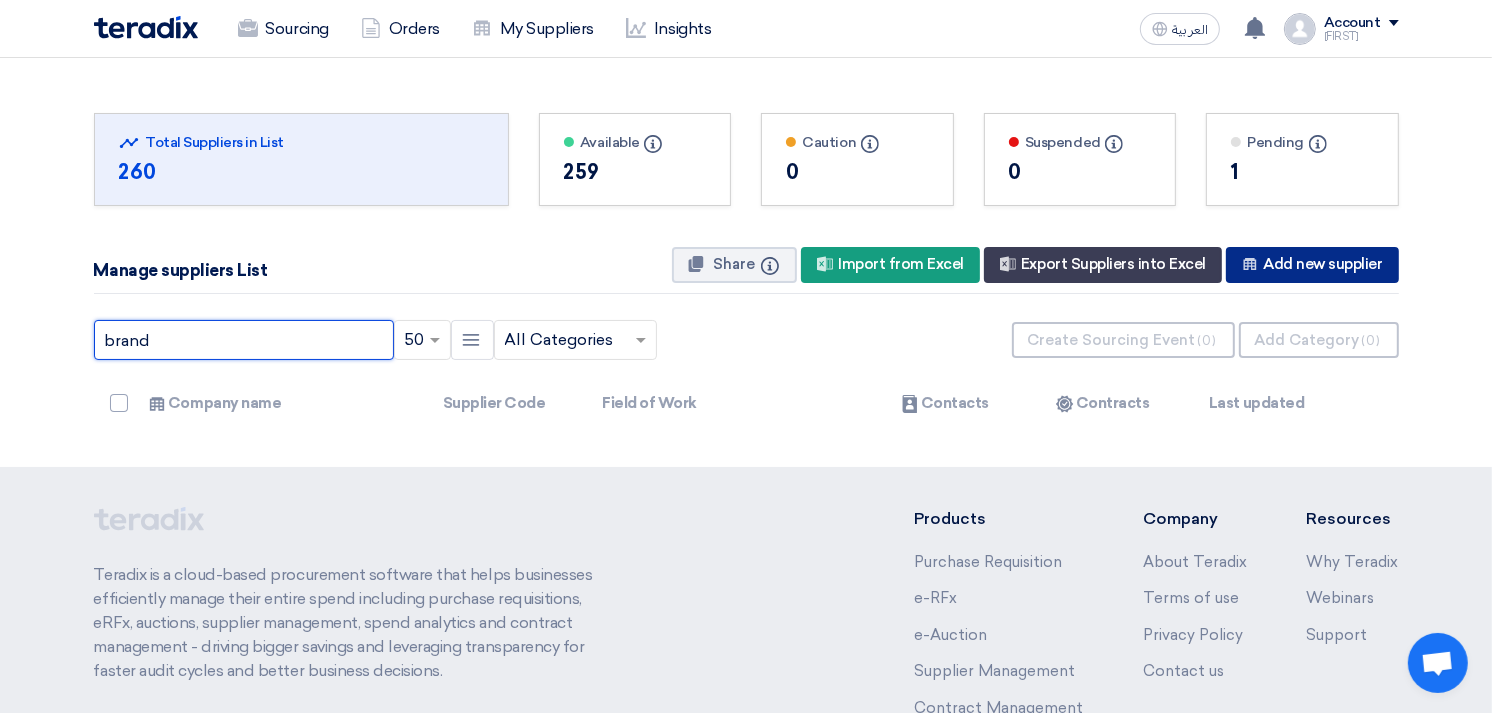 type on "brand" 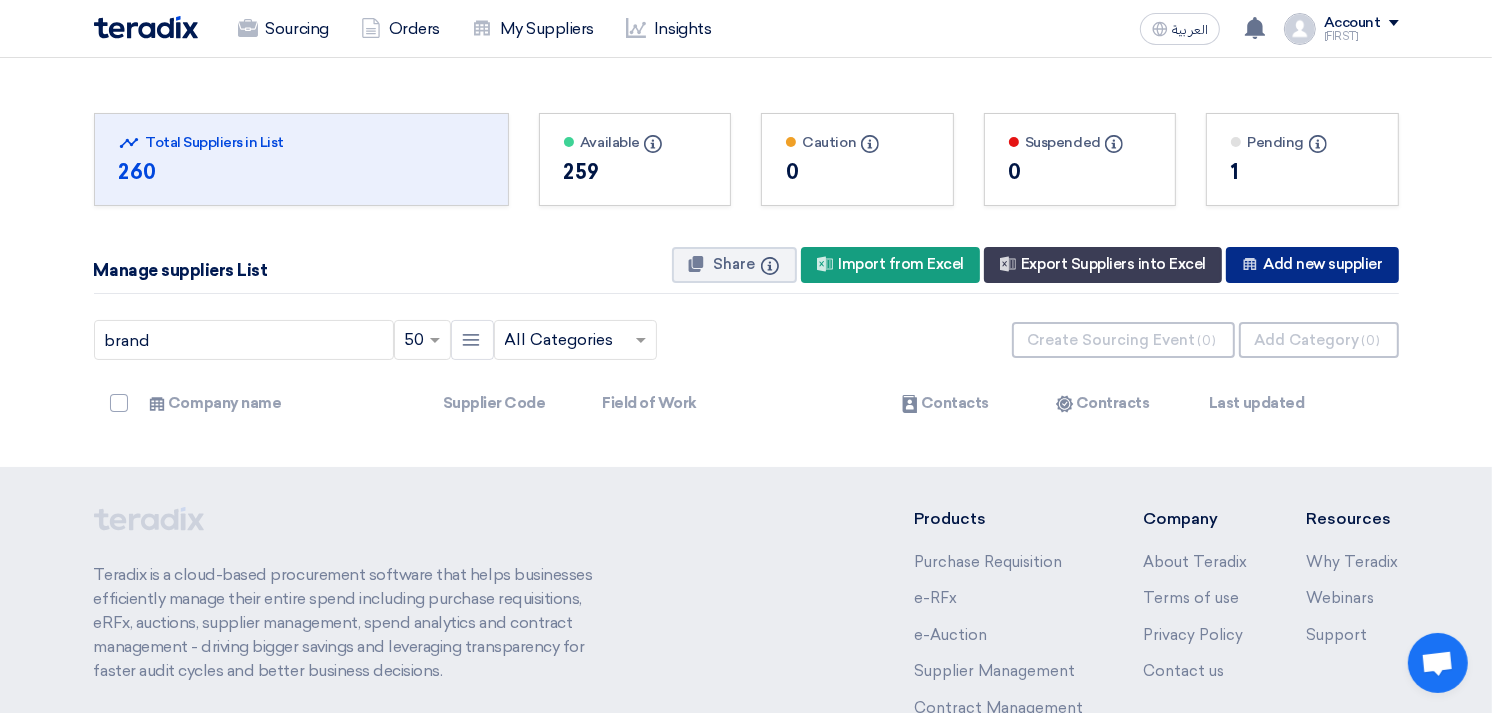 click on "New Supplier Add new supplier" 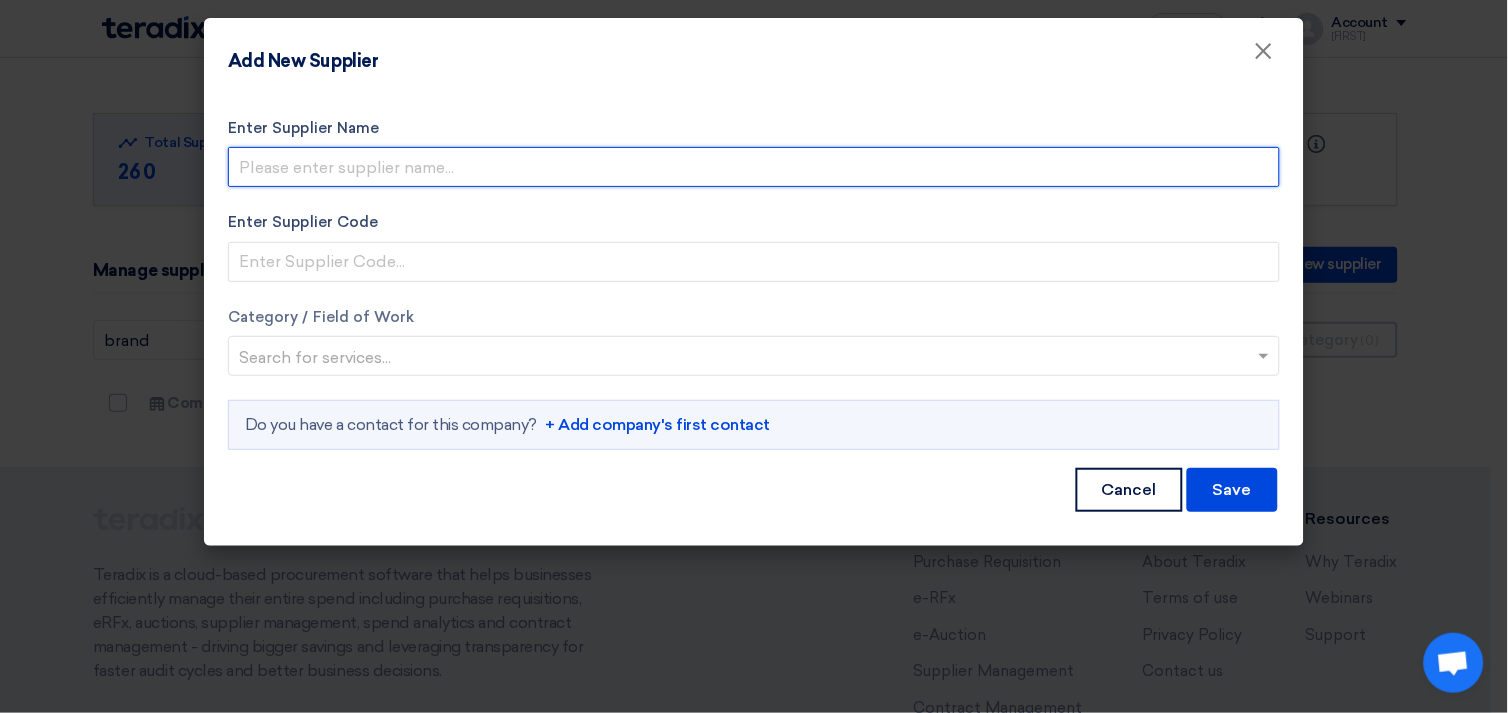 click on "Enter Supplier Name" at bounding box center (754, 167) 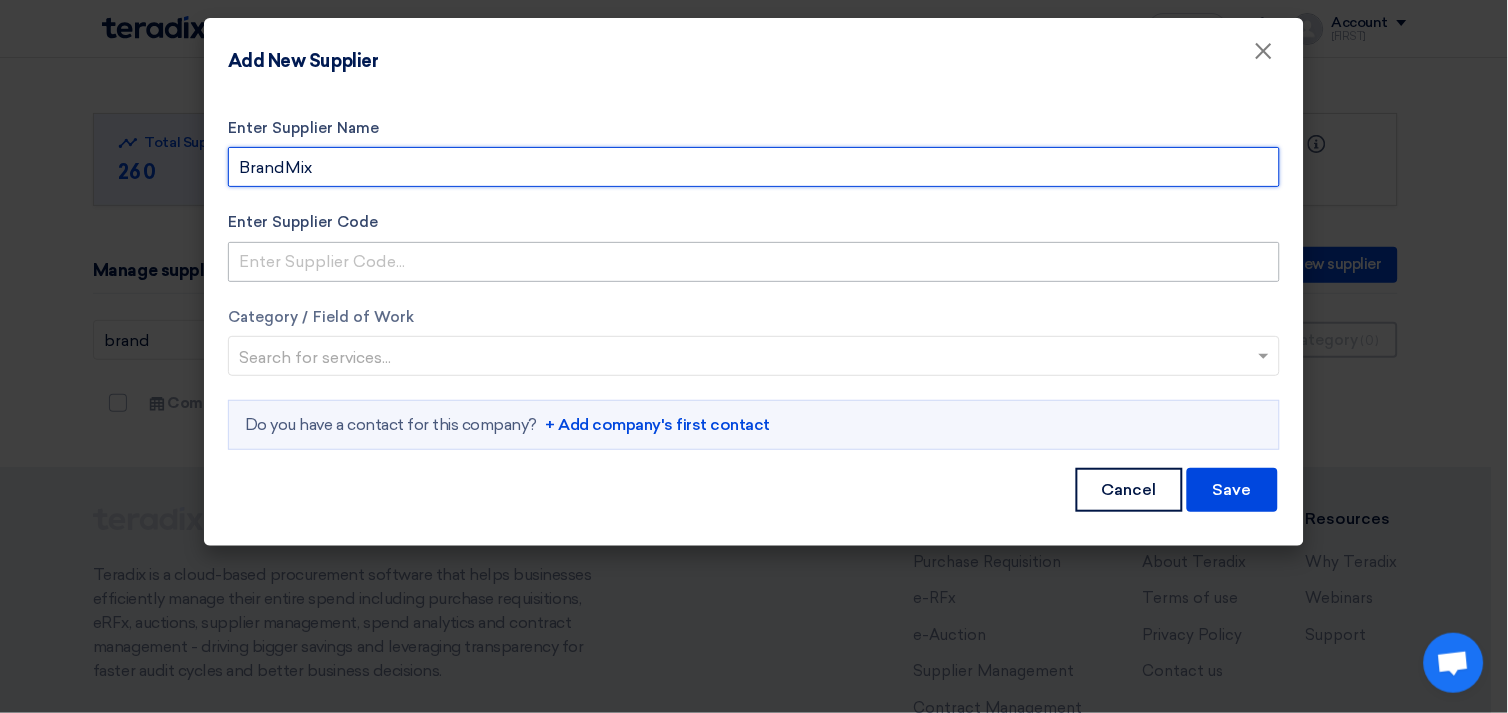 type on "BrandMix" 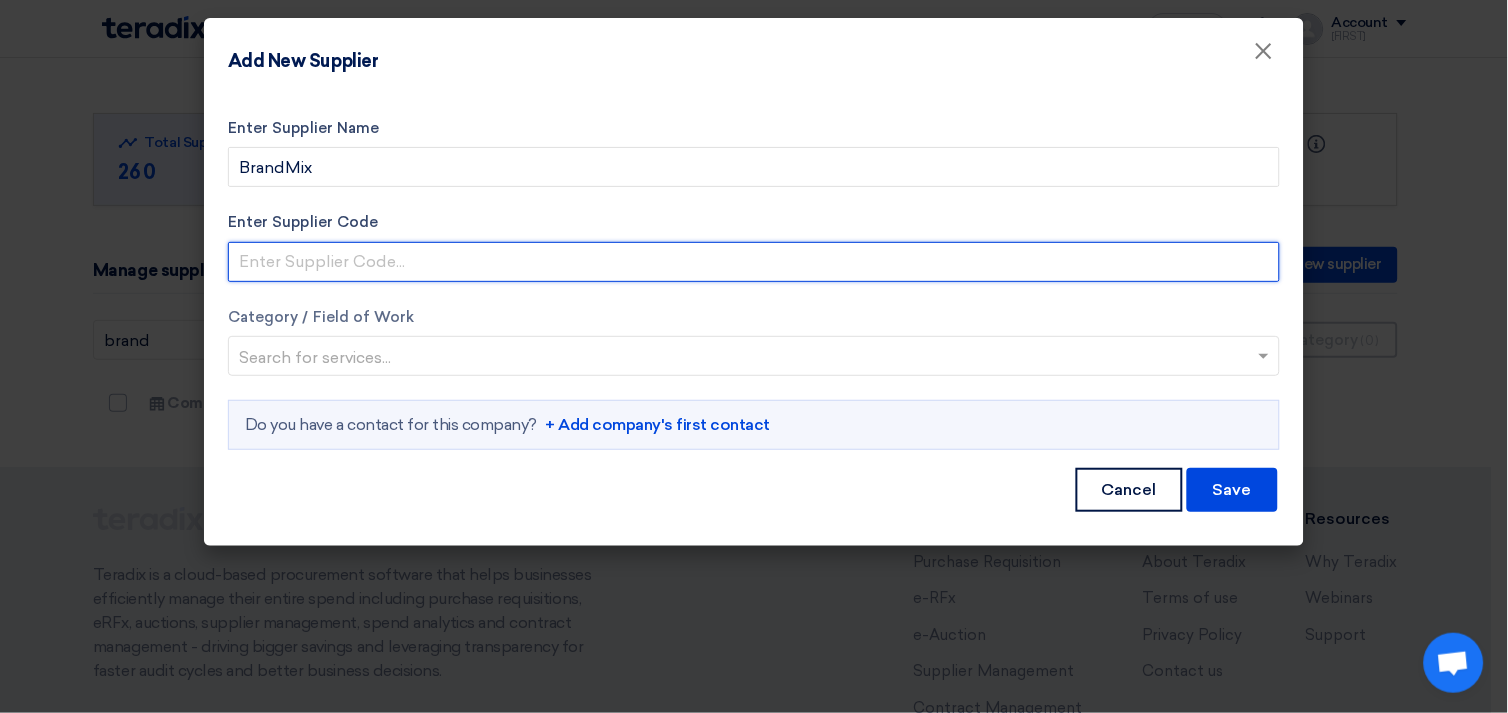 click on "Enter Supplier Code" at bounding box center [754, 262] 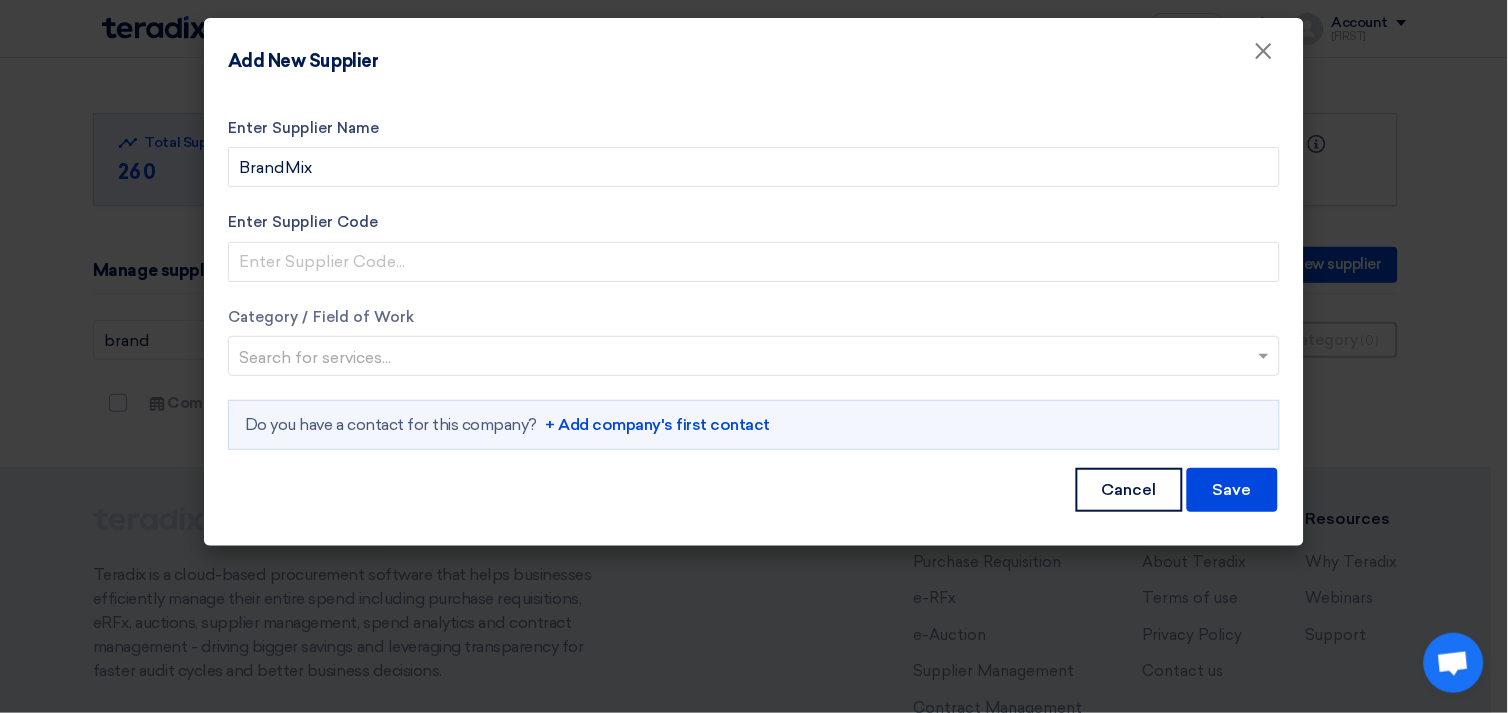 click at bounding box center (754, 356) 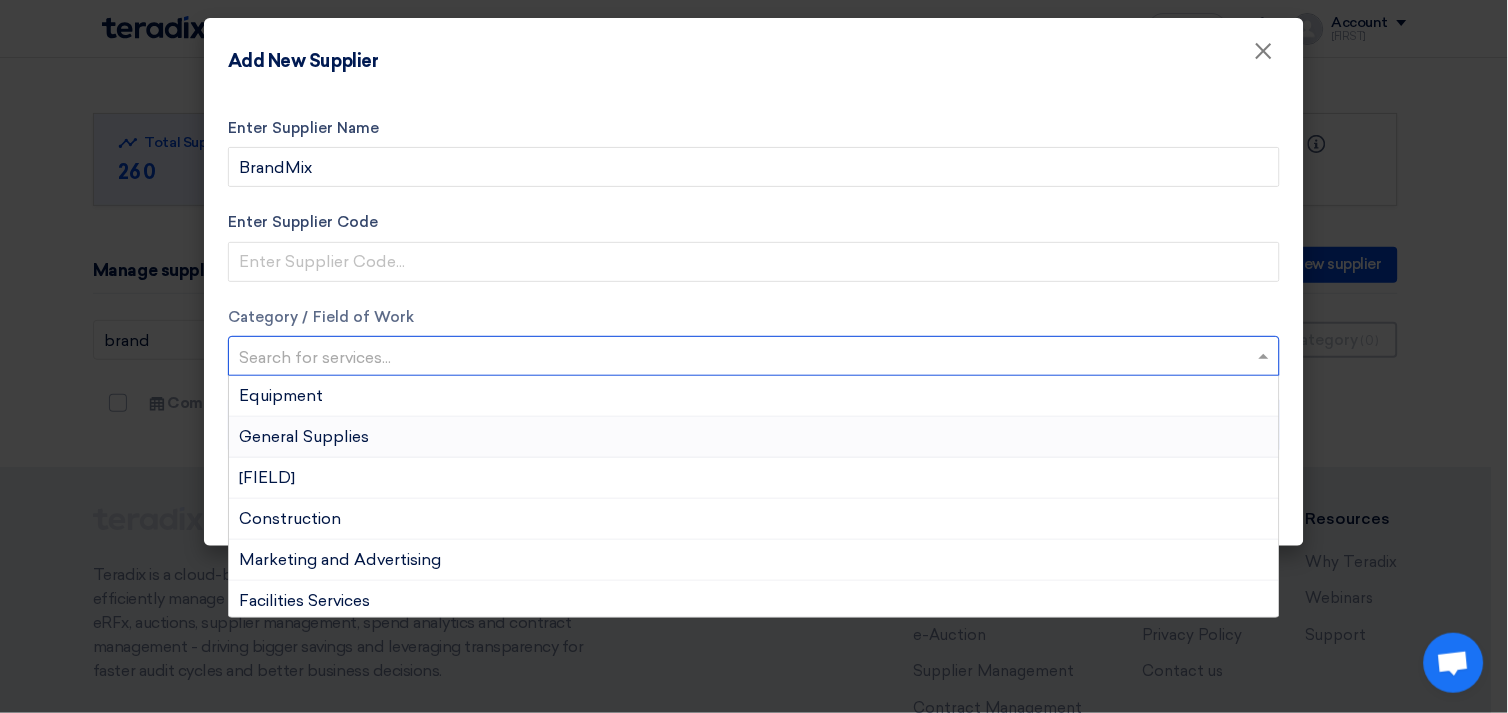 click on "General Supplies" at bounding box center [304, 436] 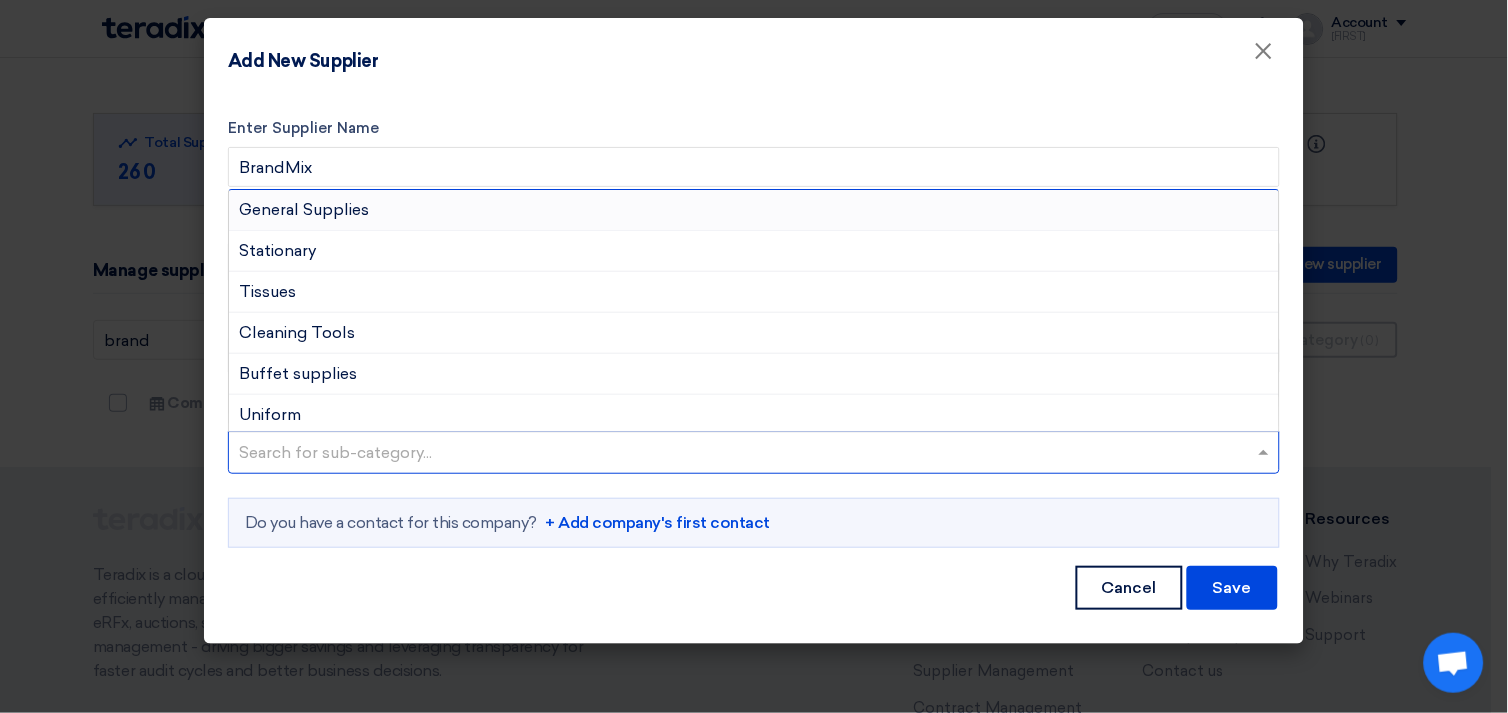 click at bounding box center (756, 454) 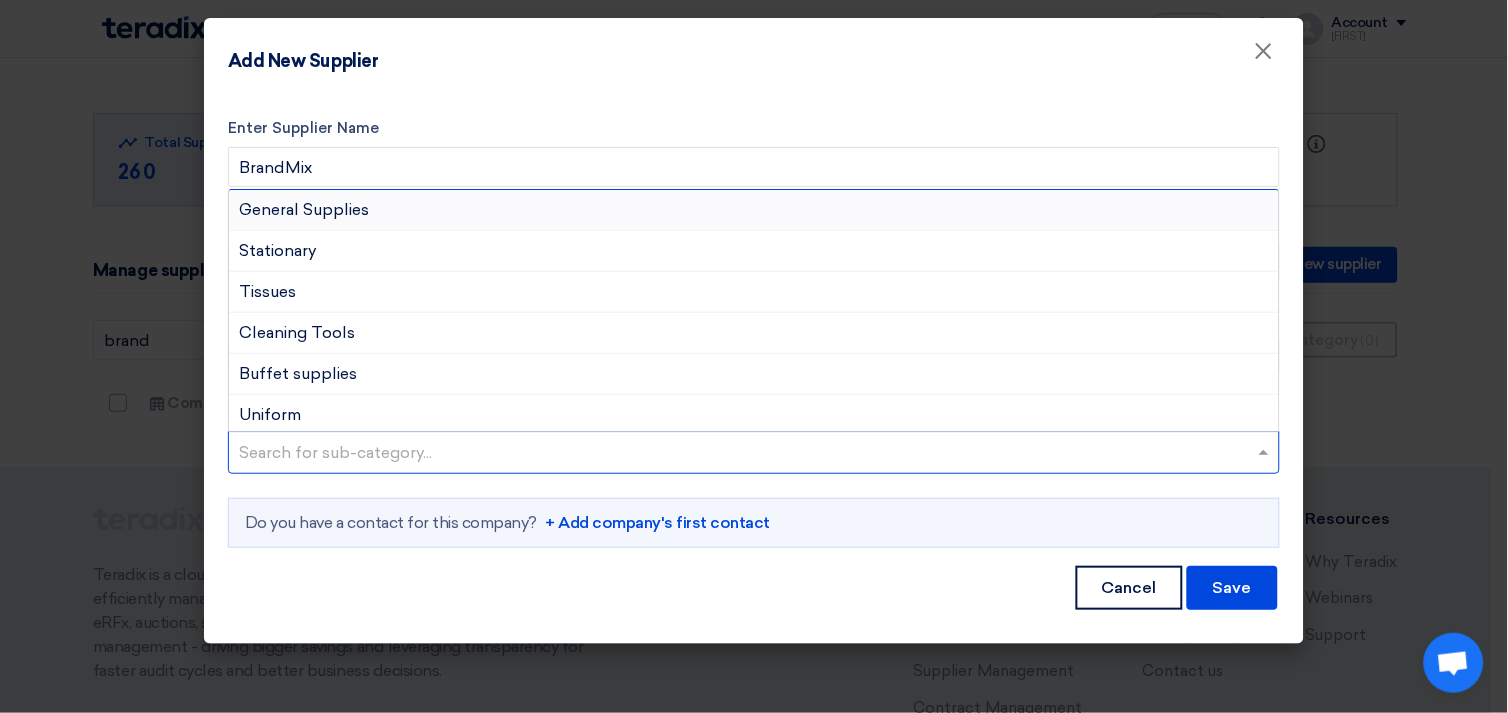 click on "General Supplies" at bounding box center (304, 209) 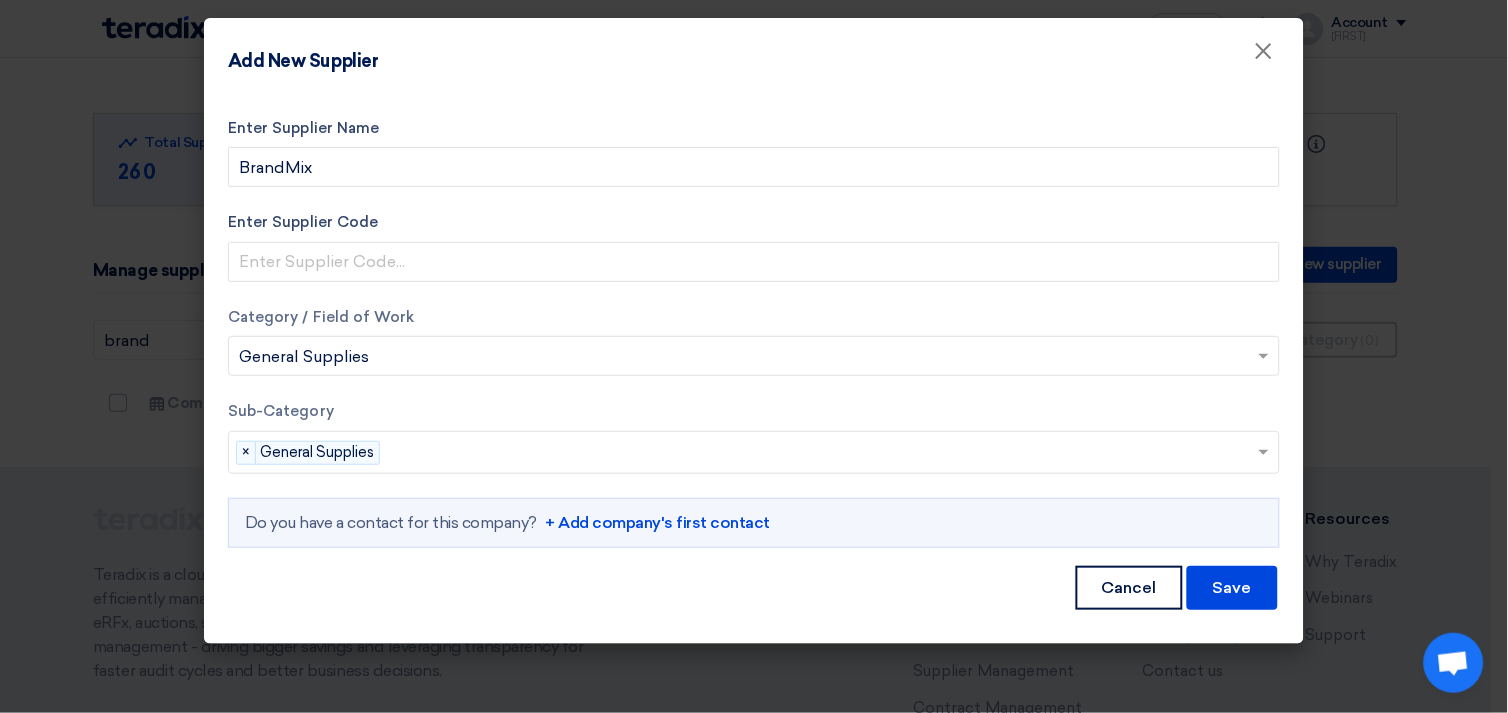 click on "+ Add company's first contact" at bounding box center (657, 523) 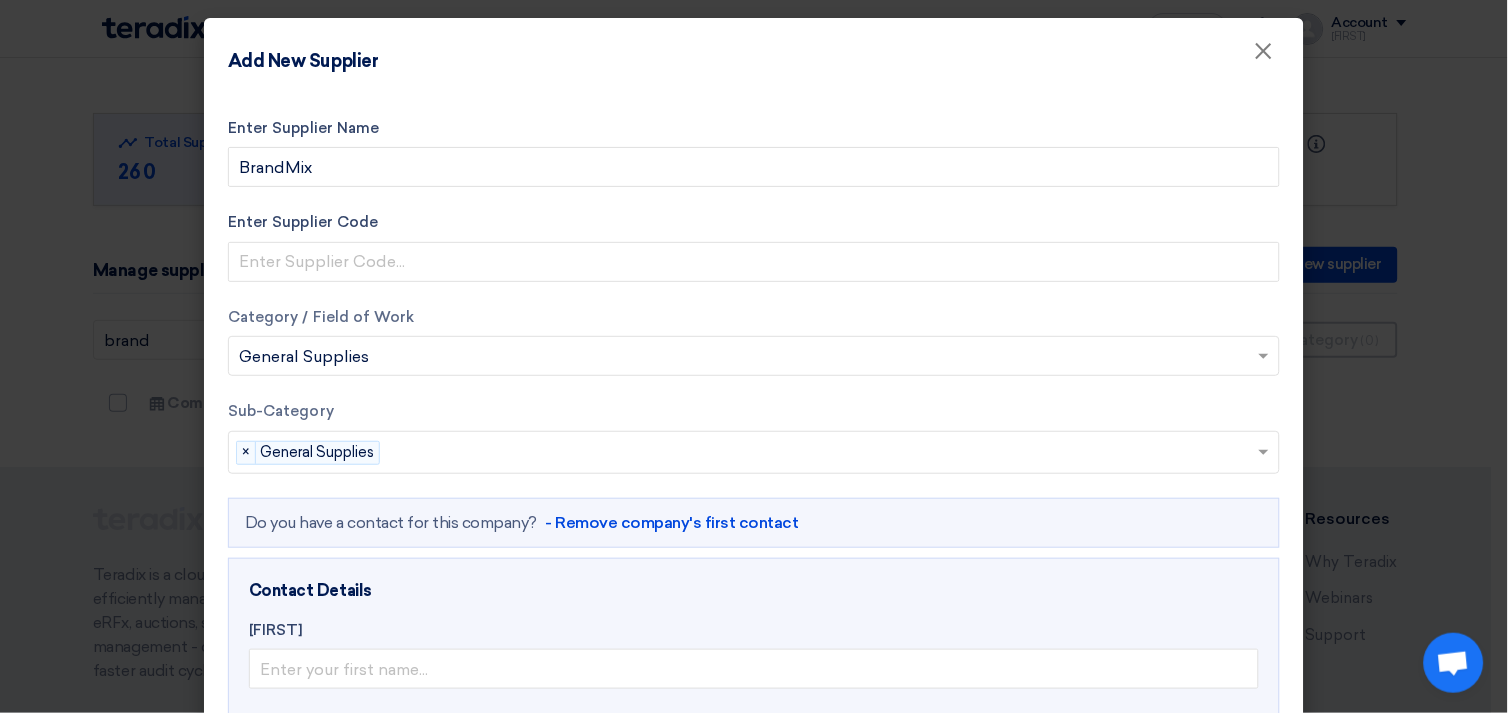 scroll, scrollTop: 333, scrollLeft: 0, axis: vertical 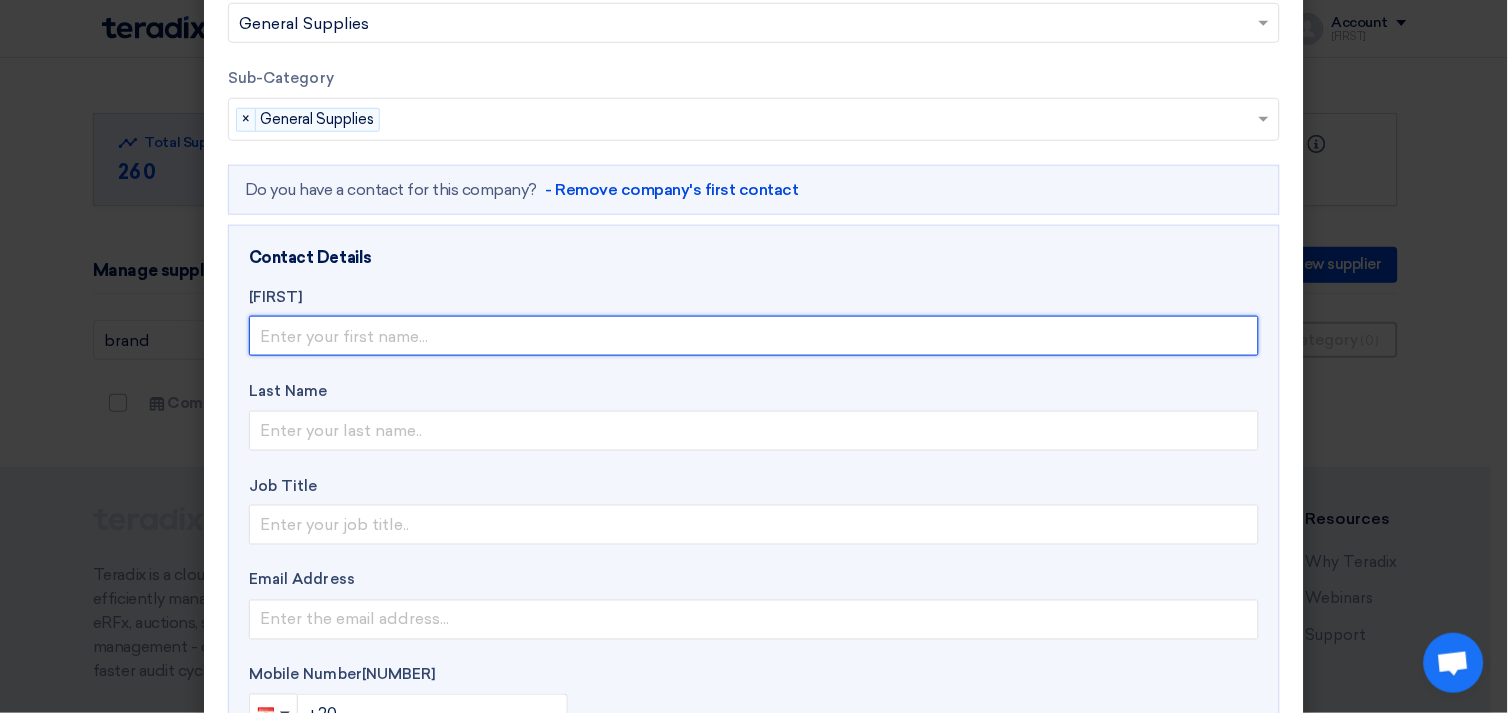 click 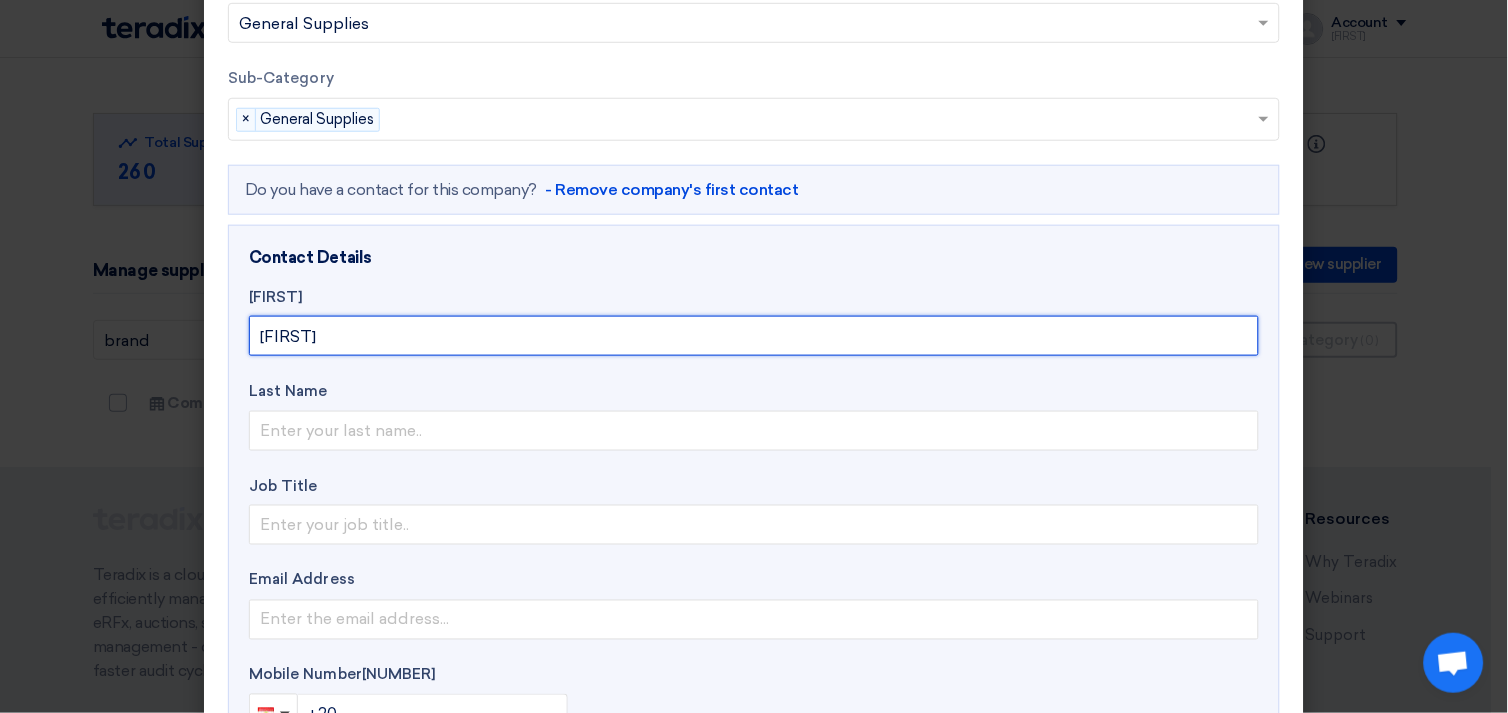 type on "[FIRST]" 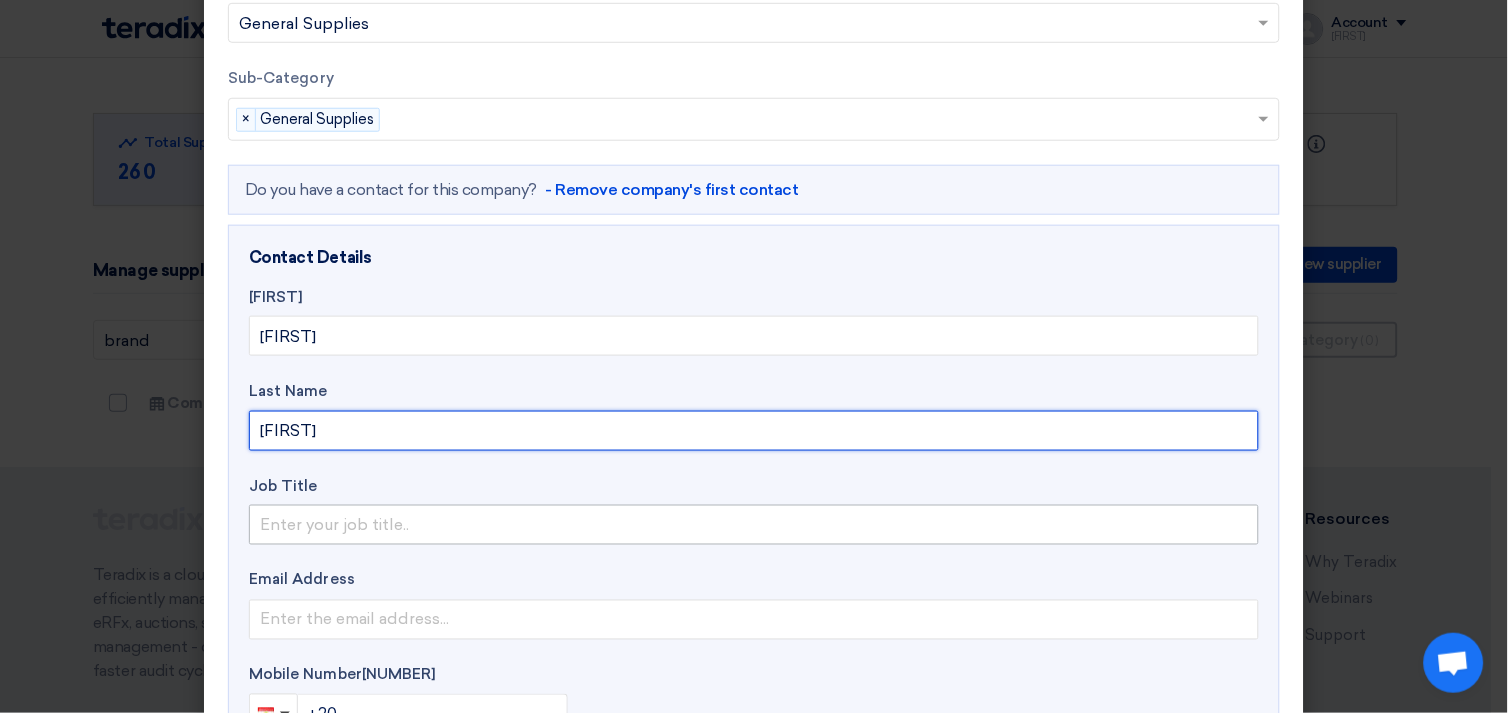 type on "[FIRST]" 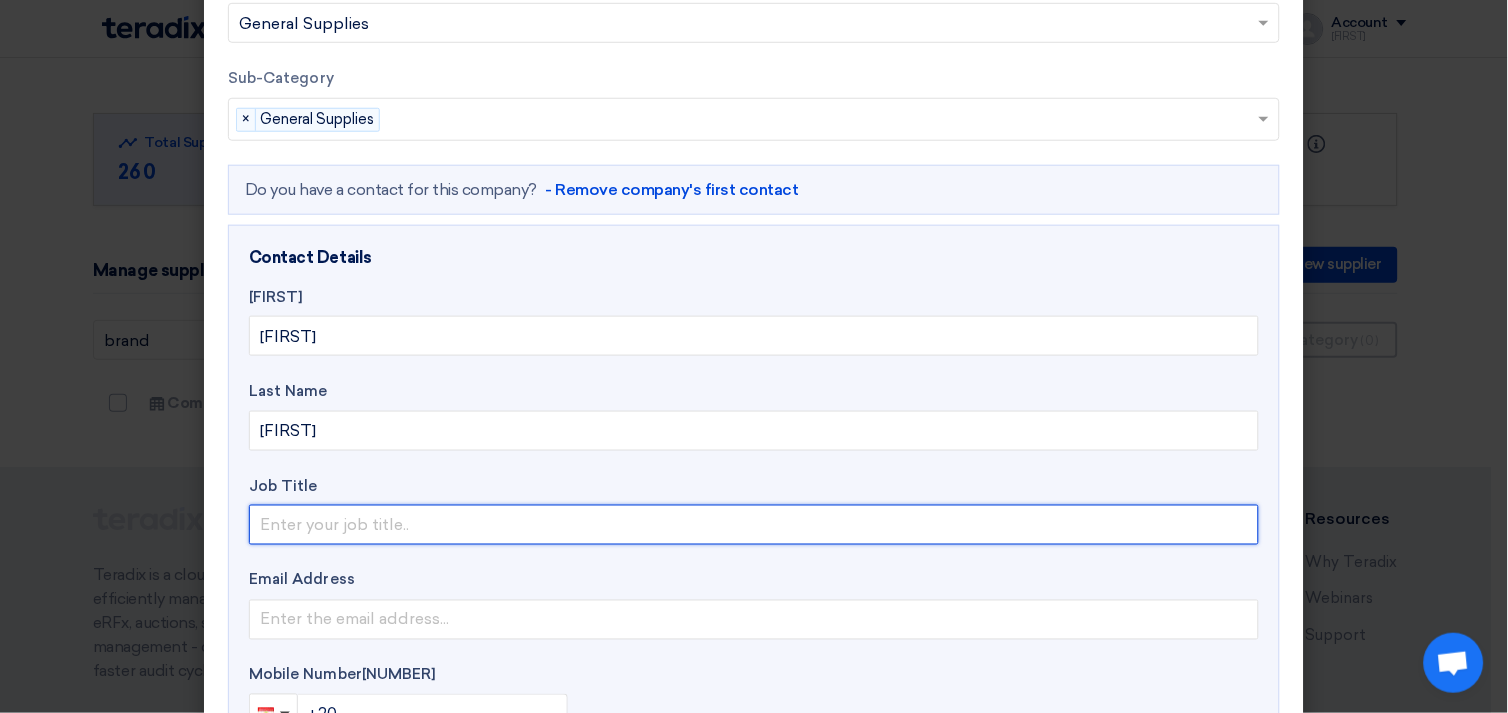 click 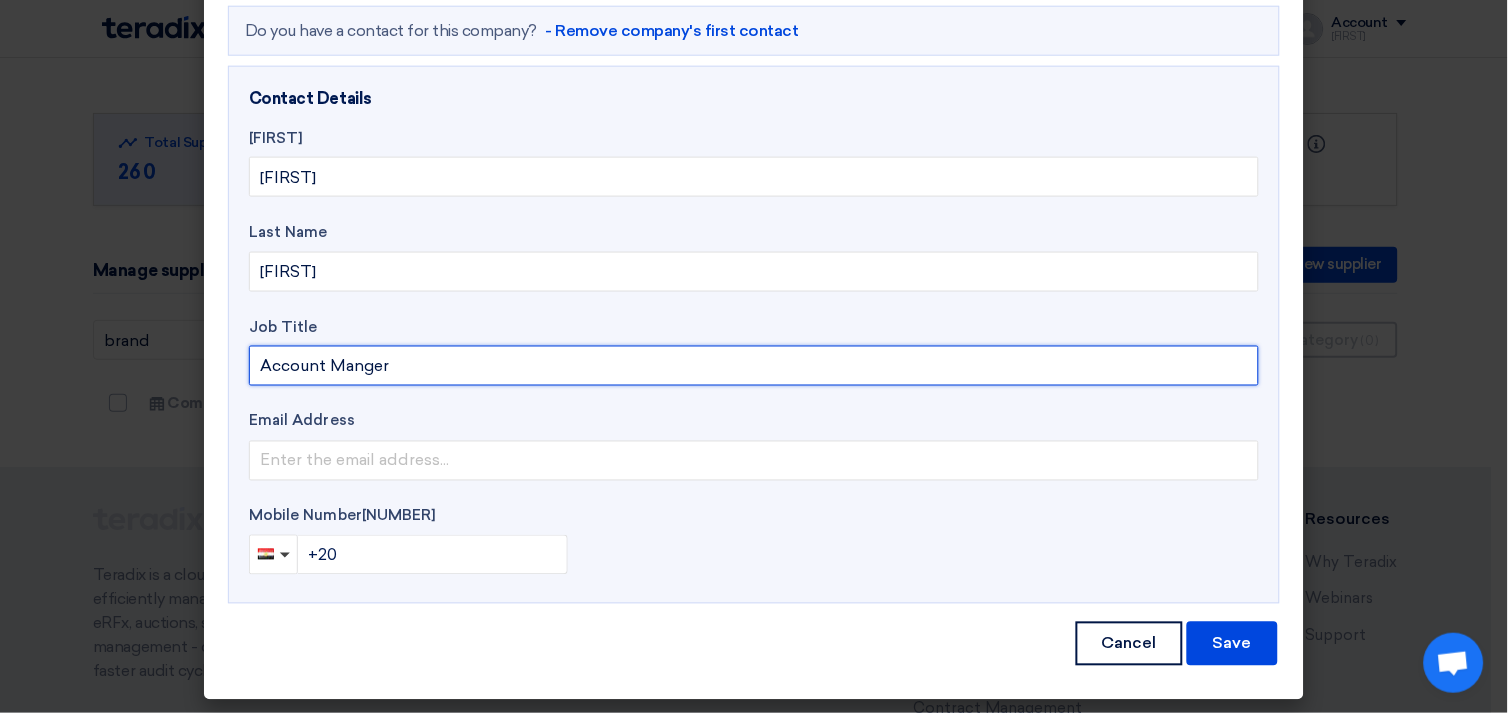 scroll, scrollTop: 494, scrollLeft: 0, axis: vertical 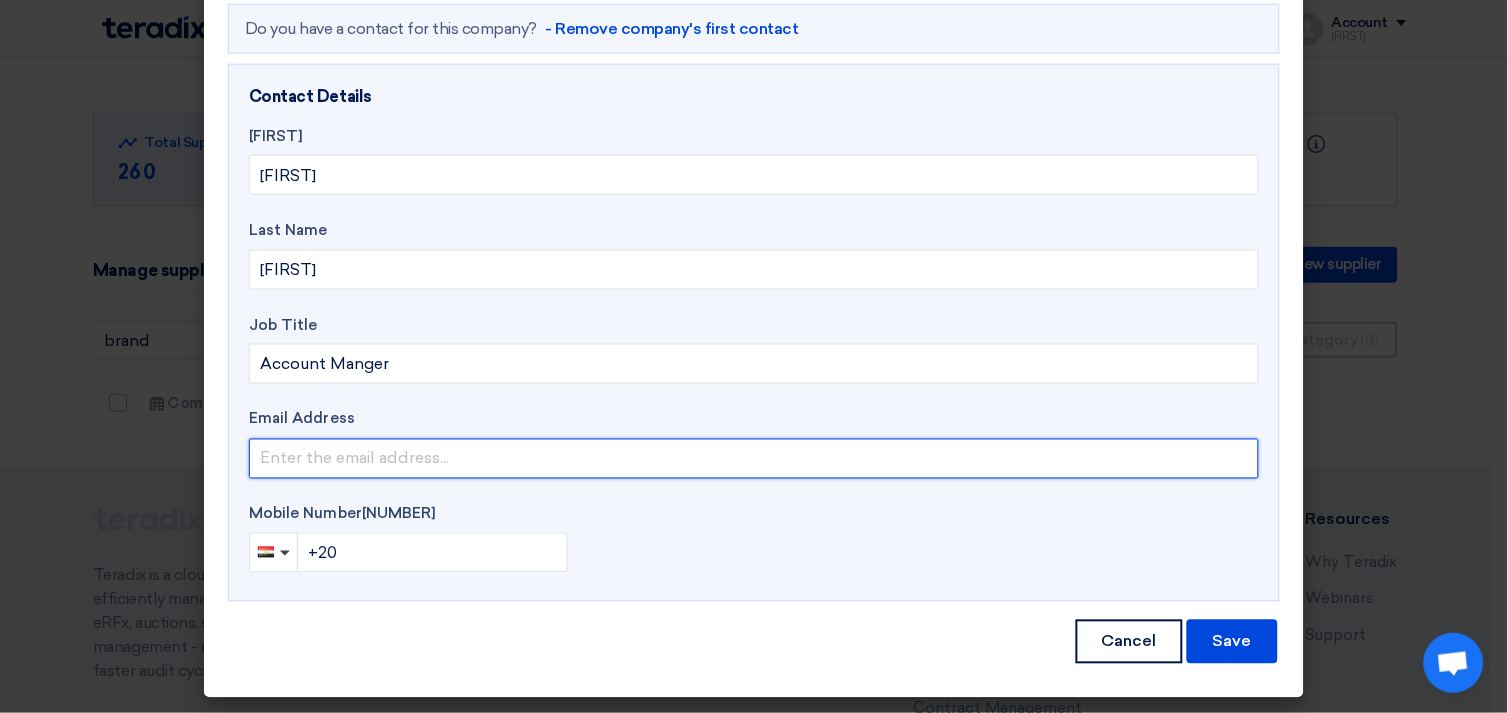 click 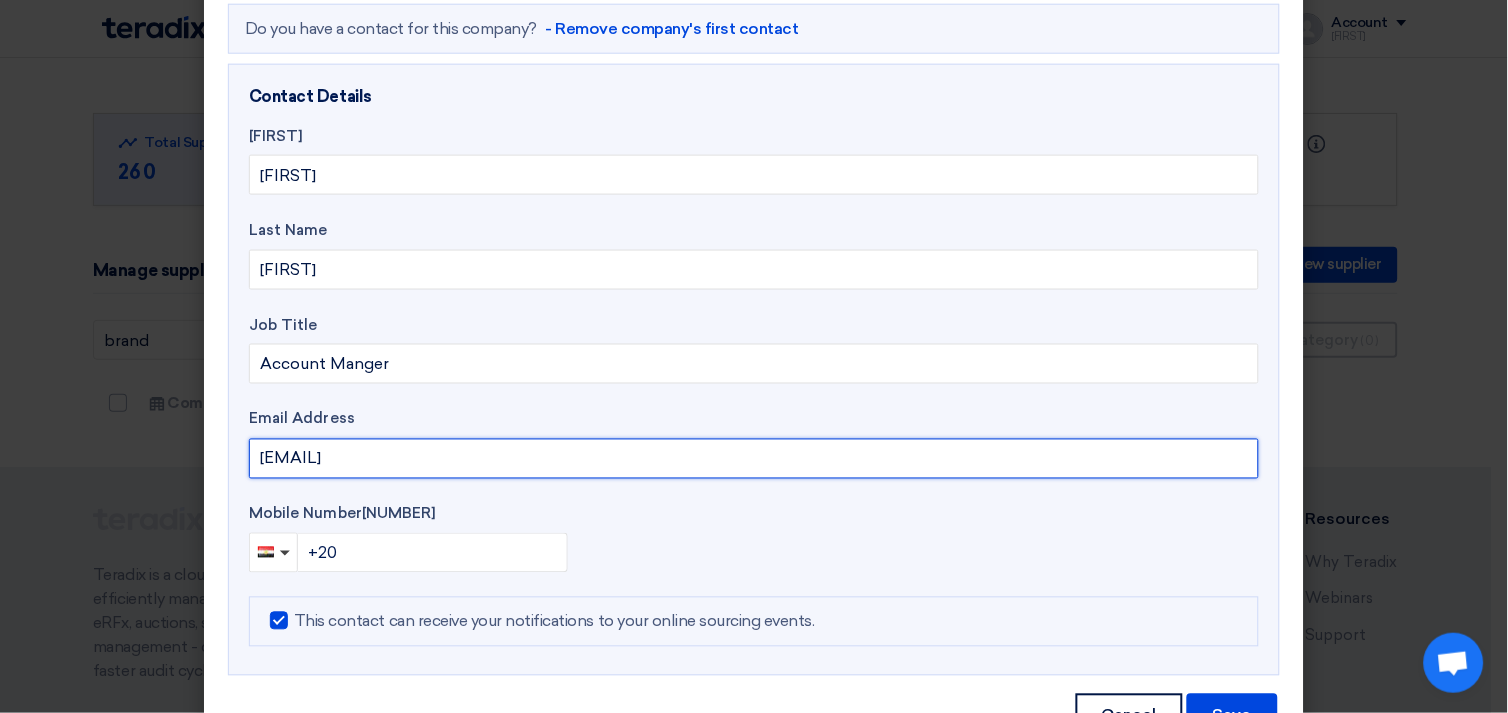 type on "[EMAIL]" 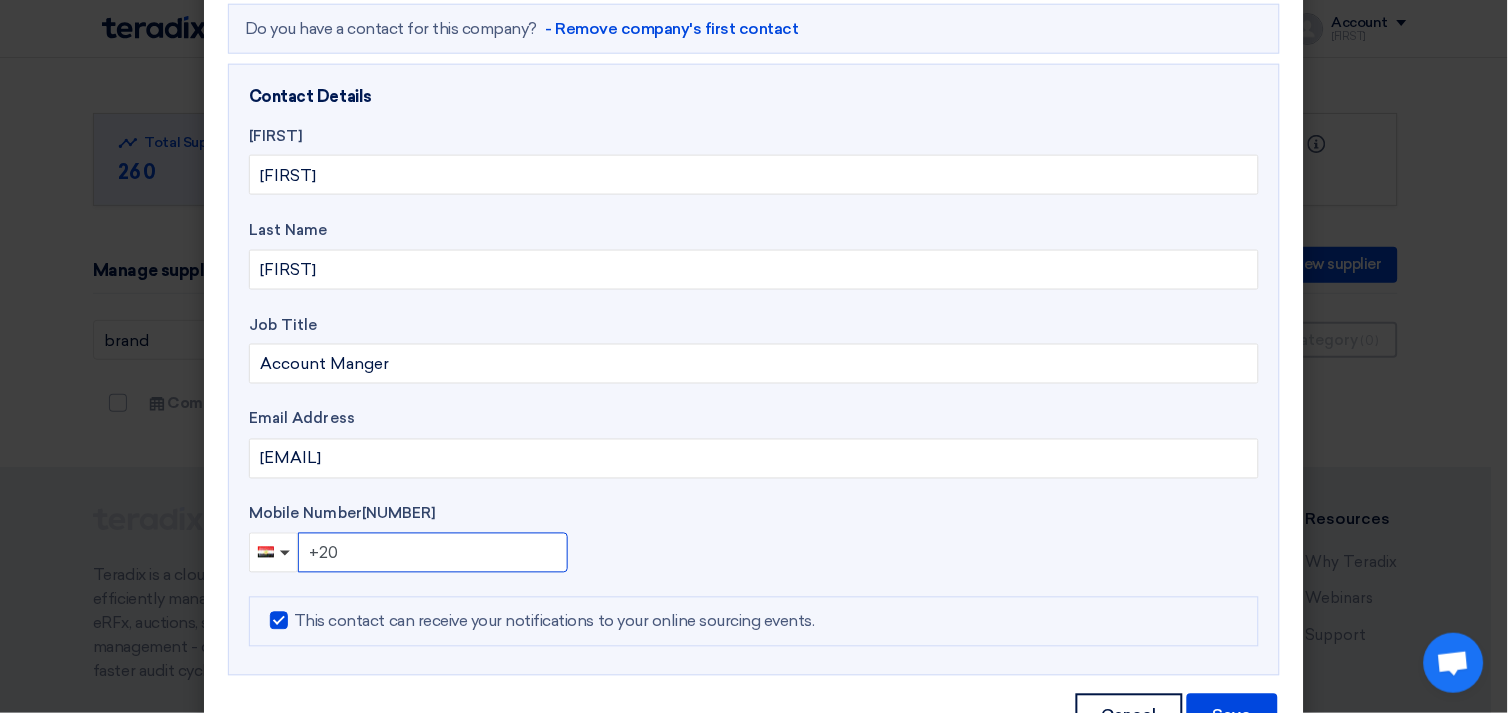 click on "+20" 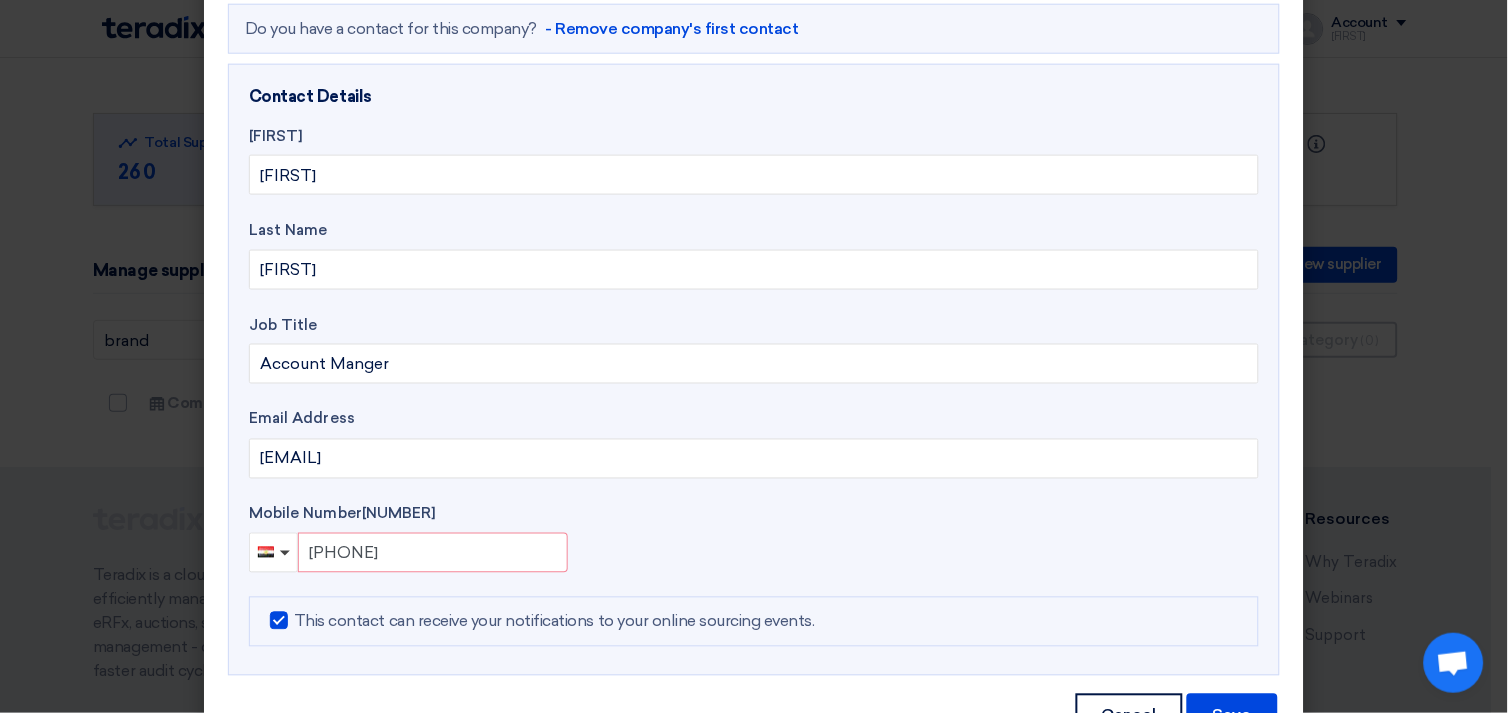 type on "[PHONE]" 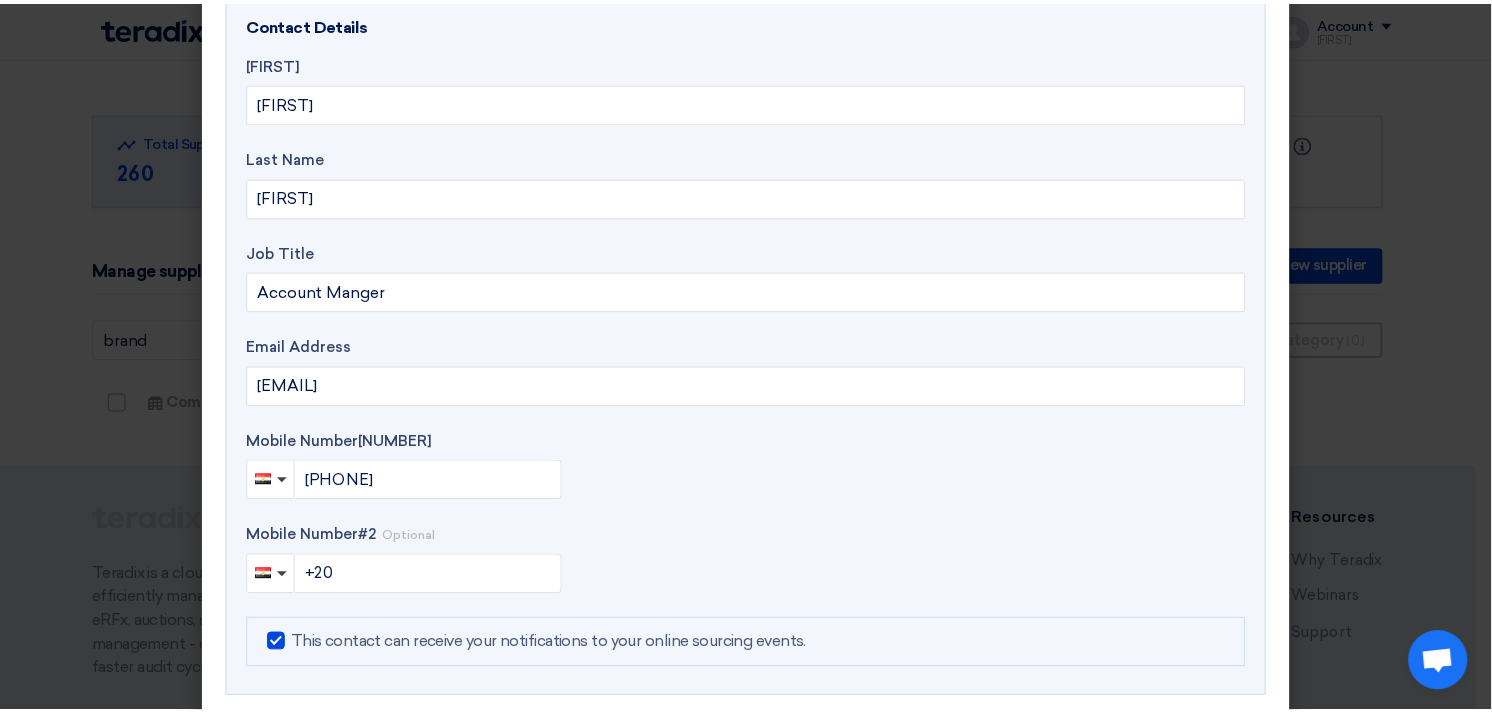 scroll, scrollTop: 663, scrollLeft: 0, axis: vertical 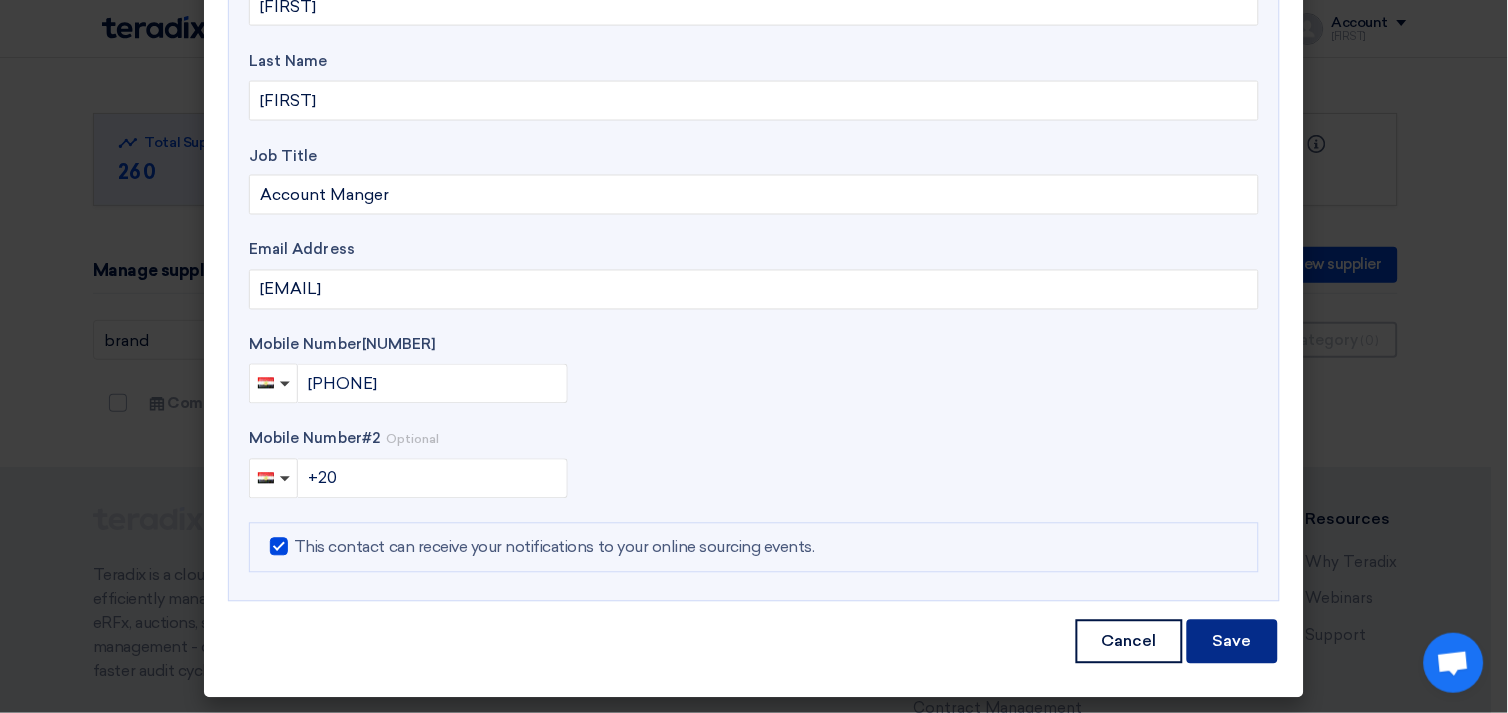 click on "Save" 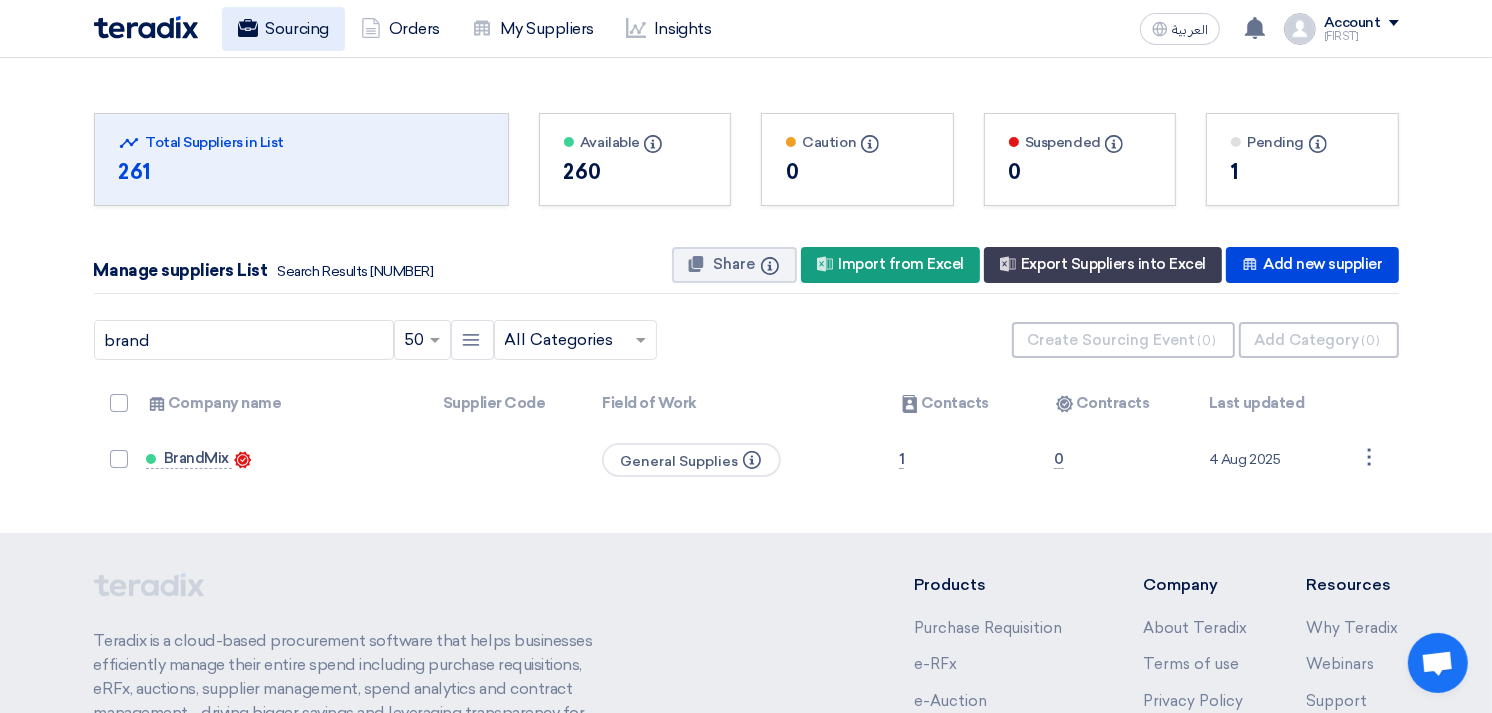 click on "Sourcing" 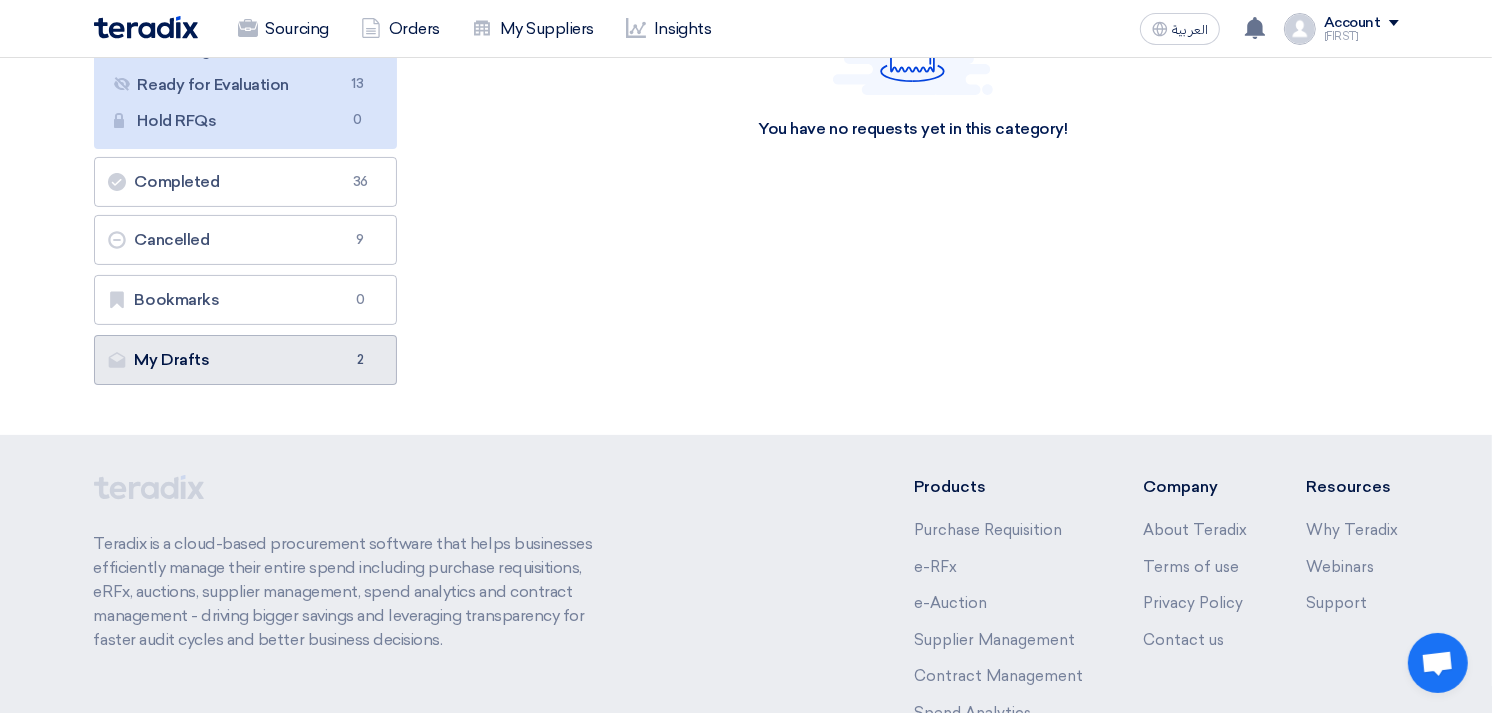 scroll, scrollTop: 333, scrollLeft: 0, axis: vertical 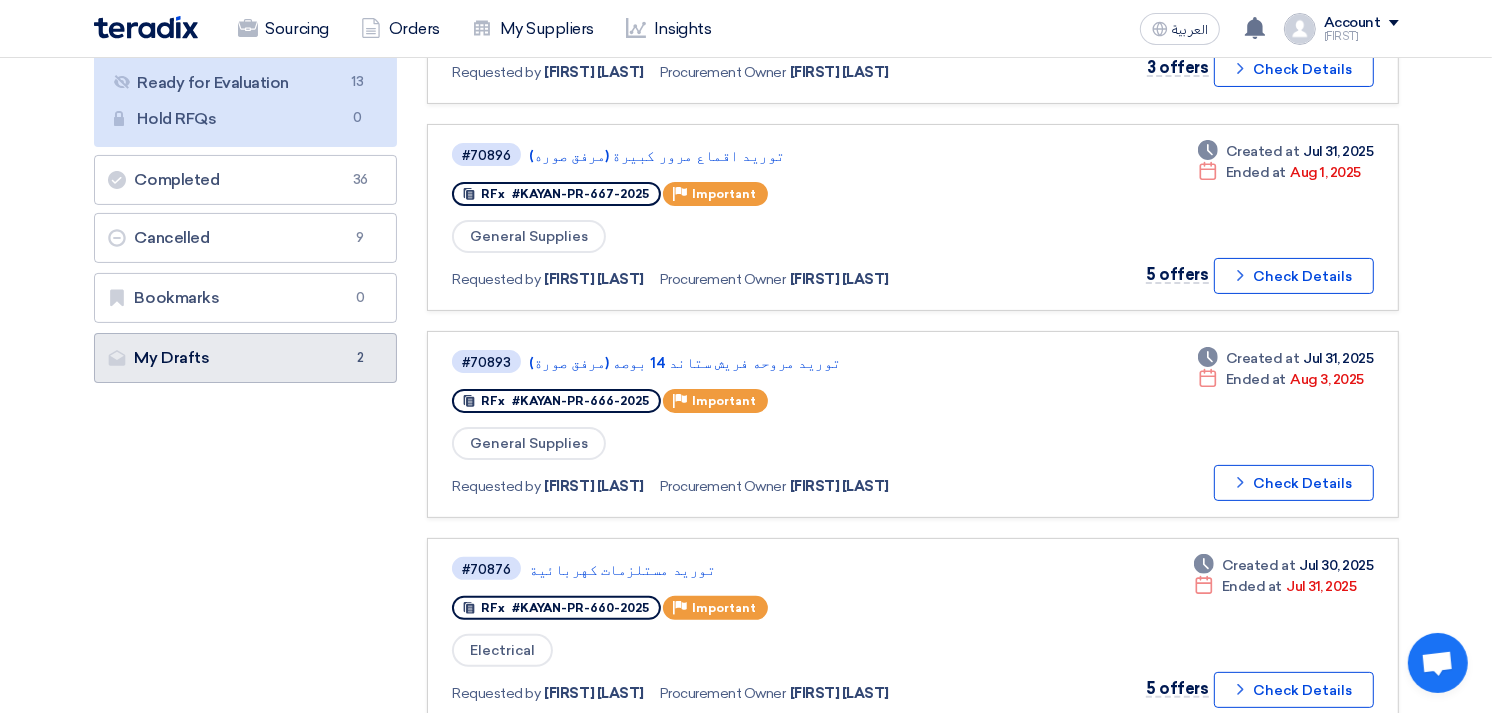 click on "My Drafts
My Drafts
2" 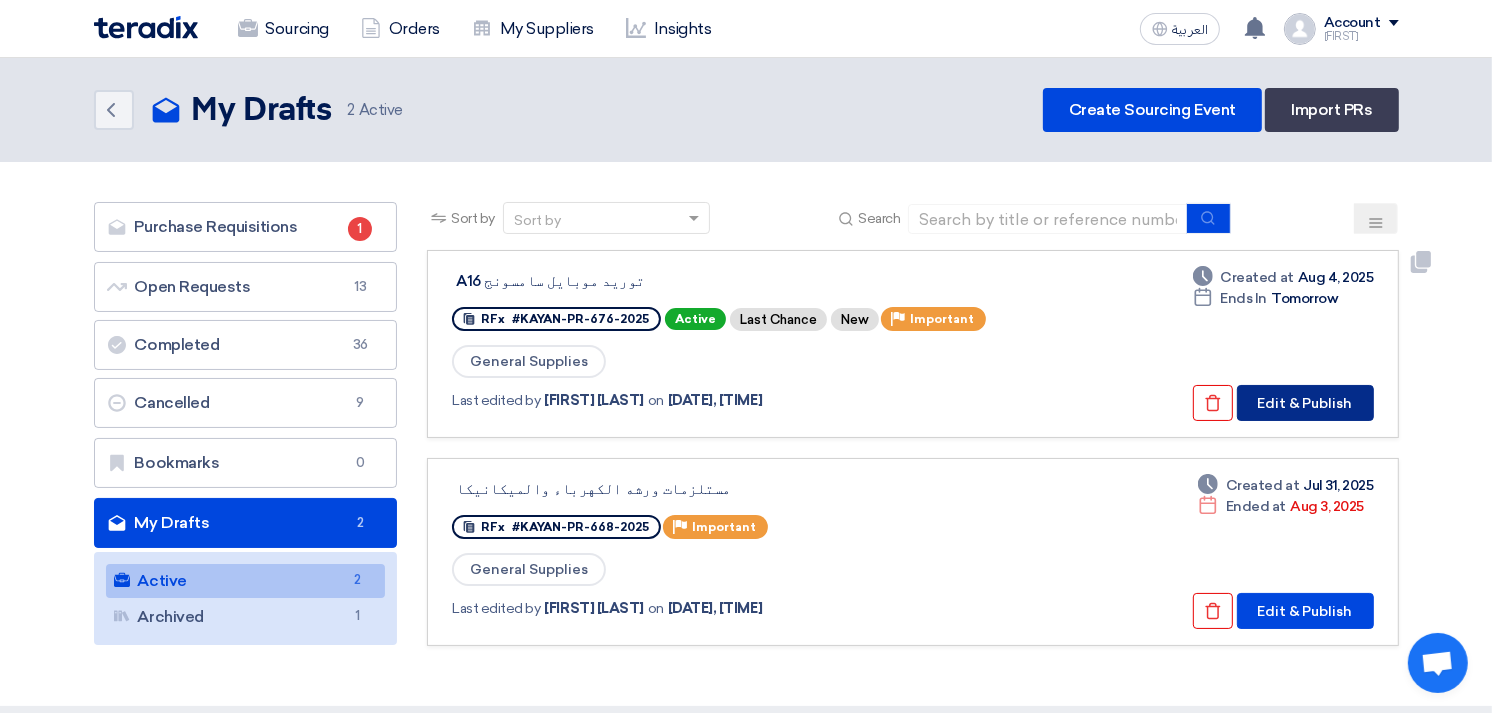 click on "Edit & Publish" 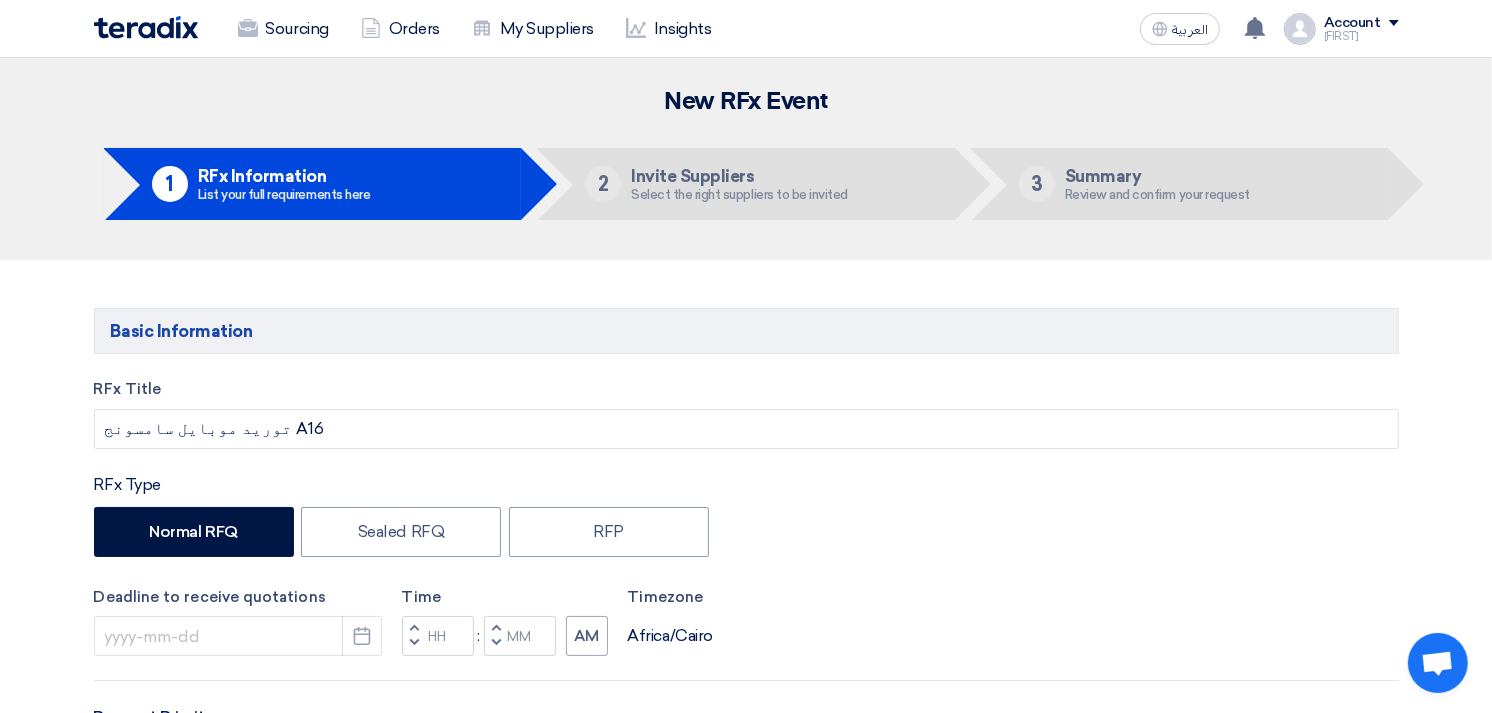 type on "[DATE]" 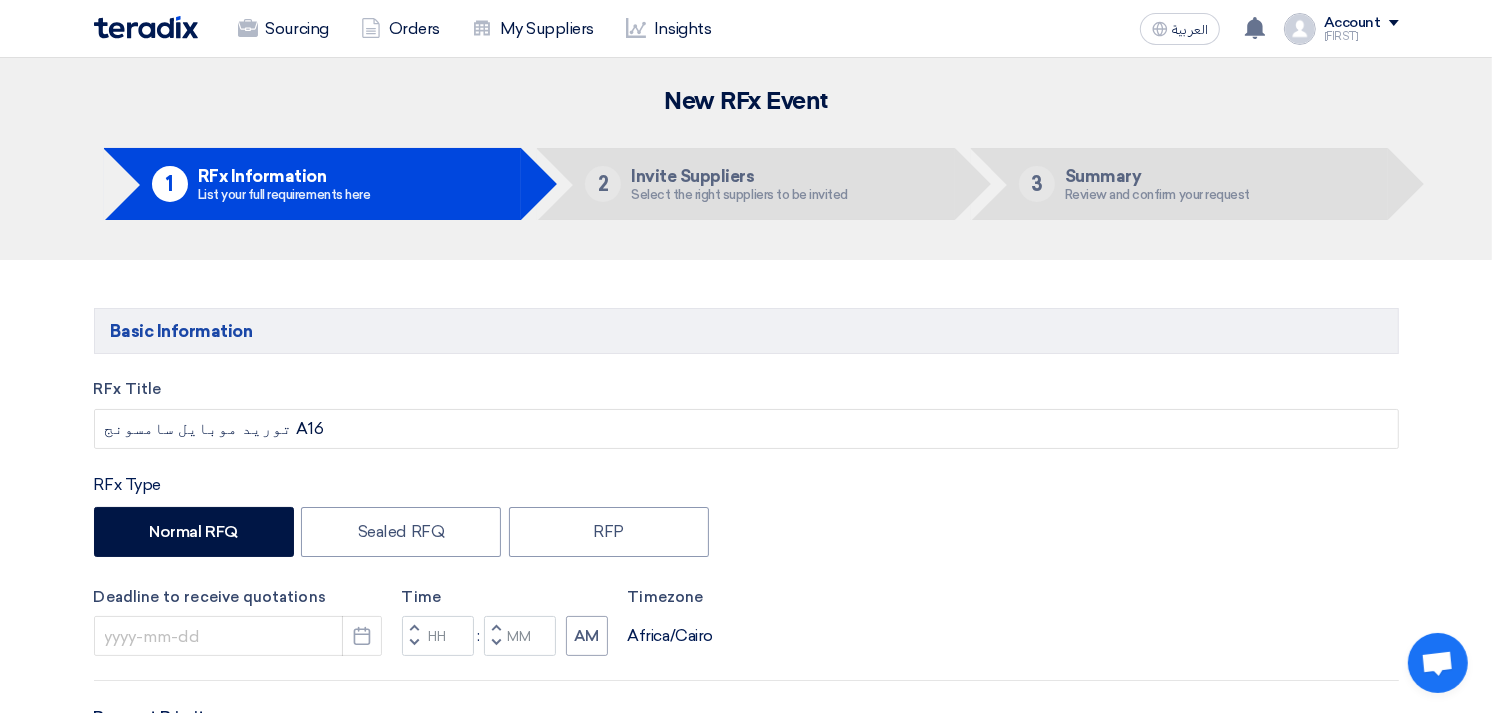 type on "12" 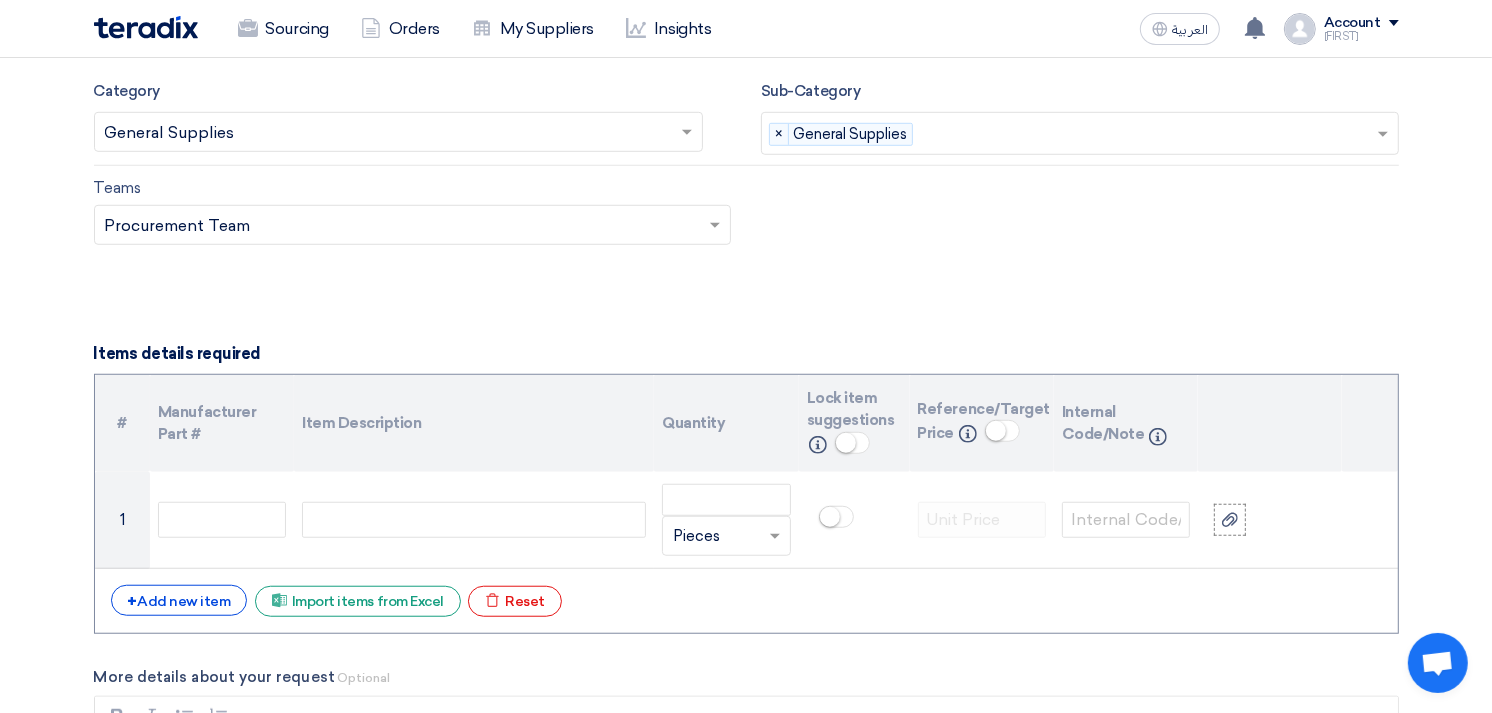 scroll, scrollTop: 1222, scrollLeft: 0, axis: vertical 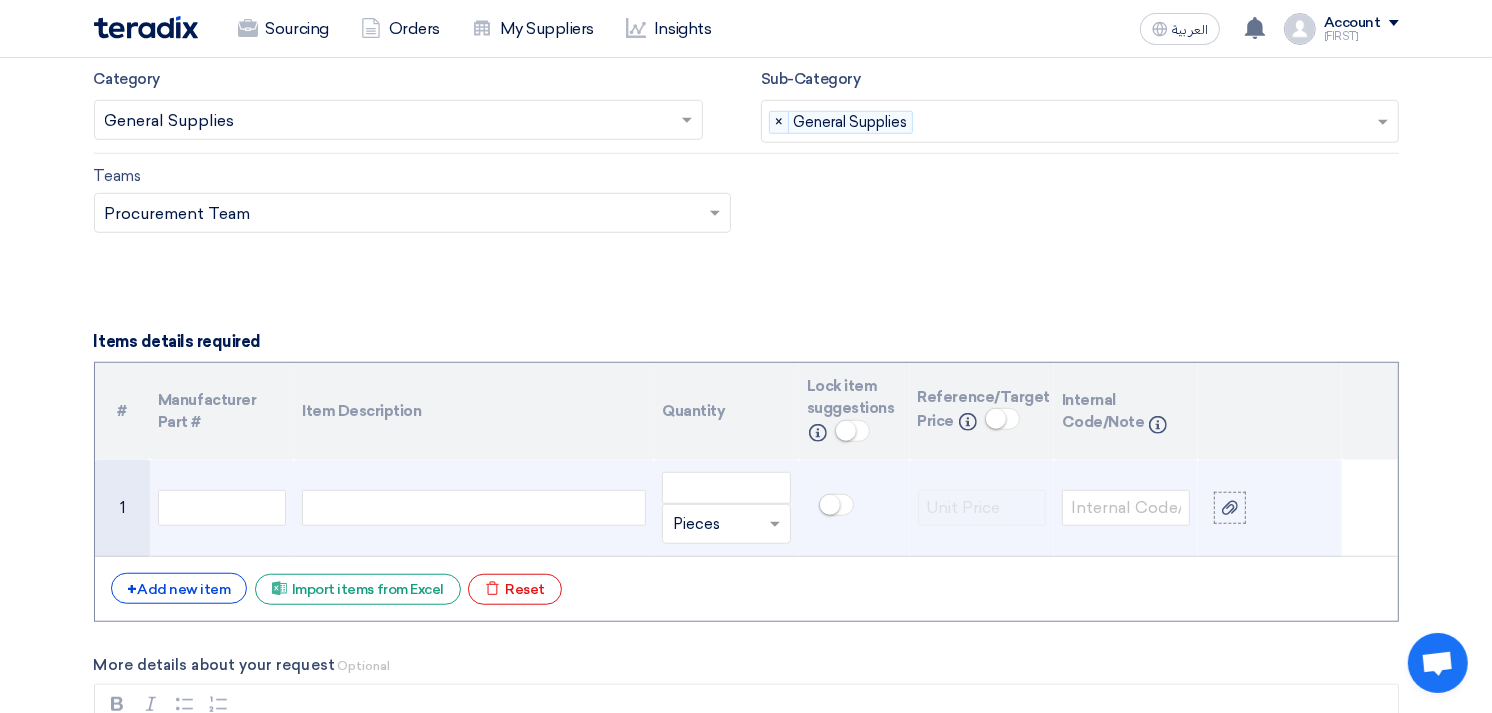 click 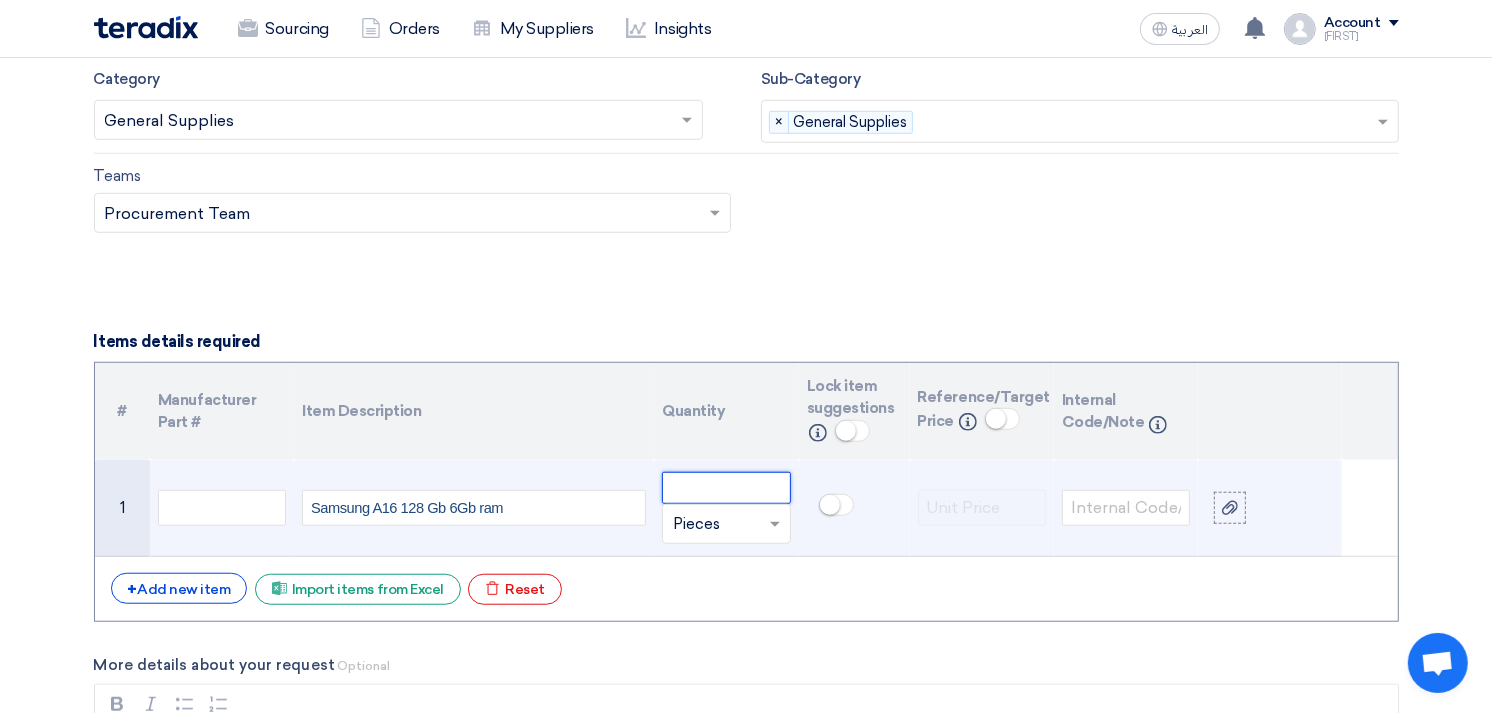 click 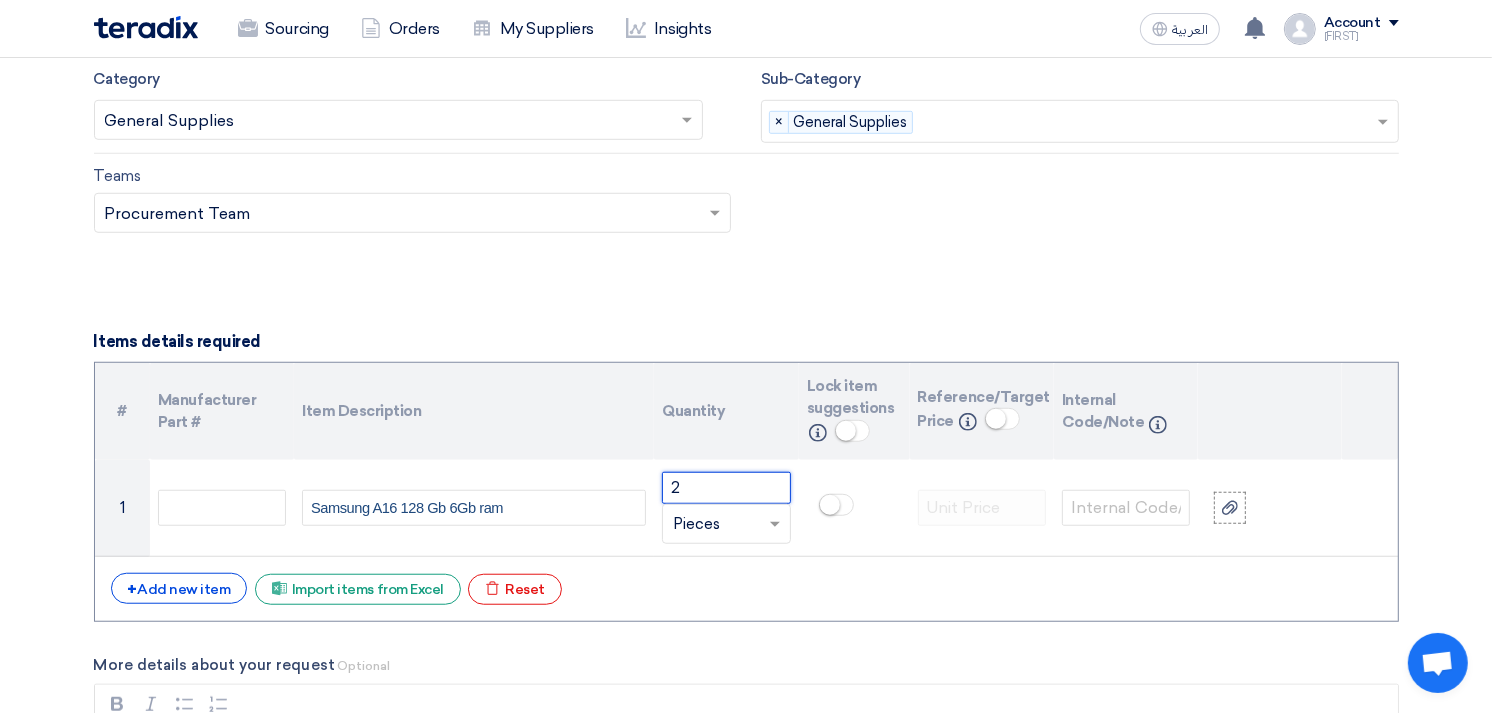 type on "2" 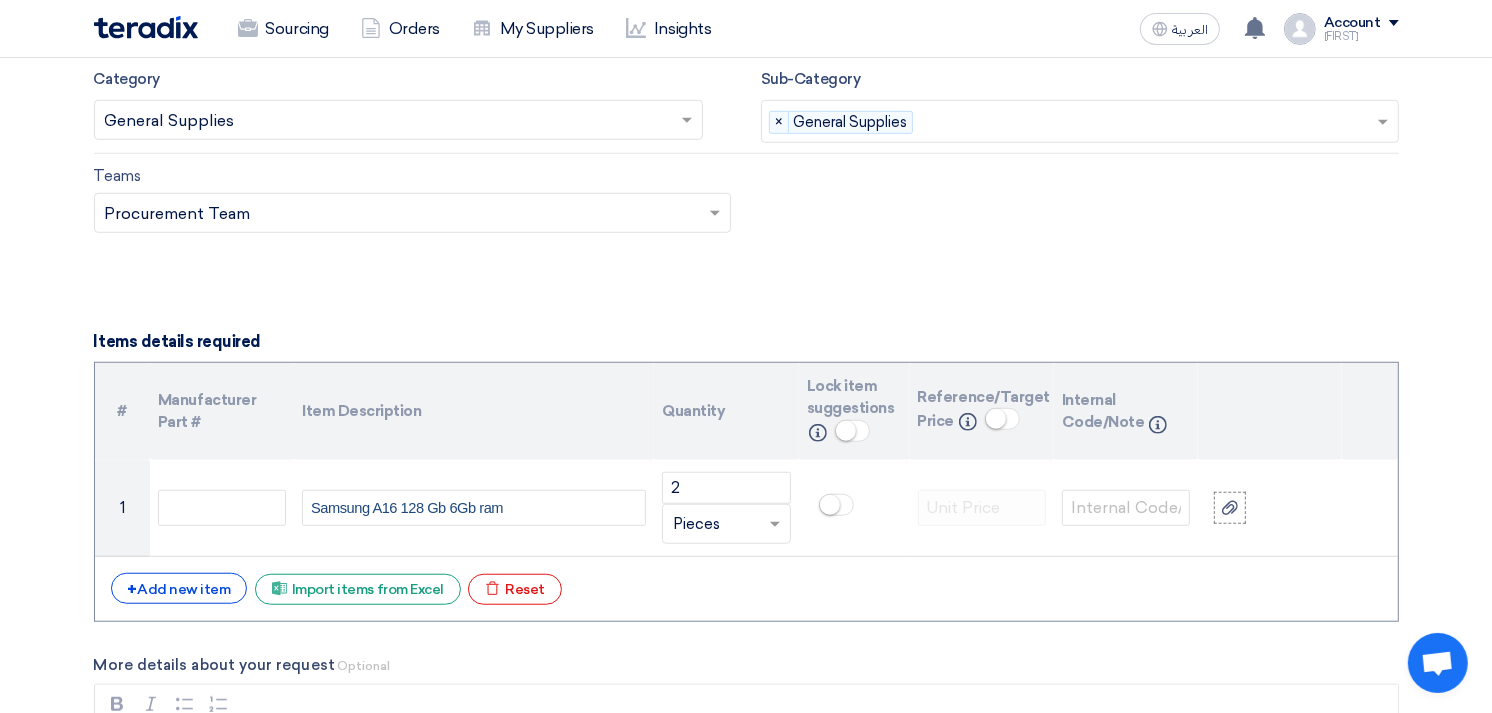 click on "Item Description" 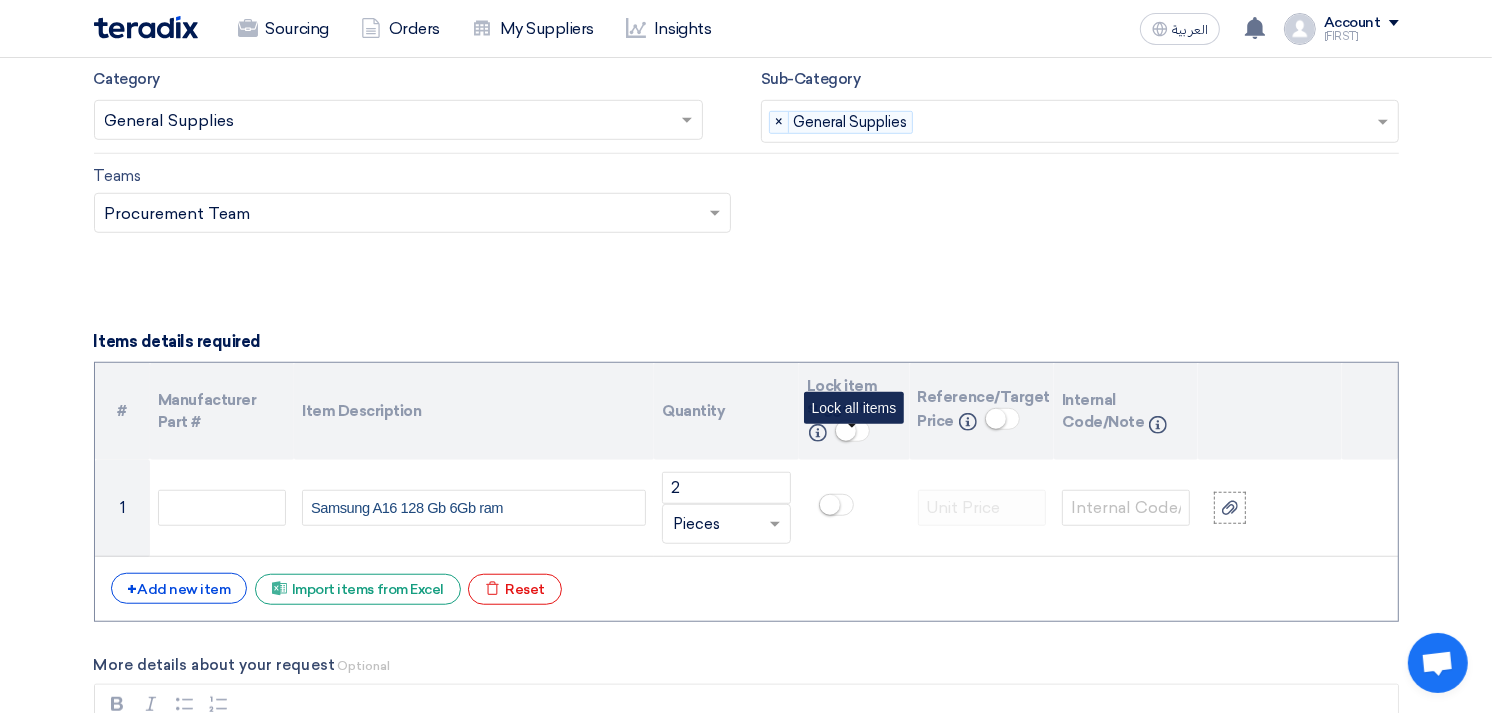click 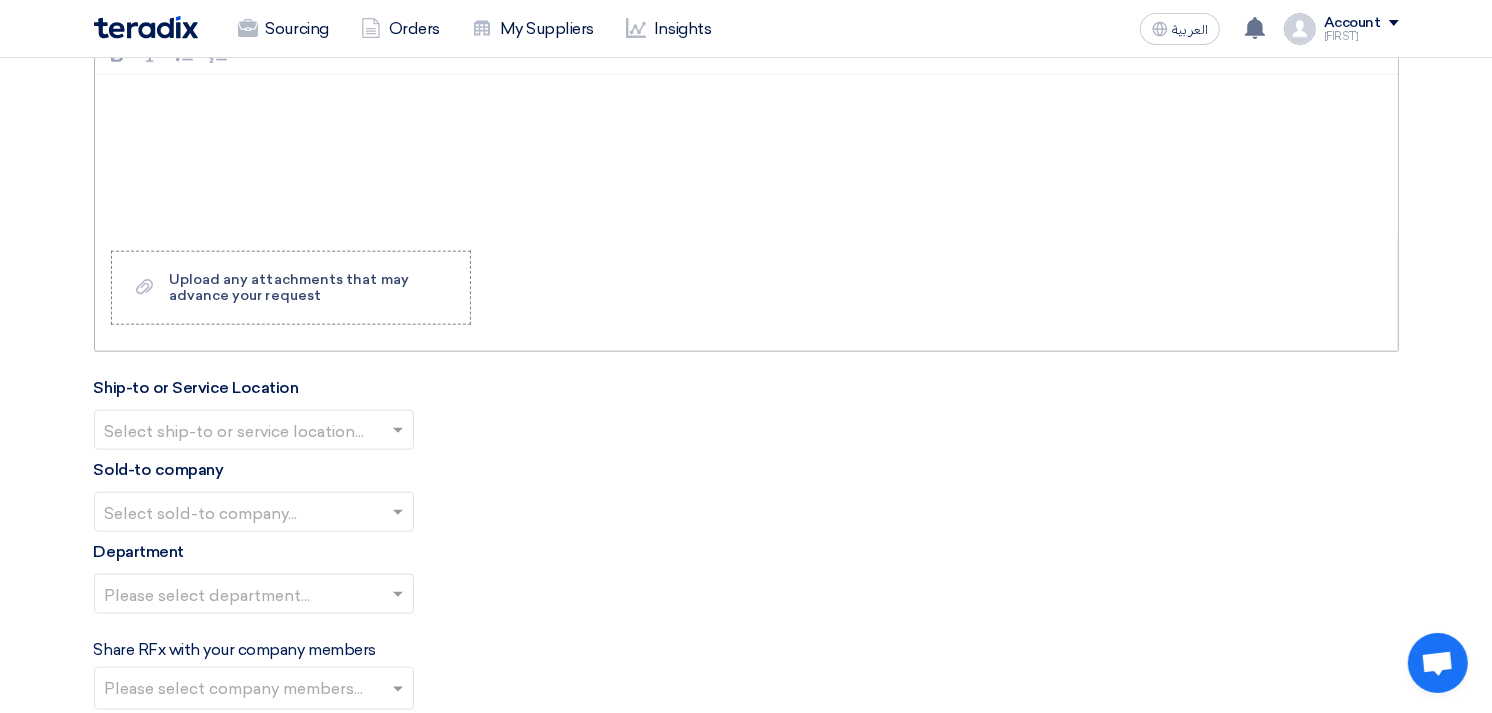 scroll, scrollTop: 1888, scrollLeft: 0, axis: vertical 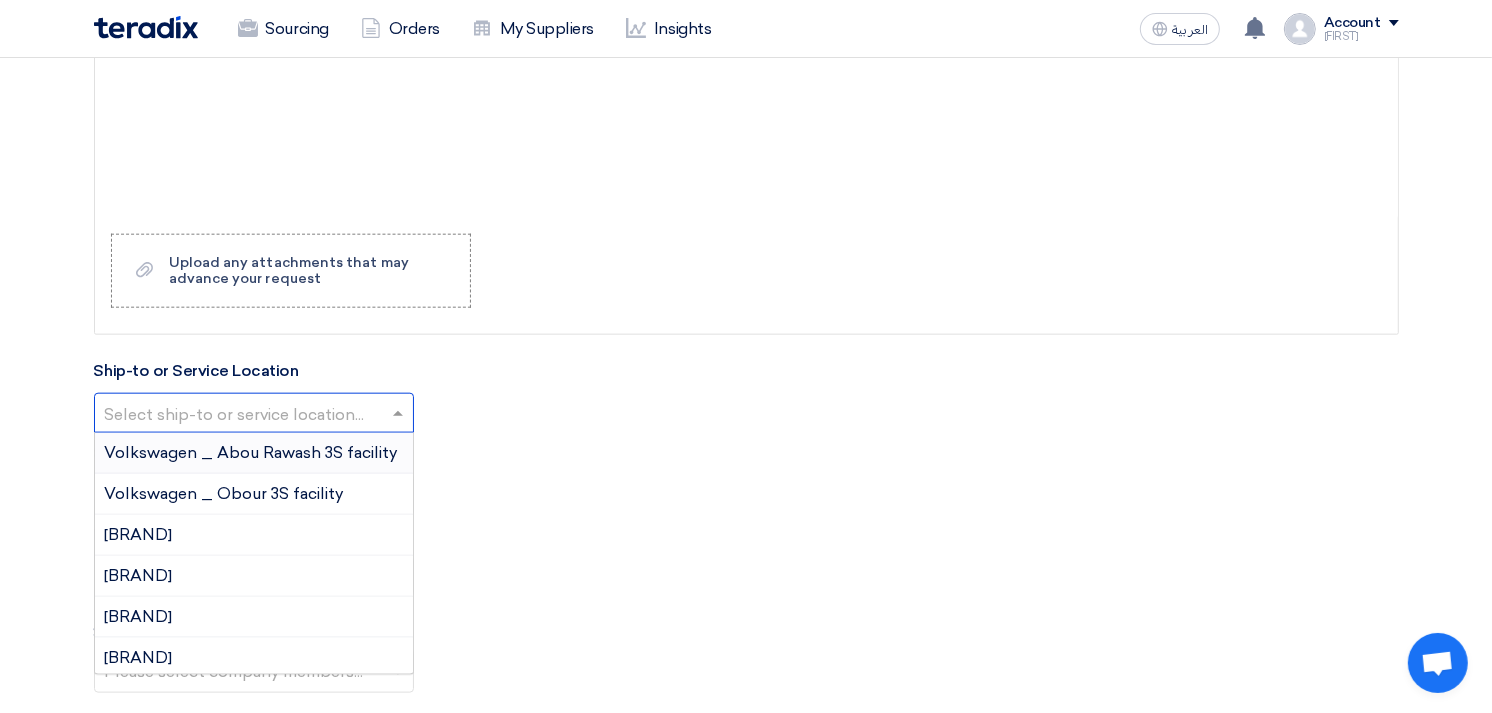 click 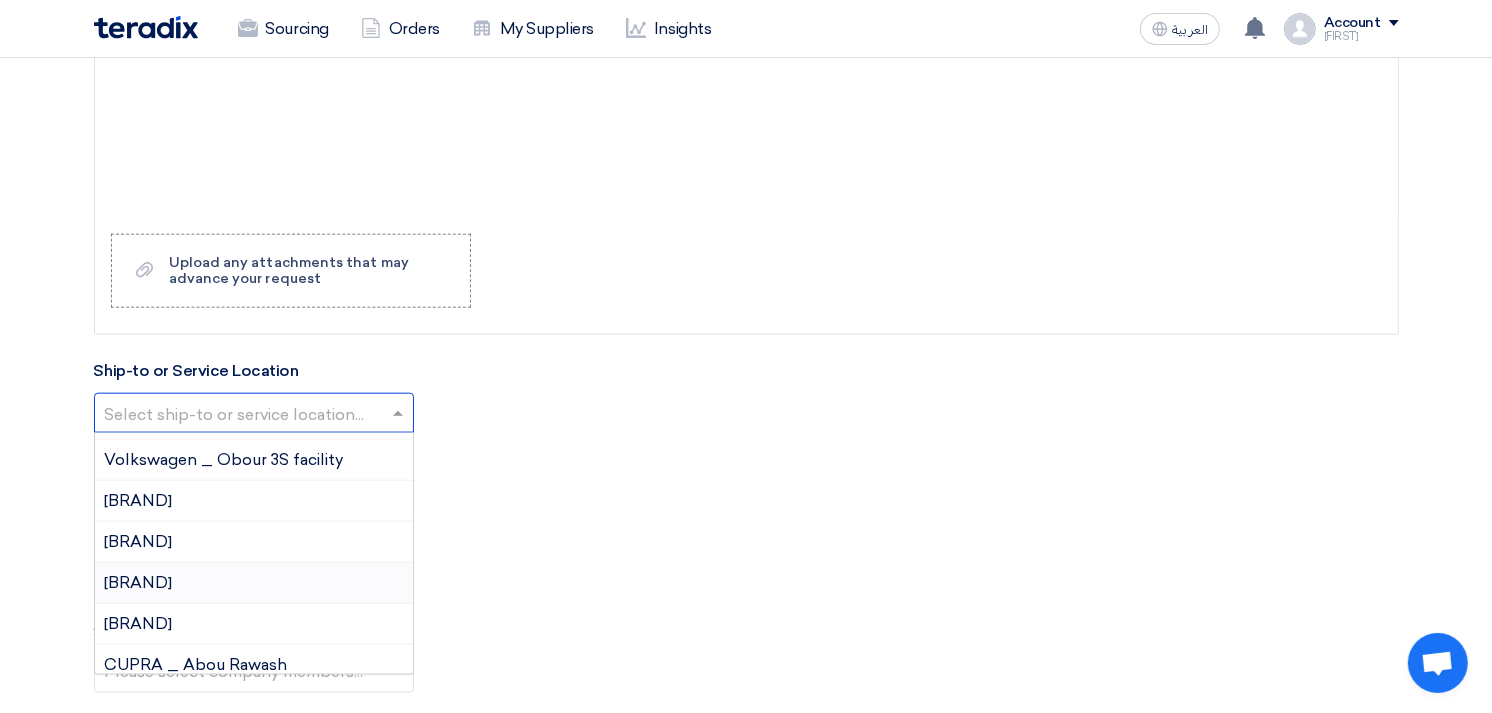 scroll, scrollTop: 0, scrollLeft: 0, axis: both 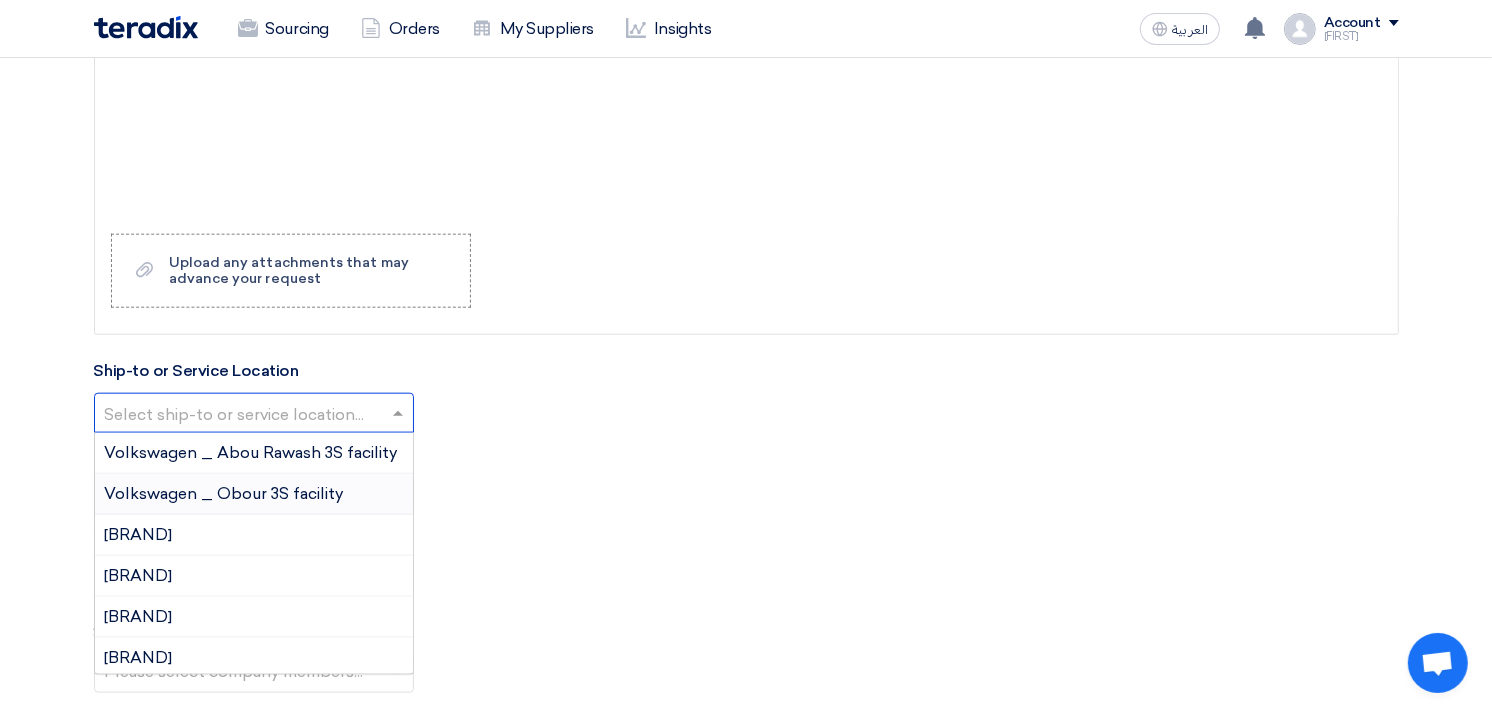 click on "Volkswagen _ Obour 3S facility" at bounding box center (224, 493) 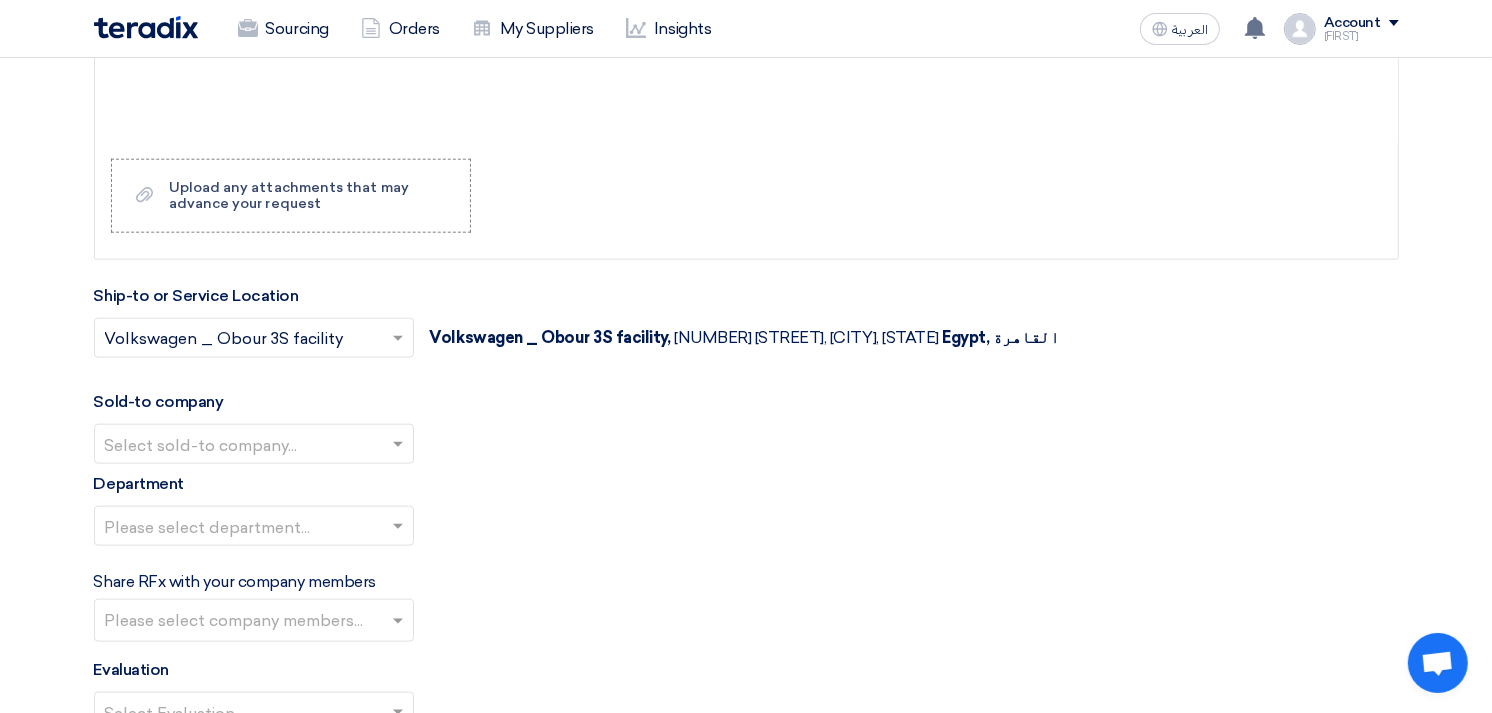 scroll, scrollTop: 2000, scrollLeft: 0, axis: vertical 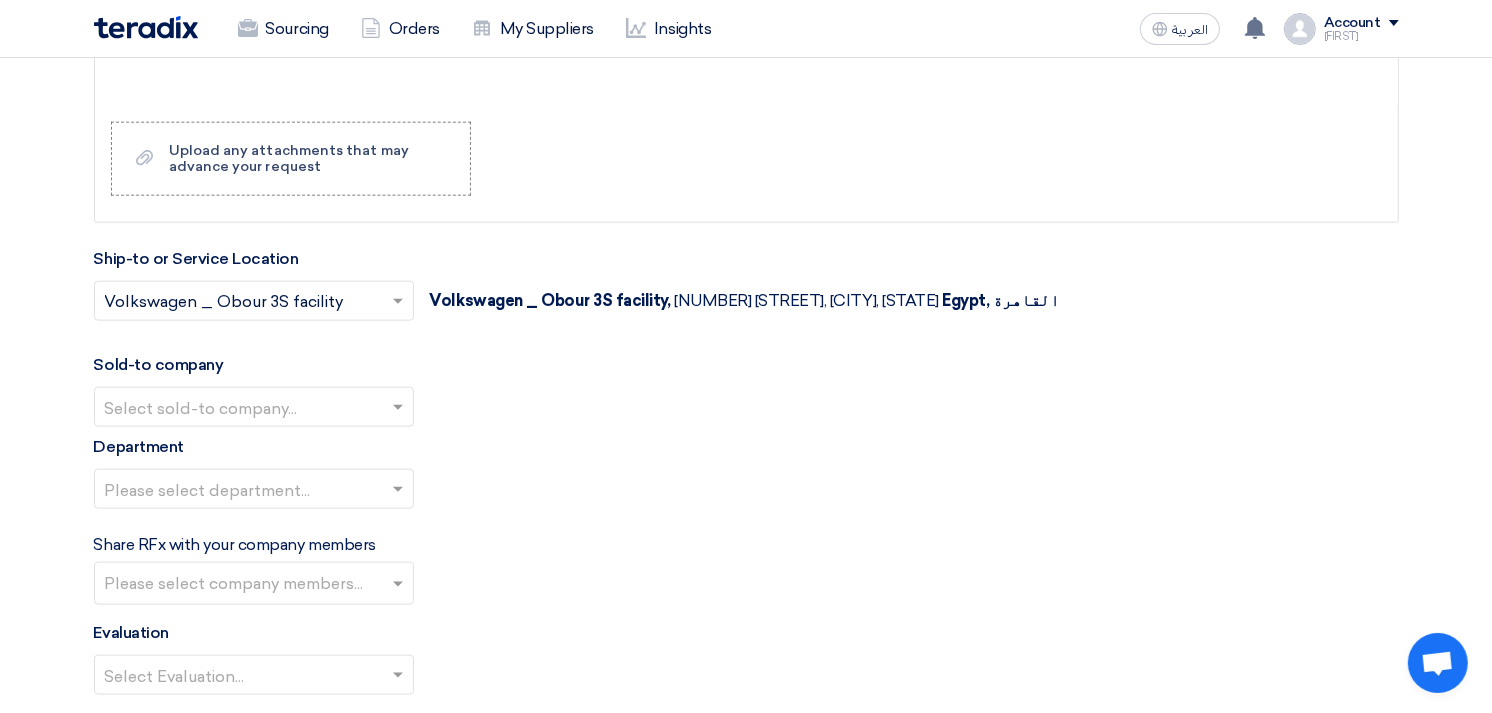 click 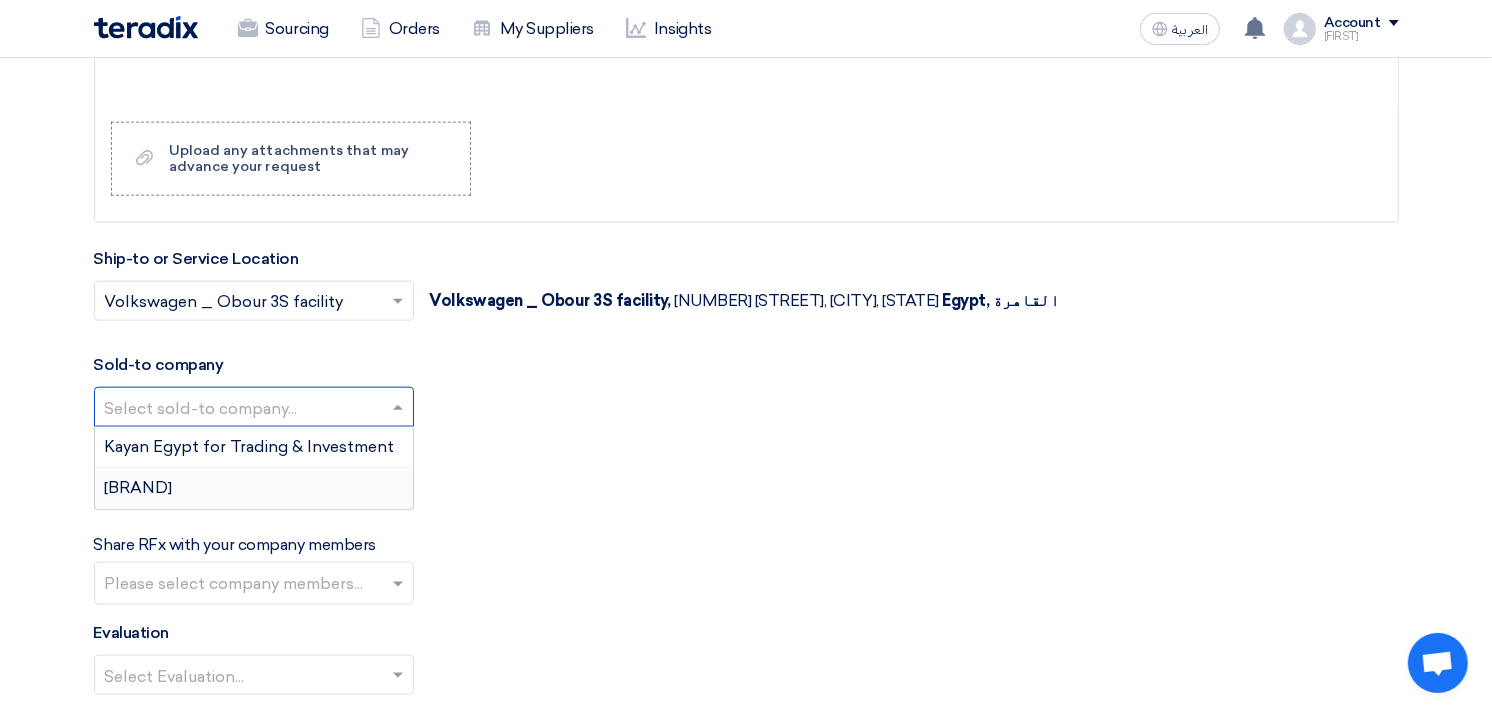 click on "[BRAND]" at bounding box center [139, 487] 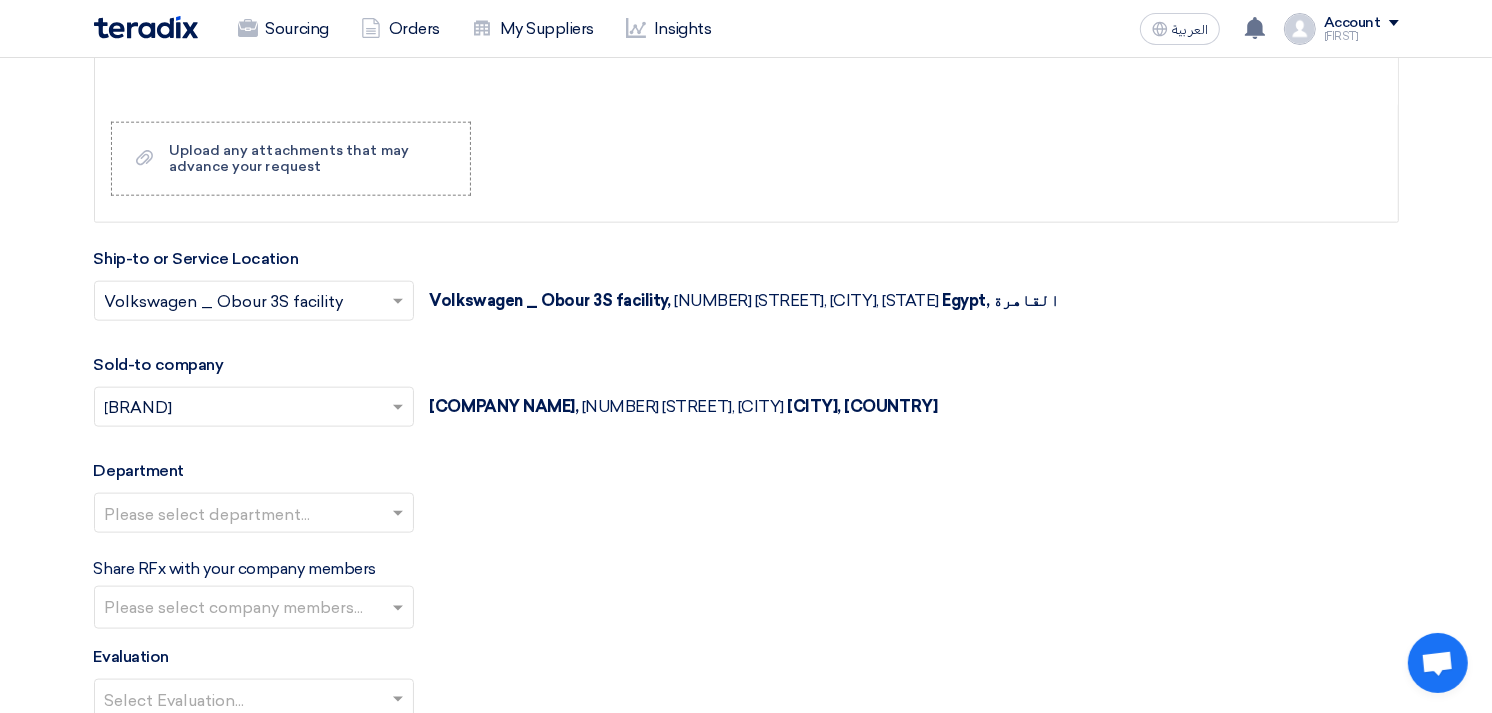 scroll, scrollTop: 2333, scrollLeft: 0, axis: vertical 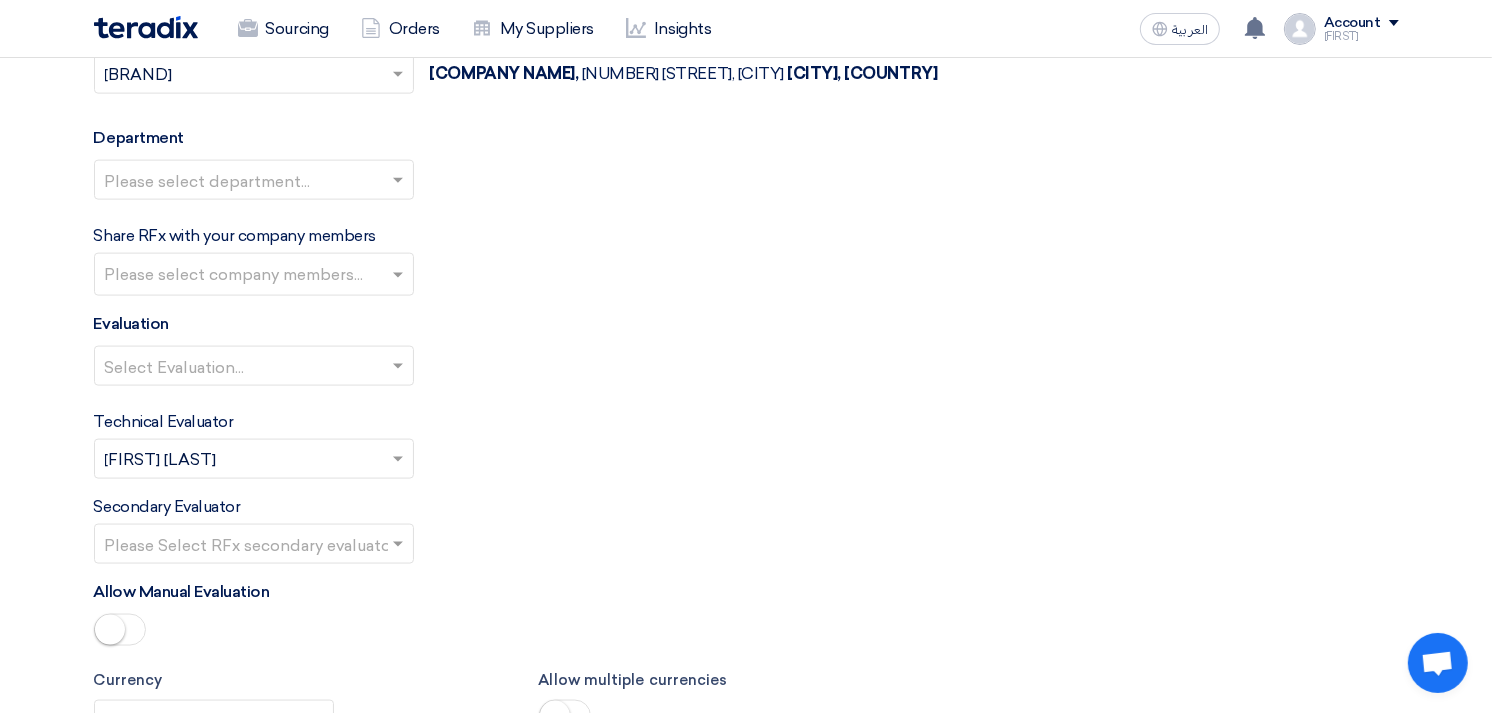 click 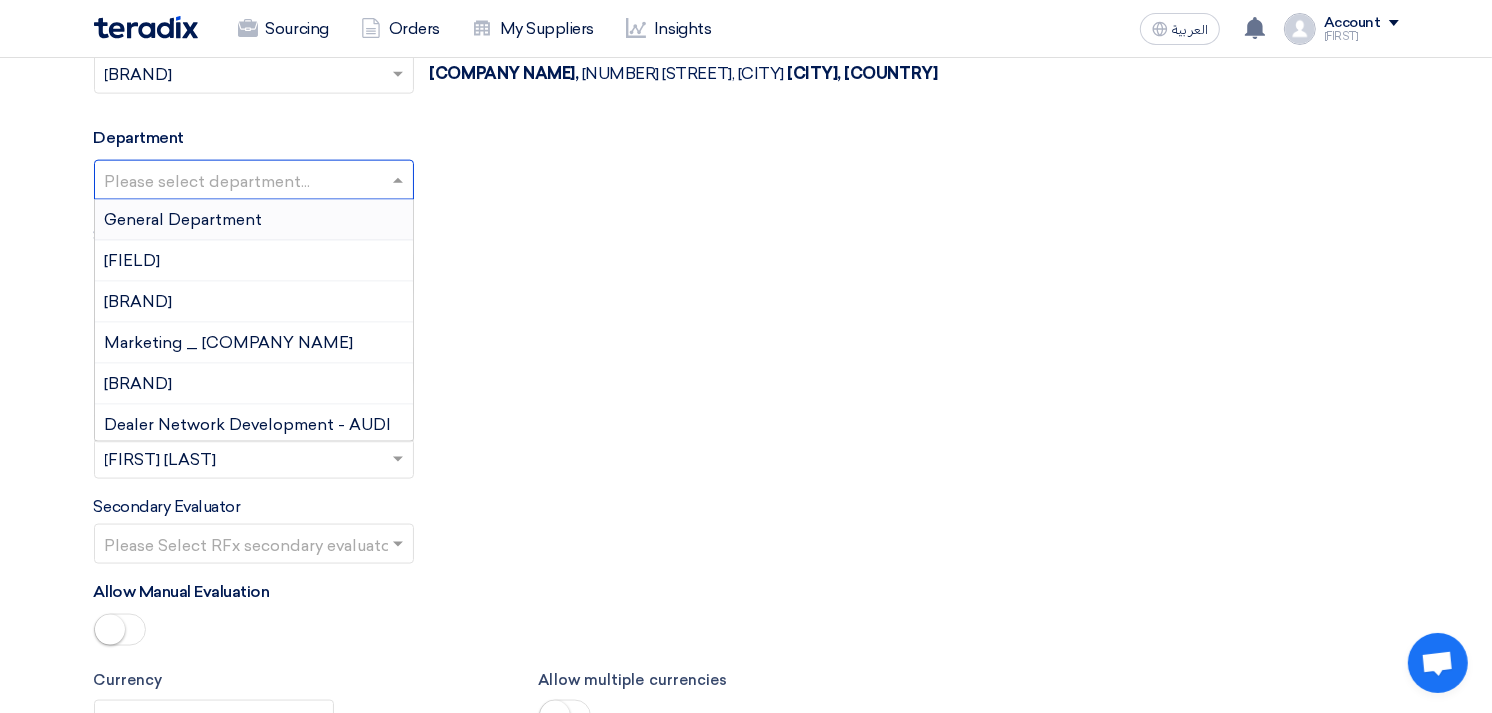 click on "General Department" at bounding box center (184, 219) 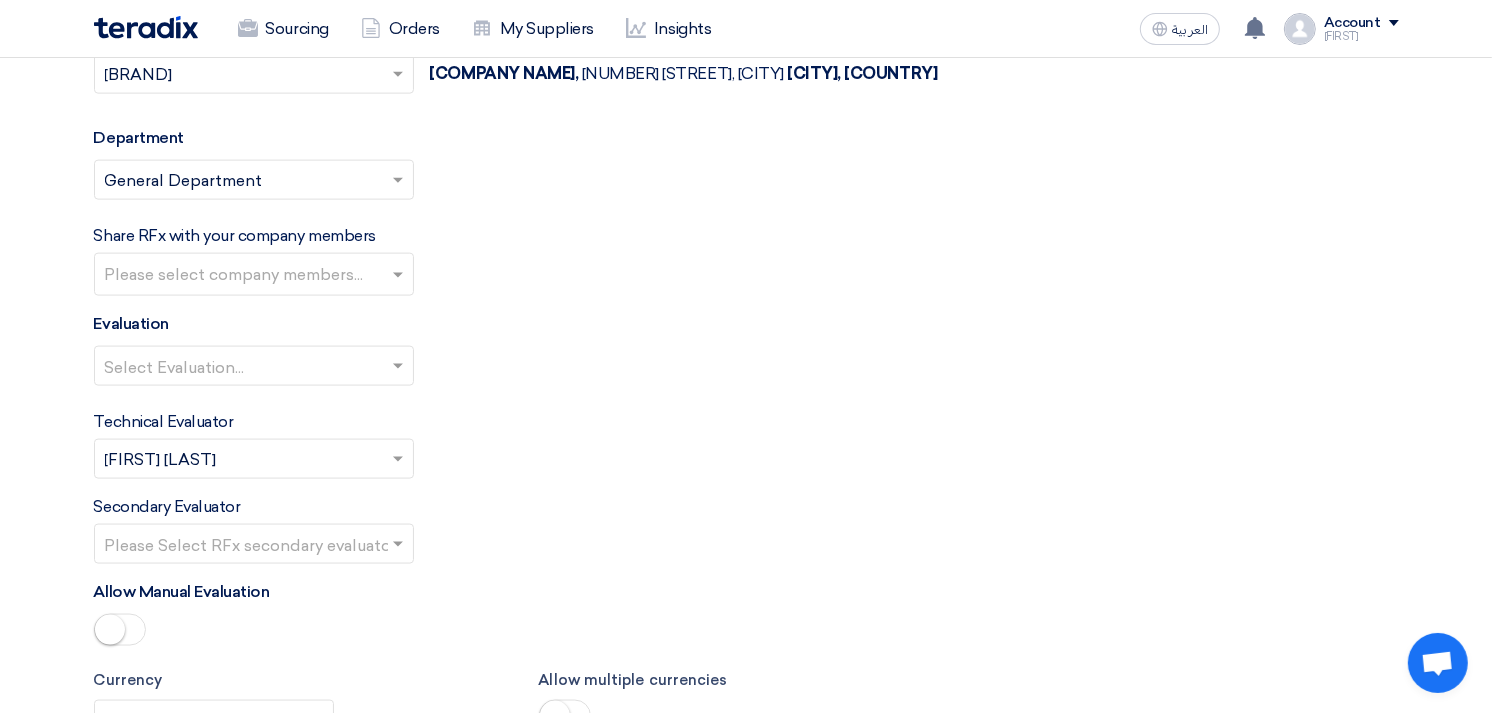 click at bounding box center (256, 276) 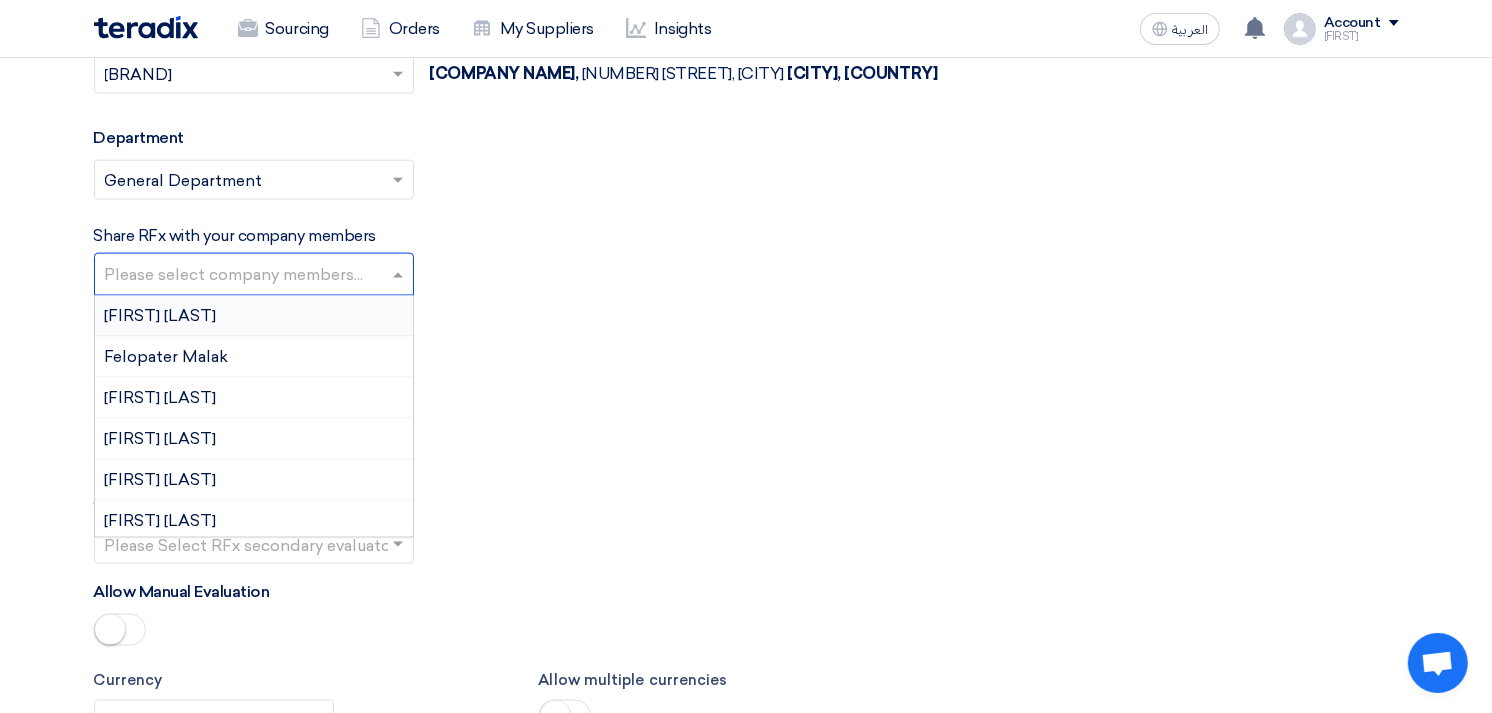 click on "Evaluation Select Evaluation..." 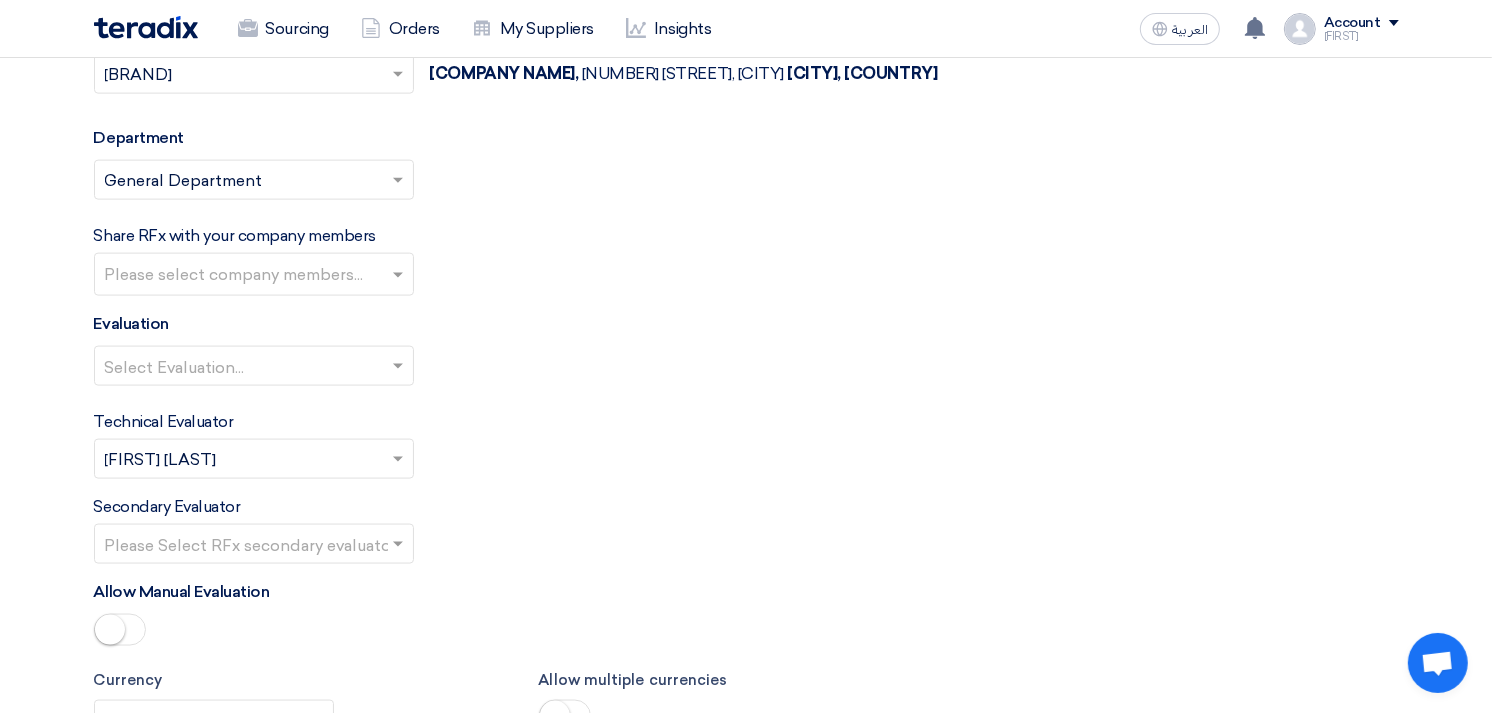 click 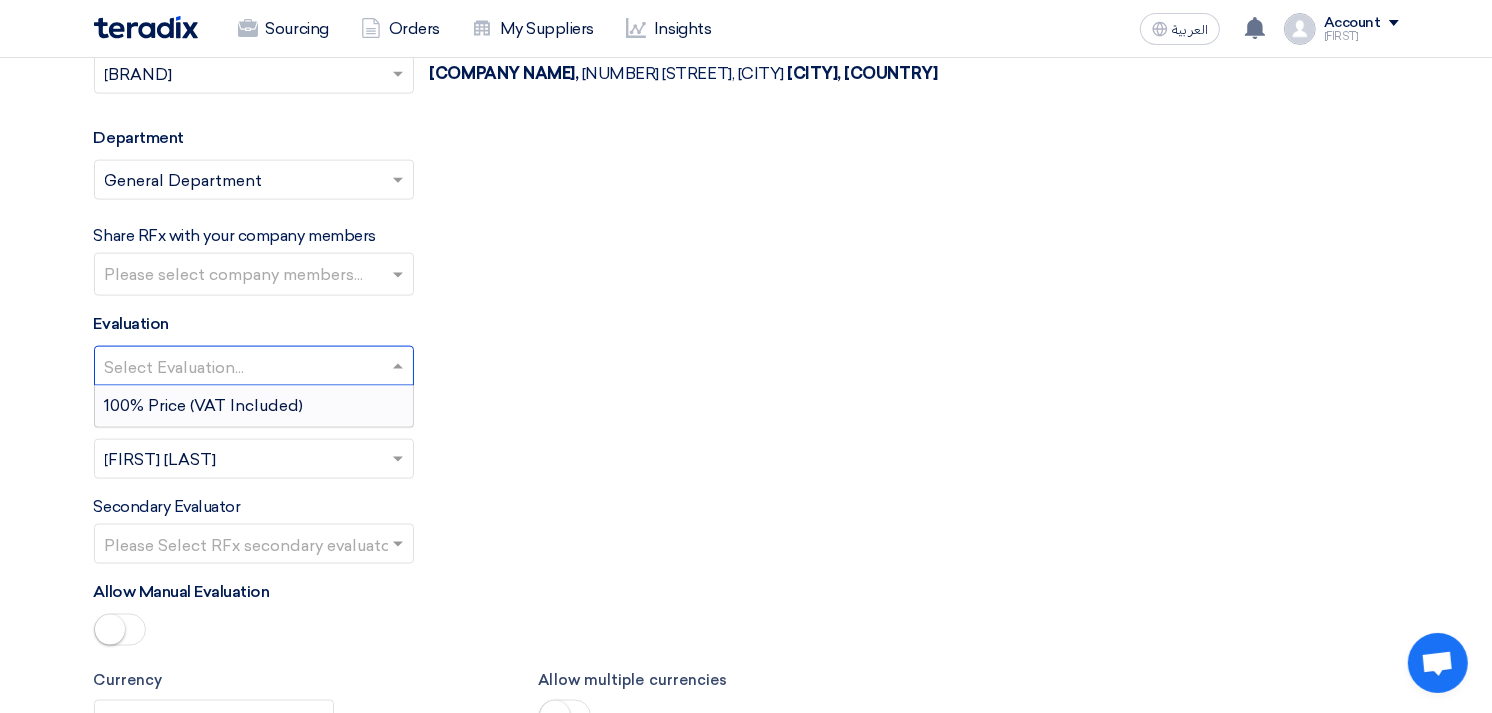 click on "100% Price (VAT Included)" at bounding box center [204, 405] 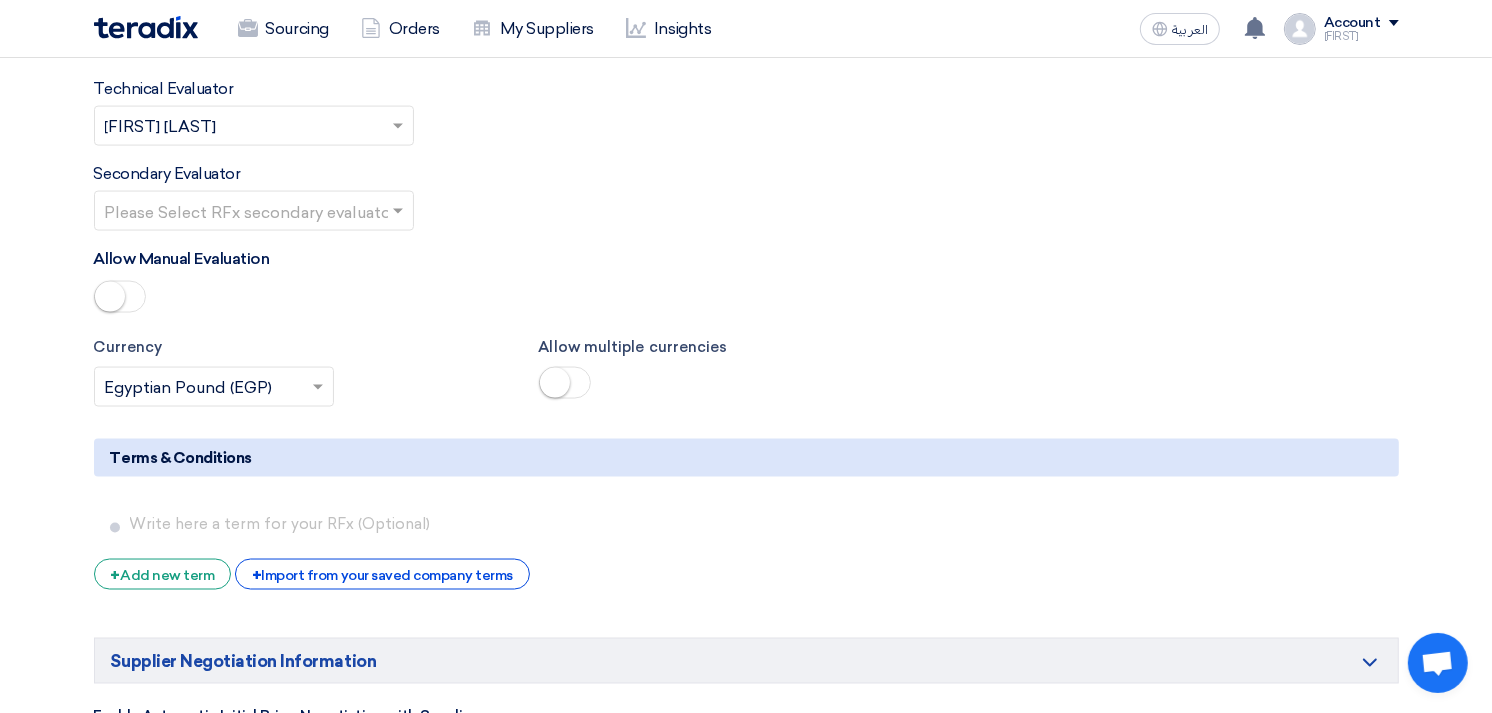 scroll, scrollTop: 3000, scrollLeft: 0, axis: vertical 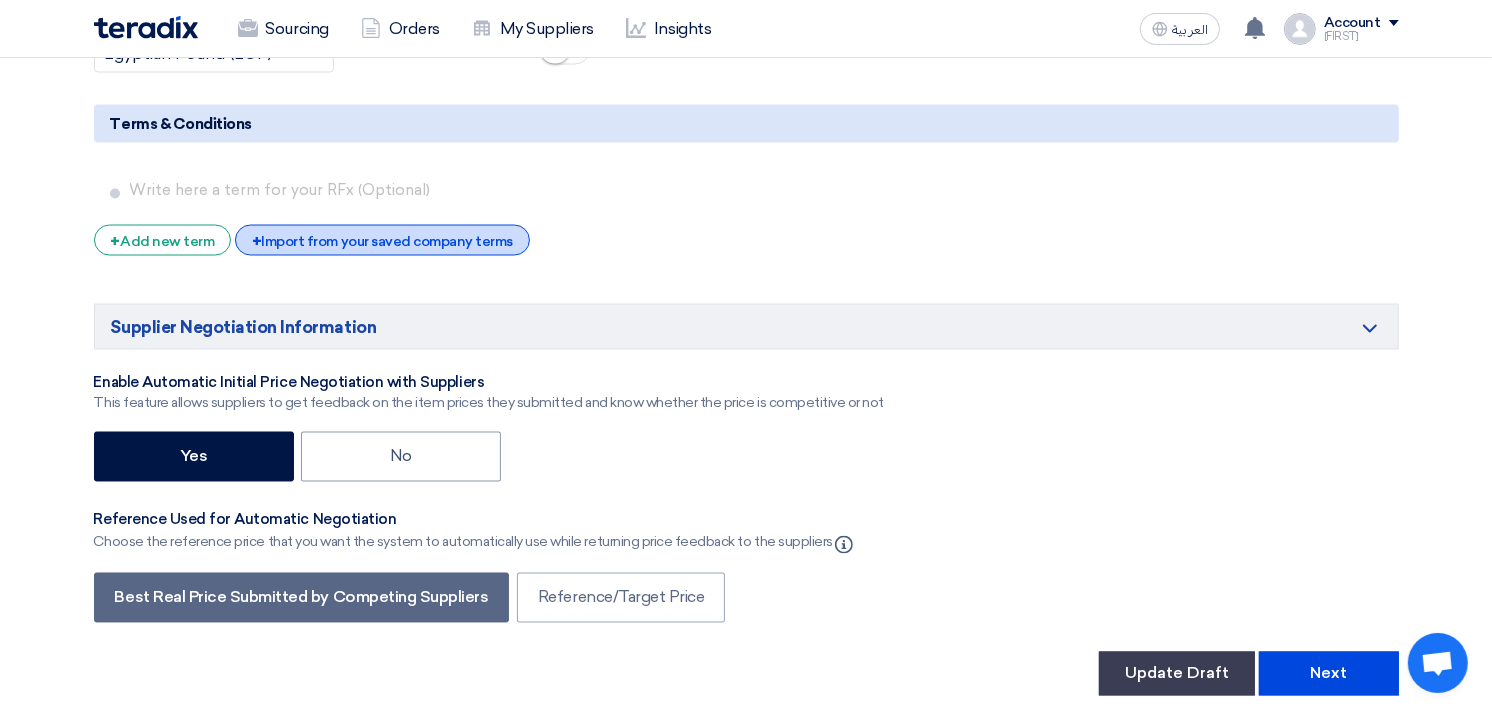click on "+
Import from your saved company terms" 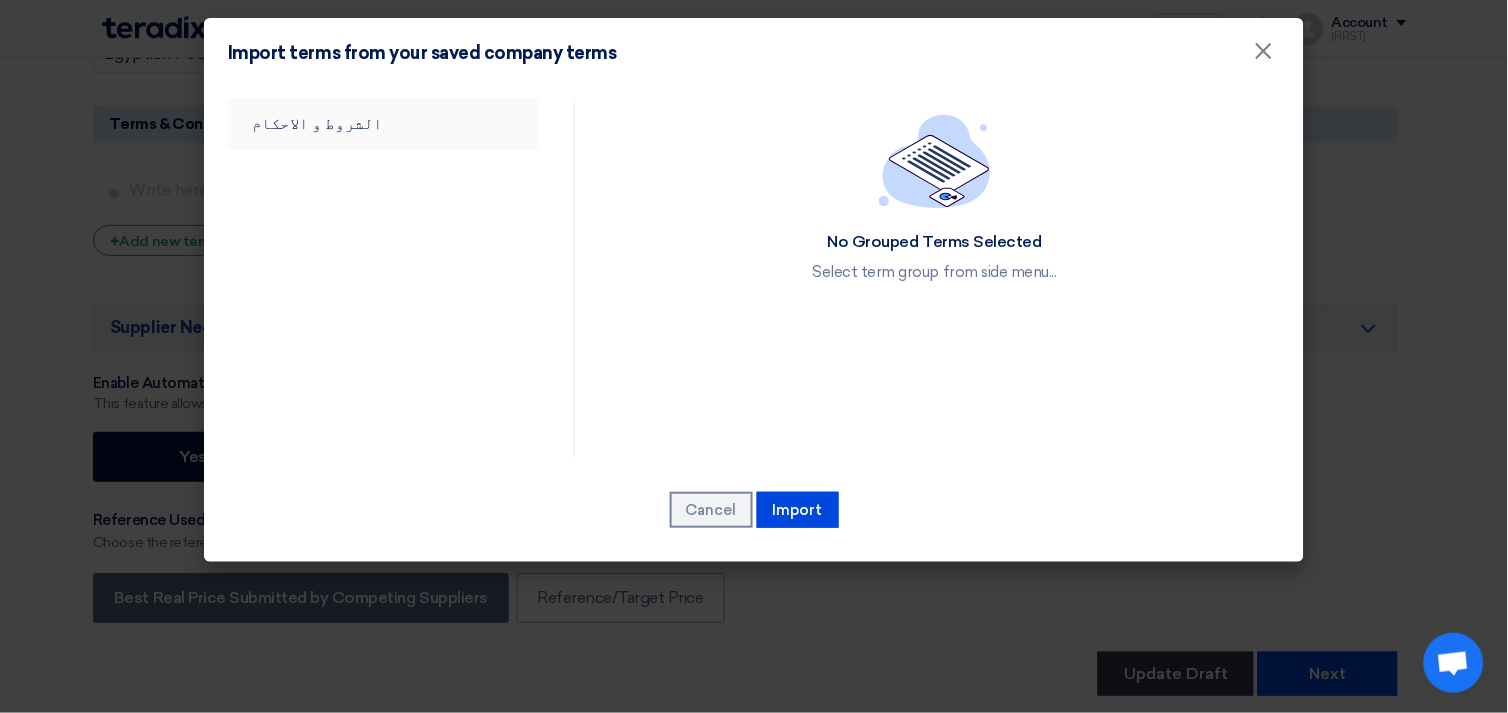 click on "الشروط و الاحكام" 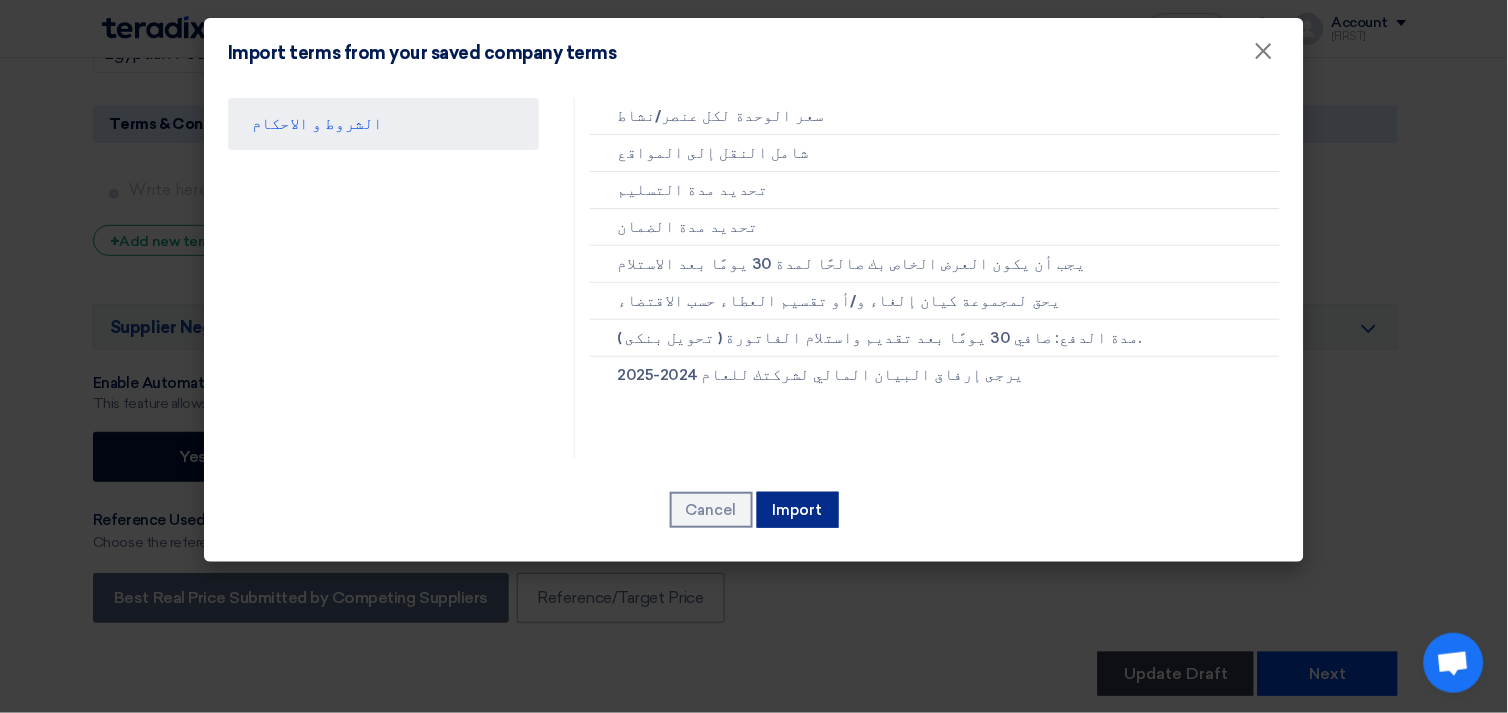 click on "Import" 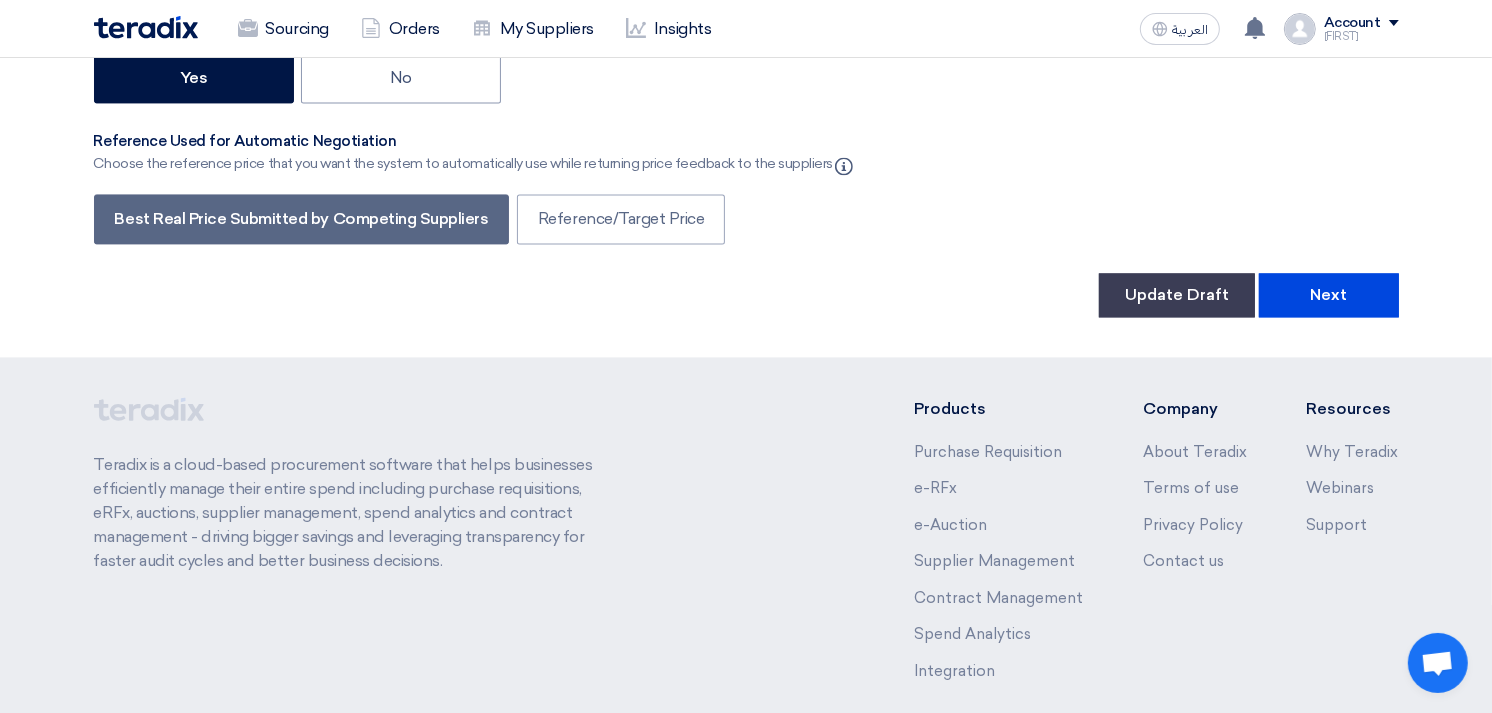 scroll, scrollTop: 3777, scrollLeft: 0, axis: vertical 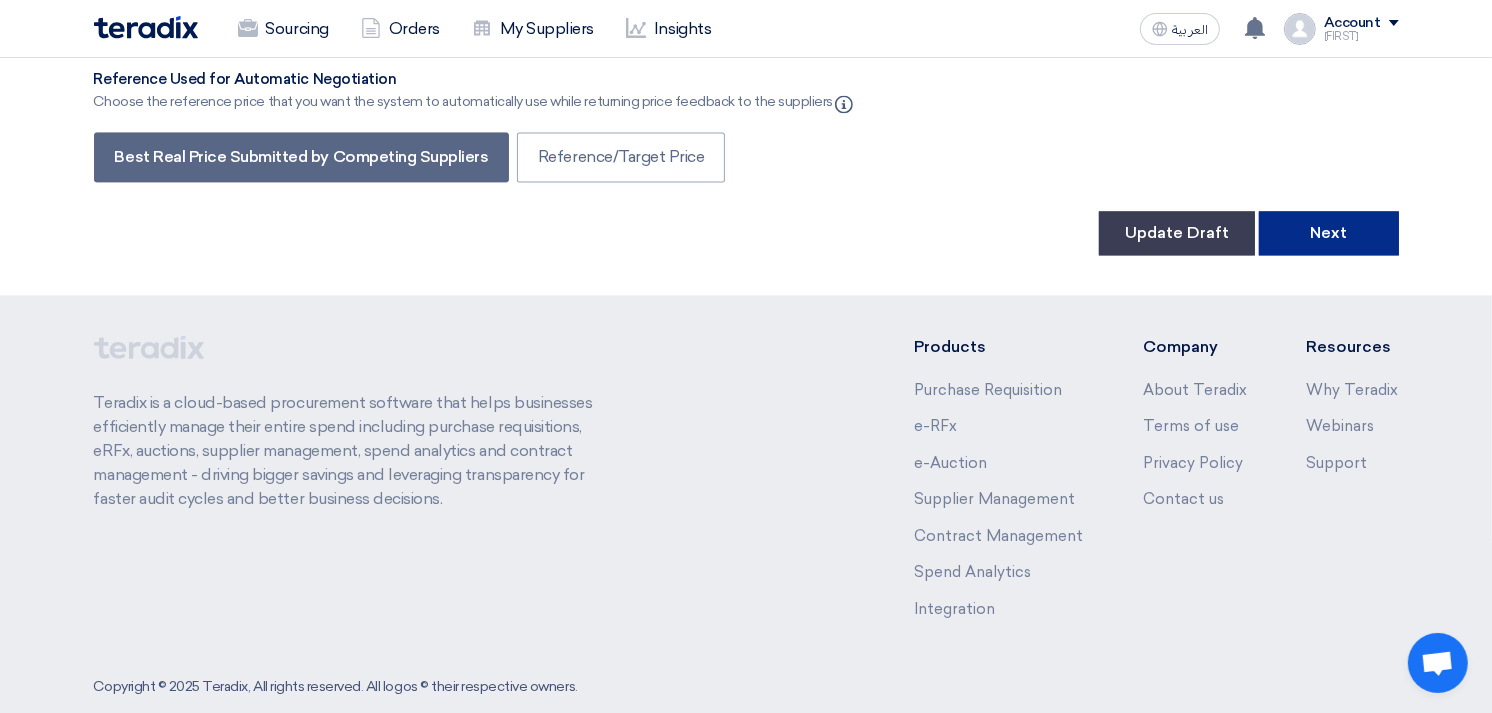 click on "Next" 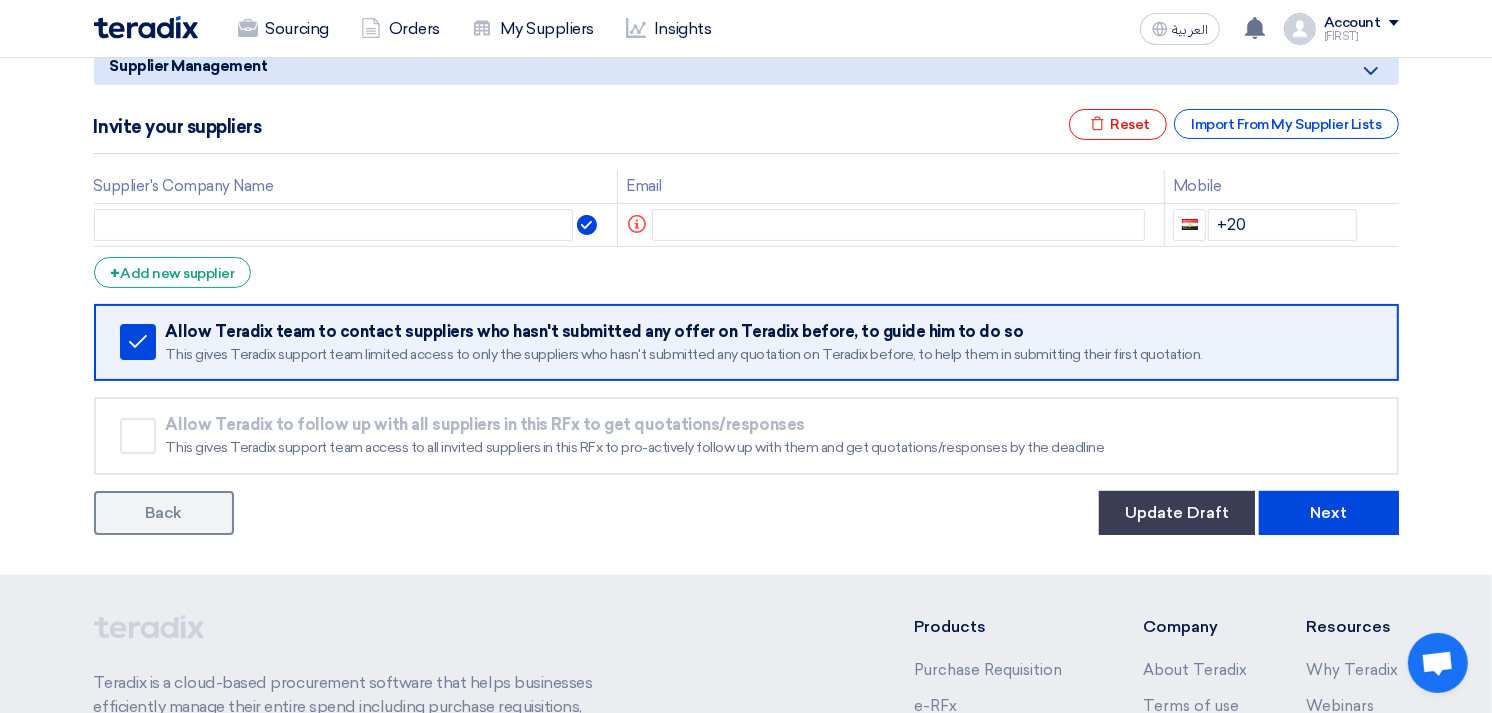 scroll, scrollTop: 333, scrollLeft: 0, axis: vertical 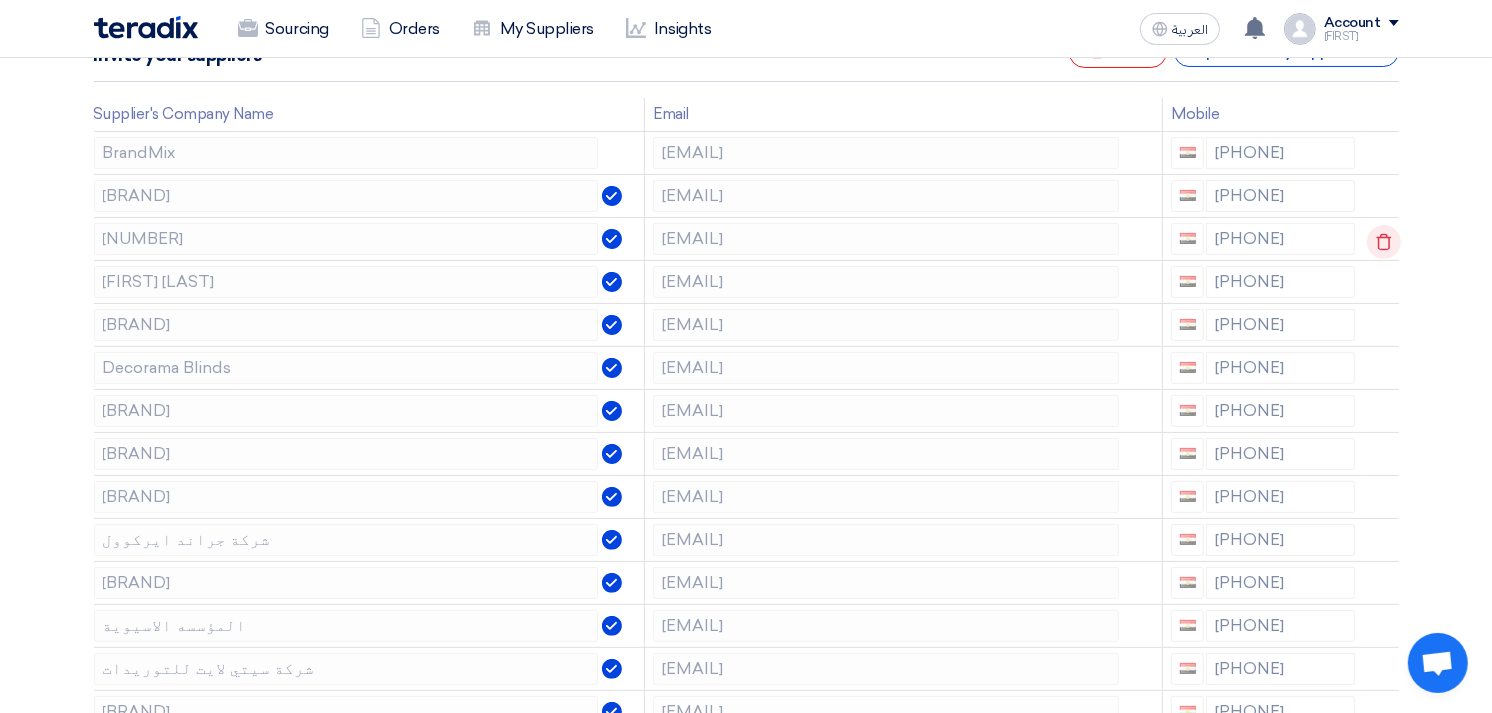 click 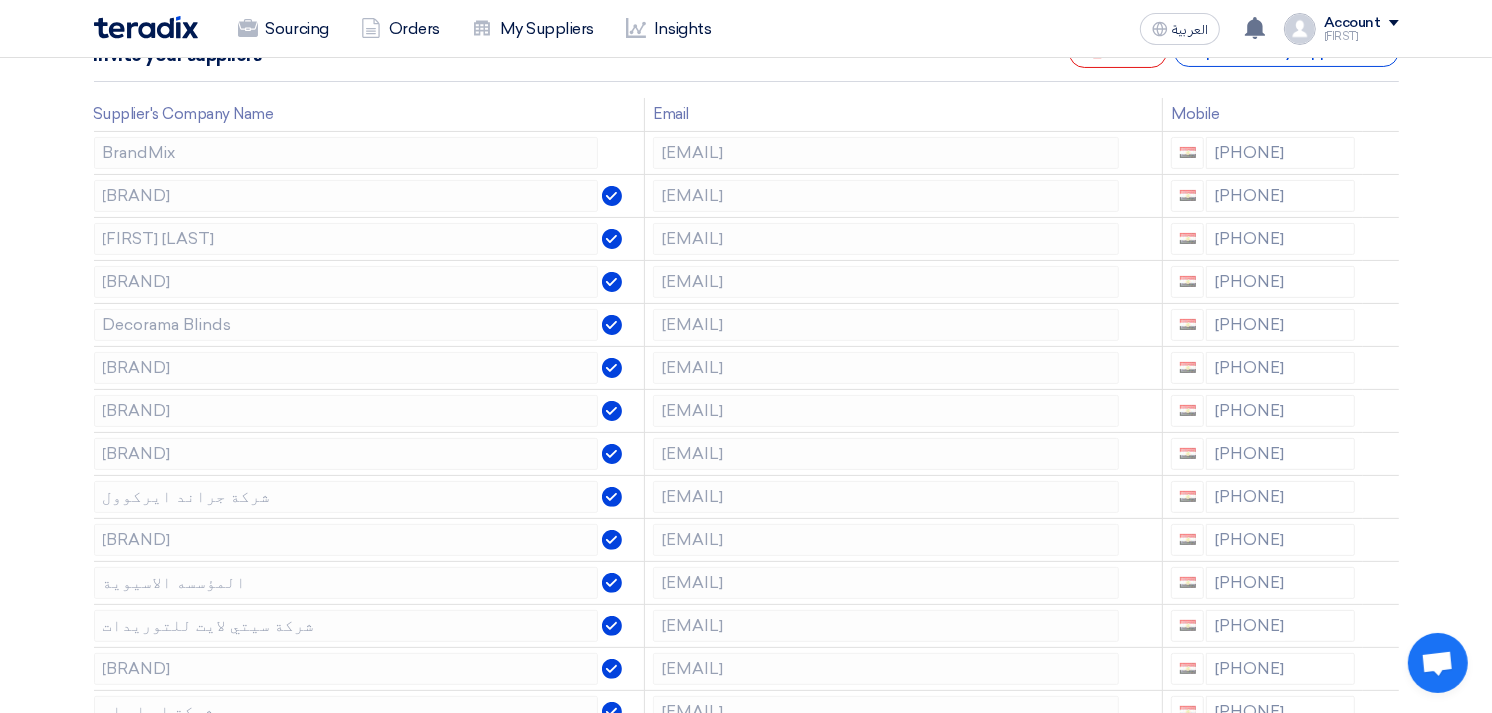 click 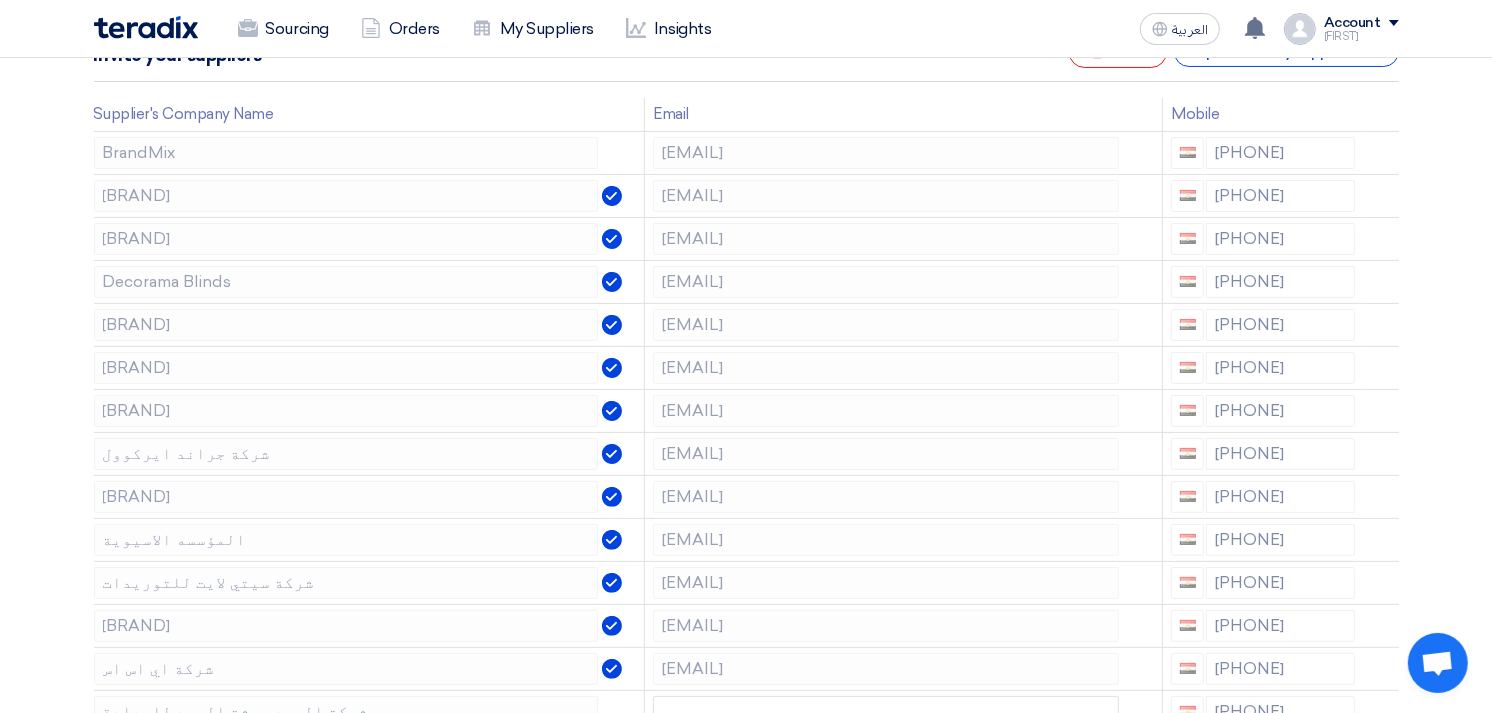 click 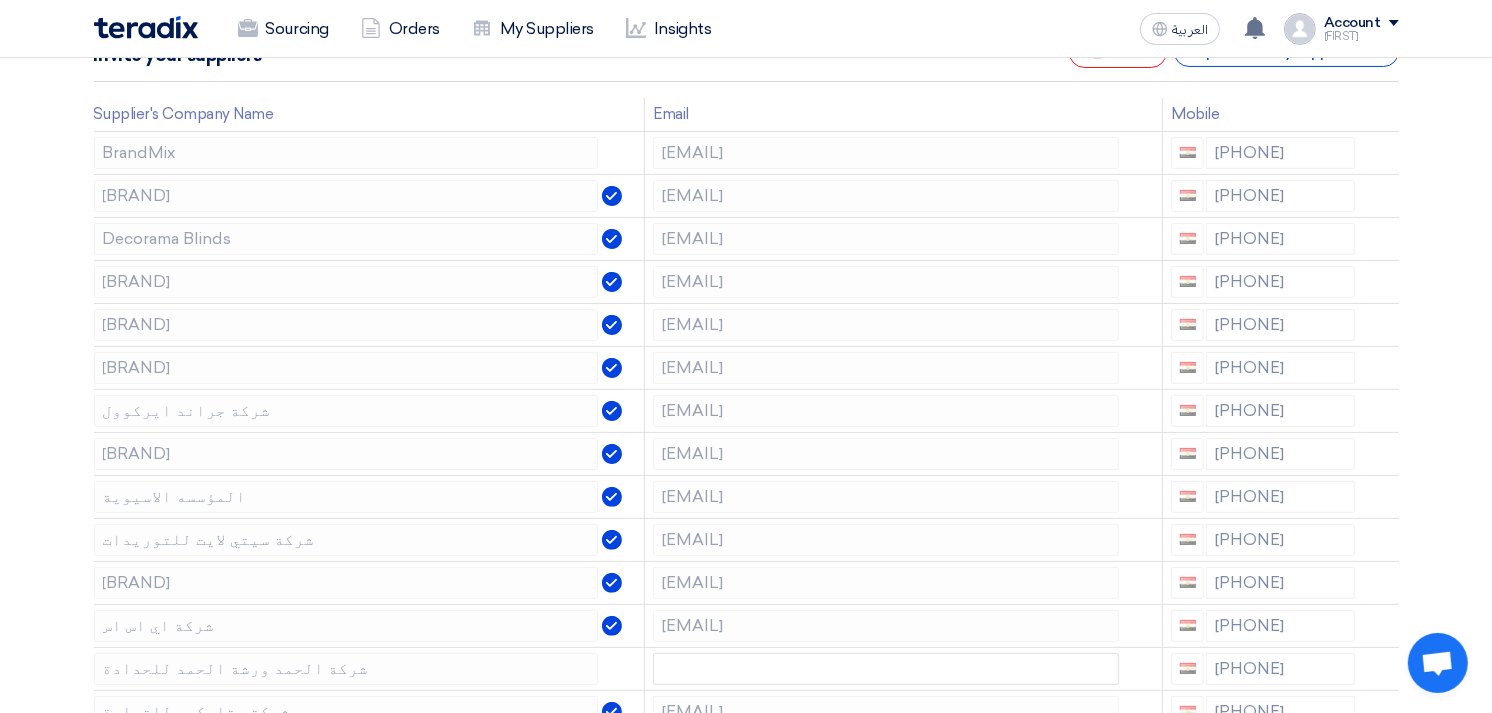 click 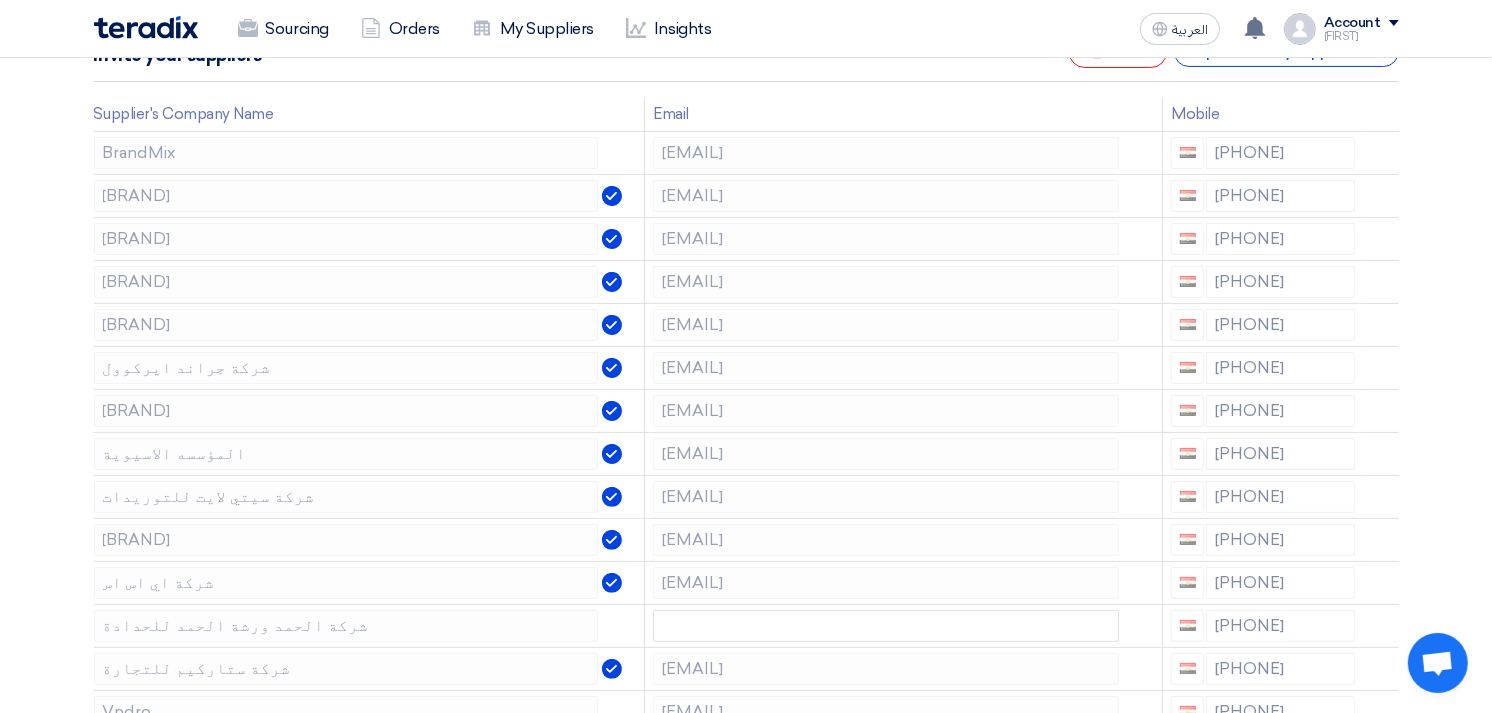 click 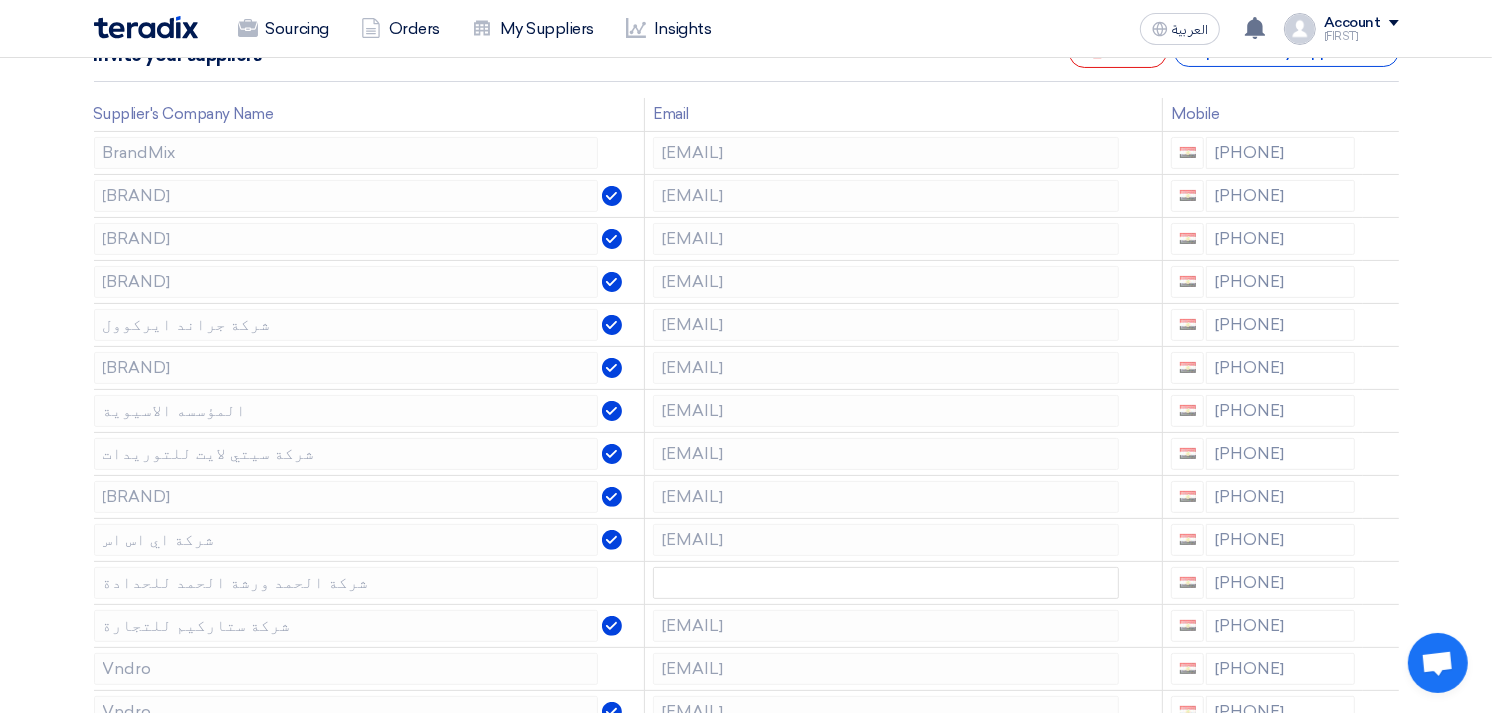 click 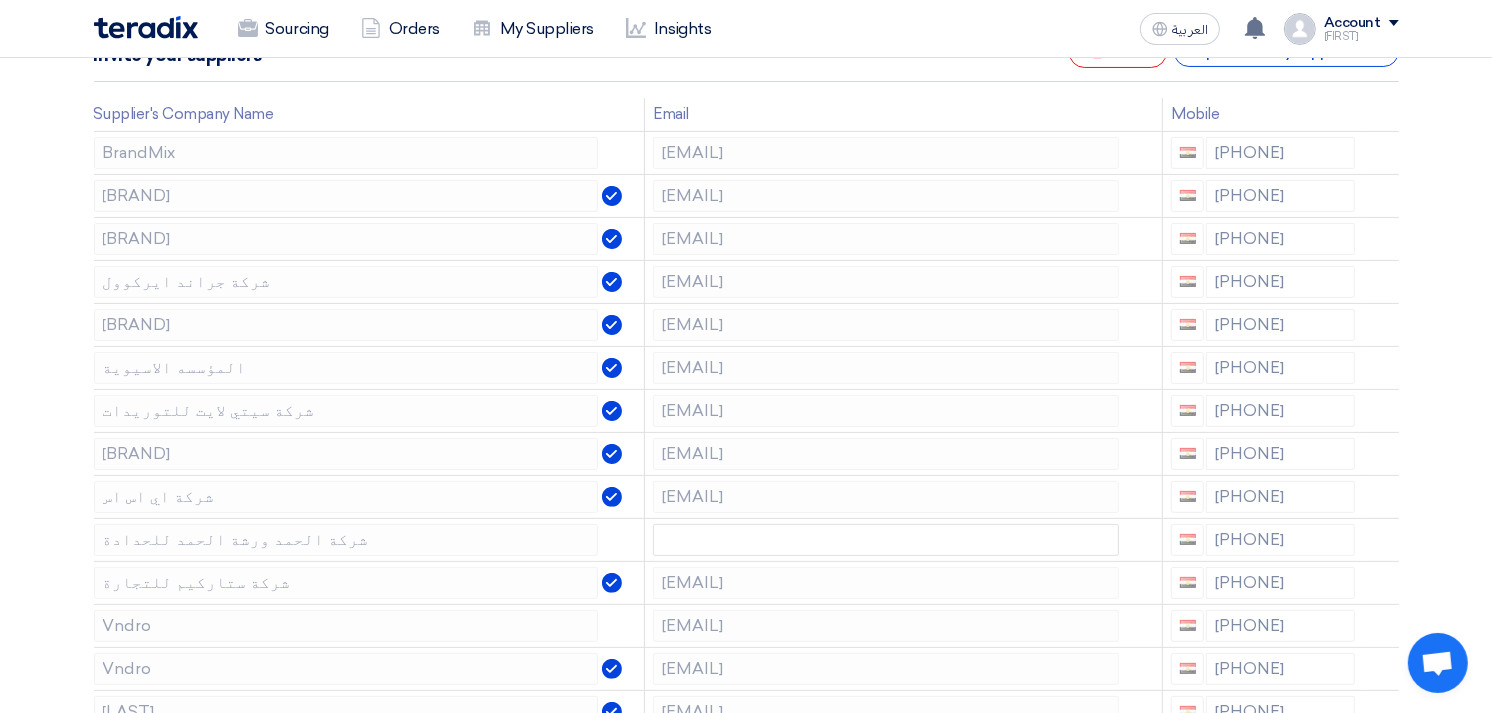 click 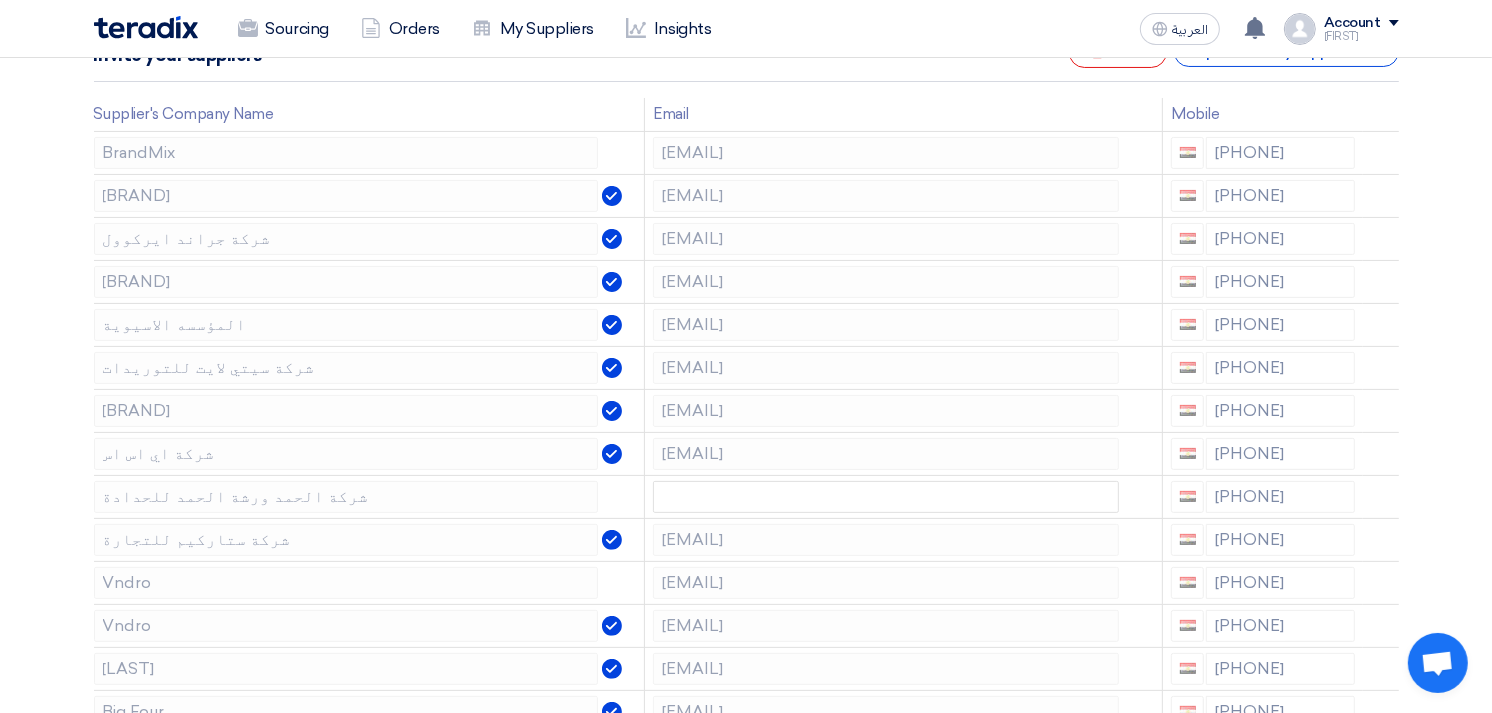 click 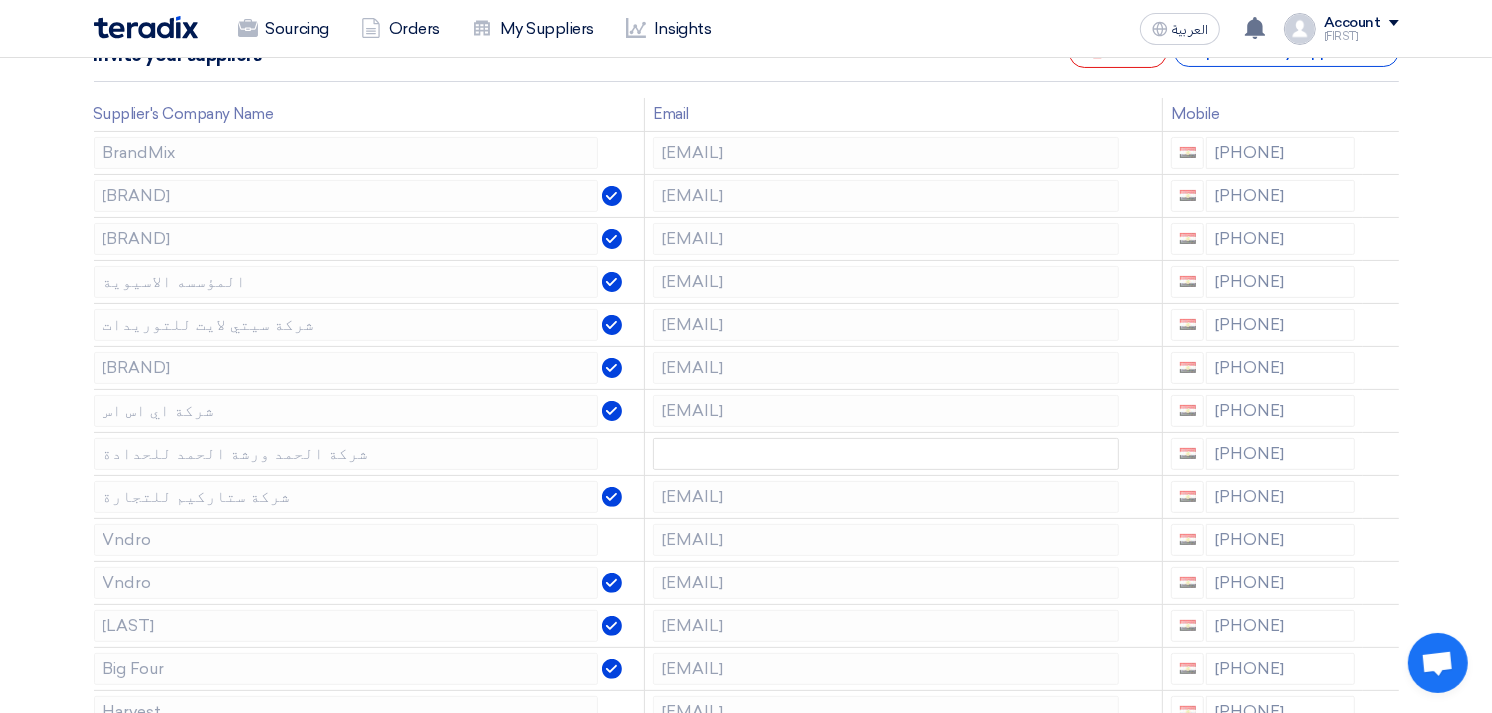 click 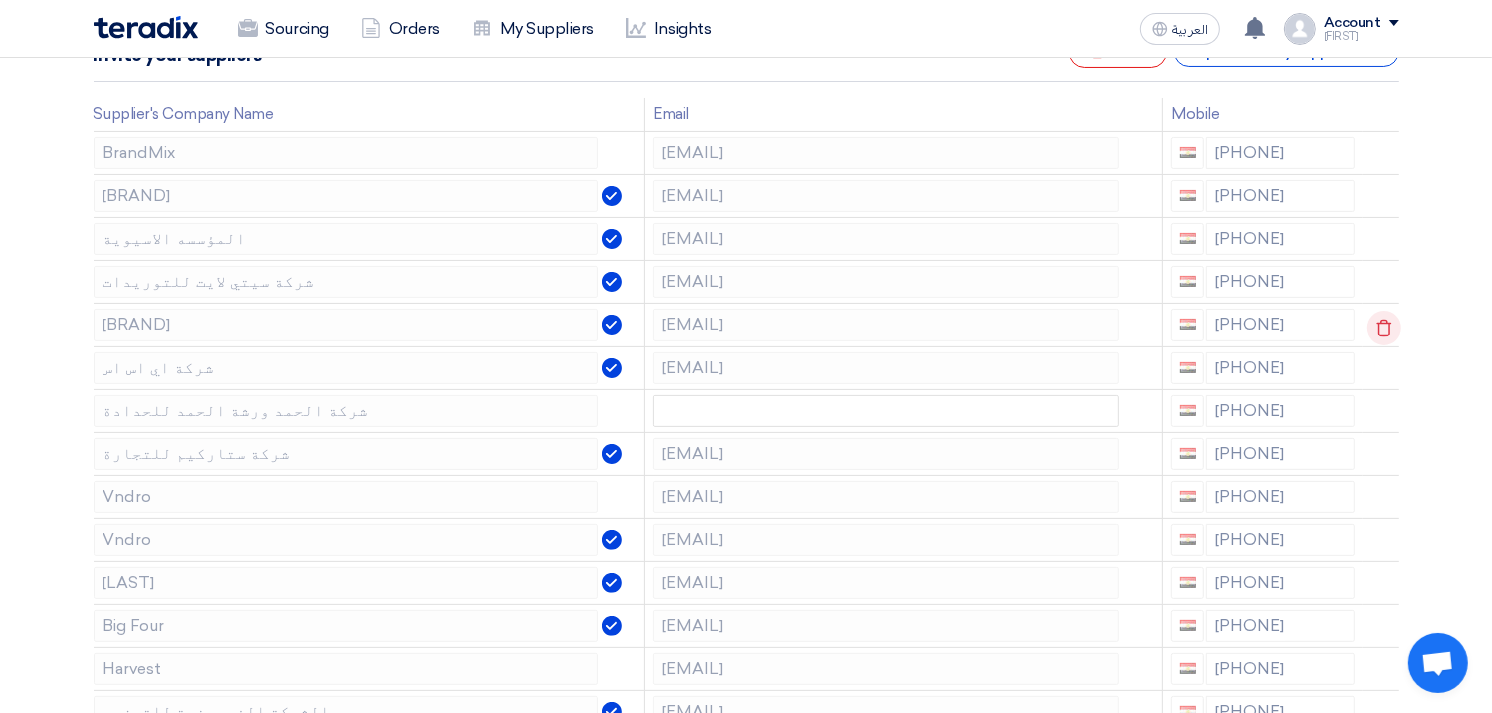 click 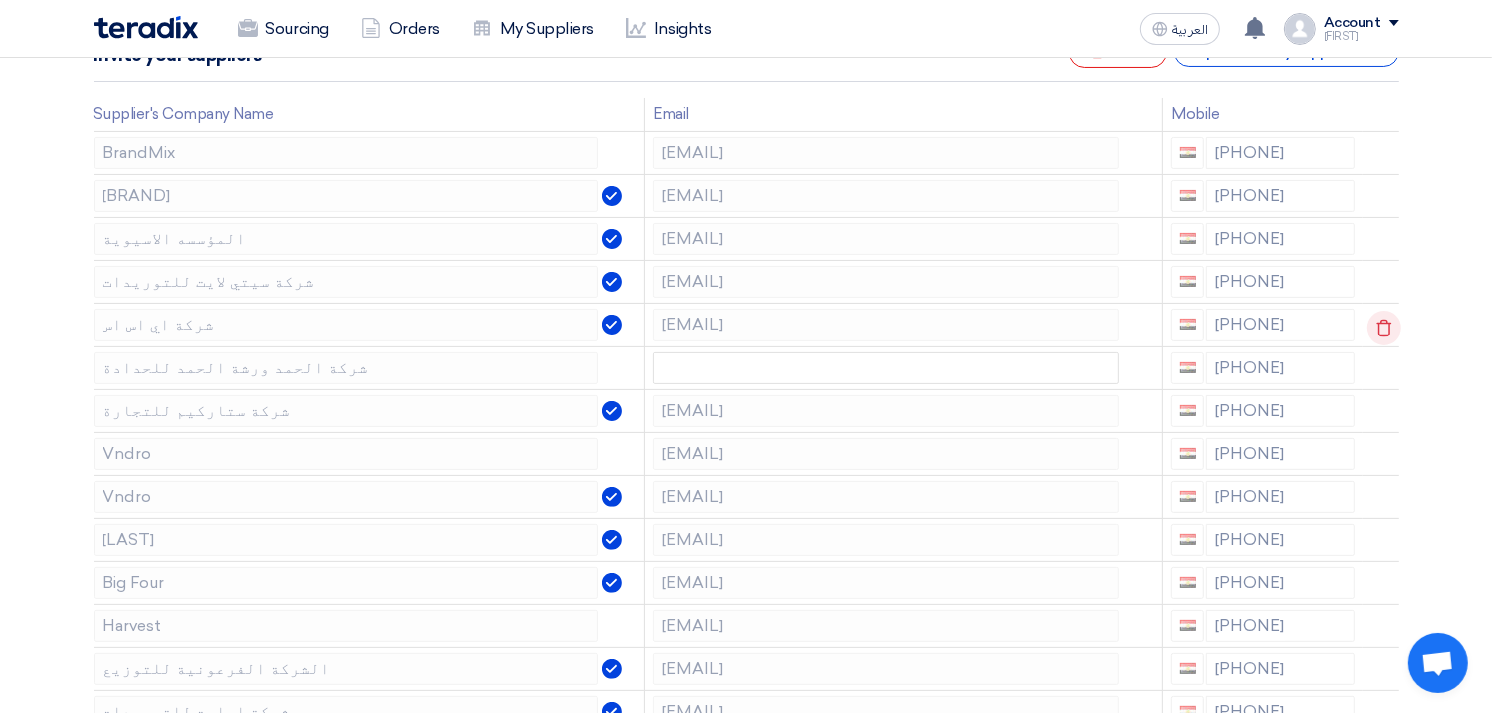 click 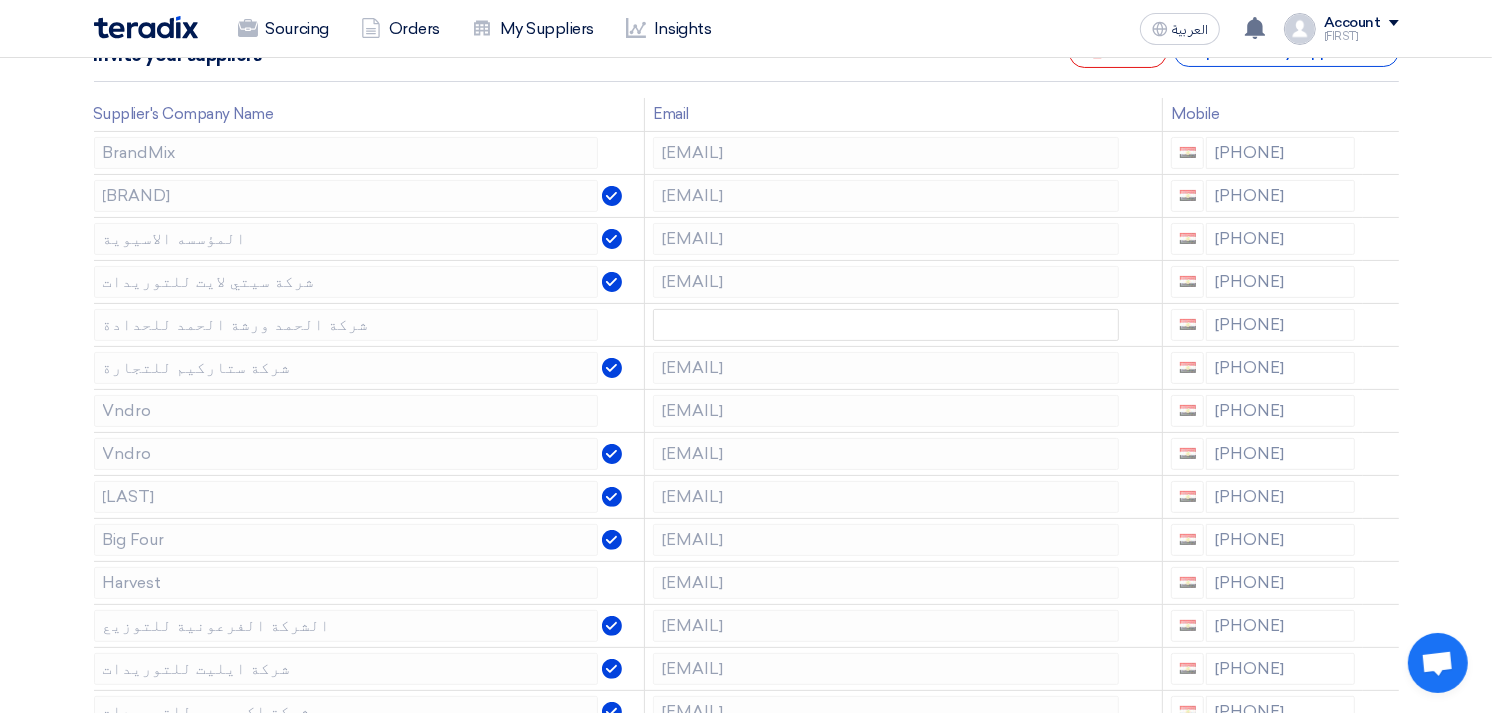 click 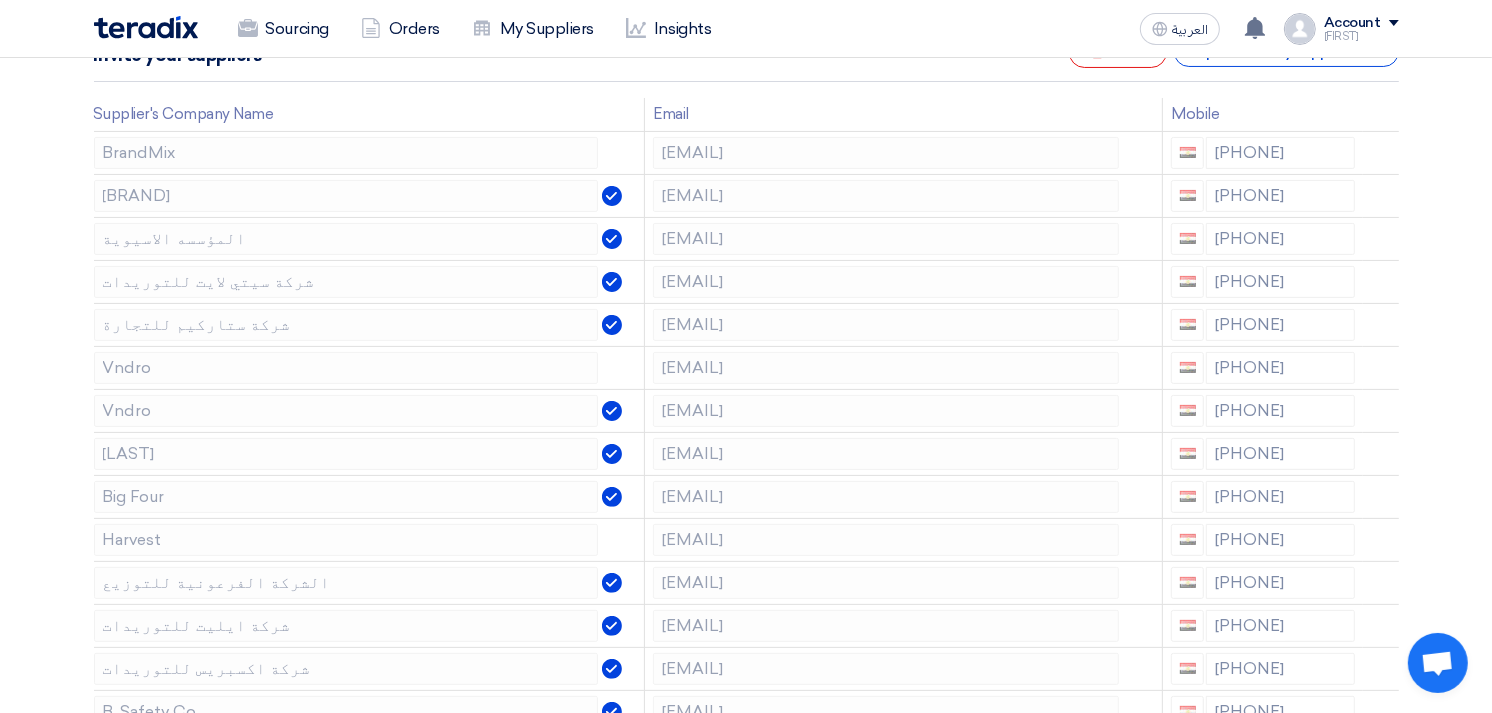click 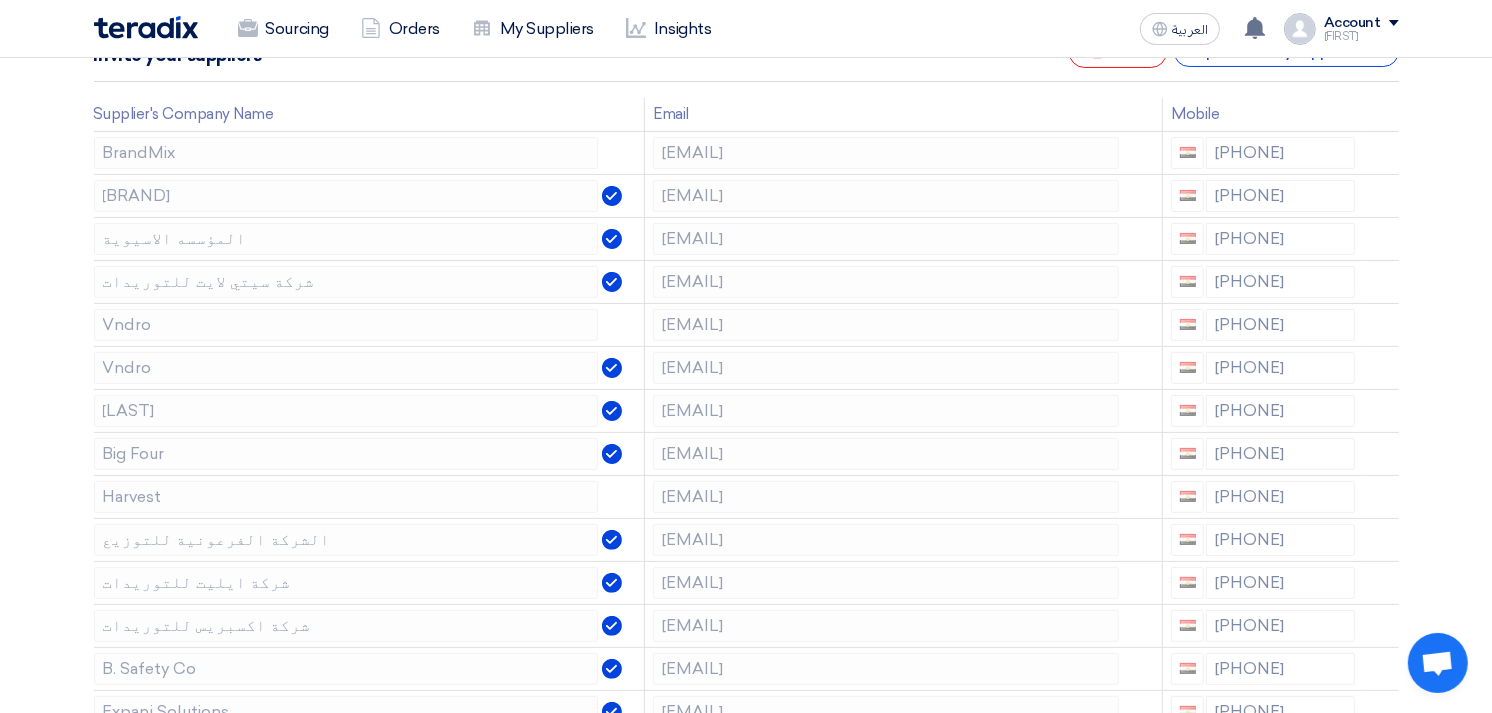 click 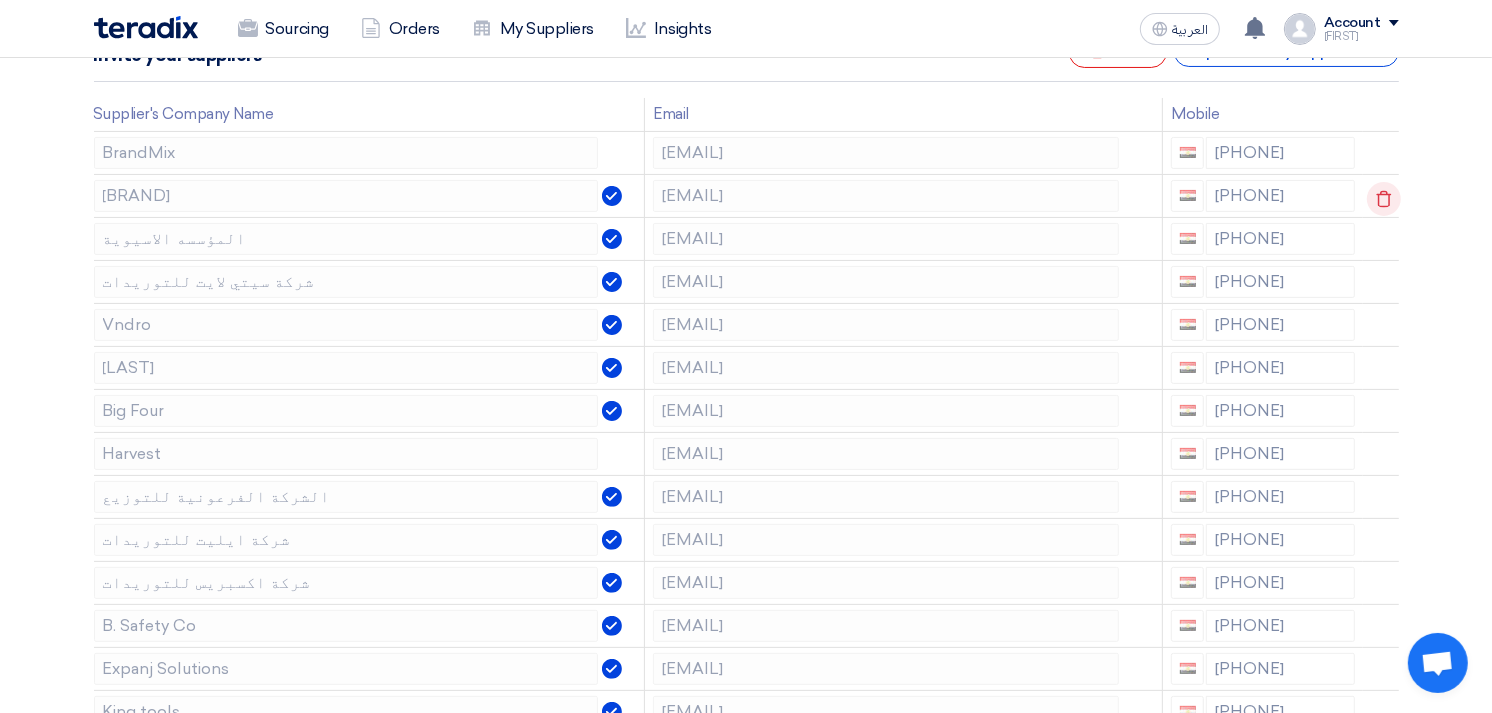 click 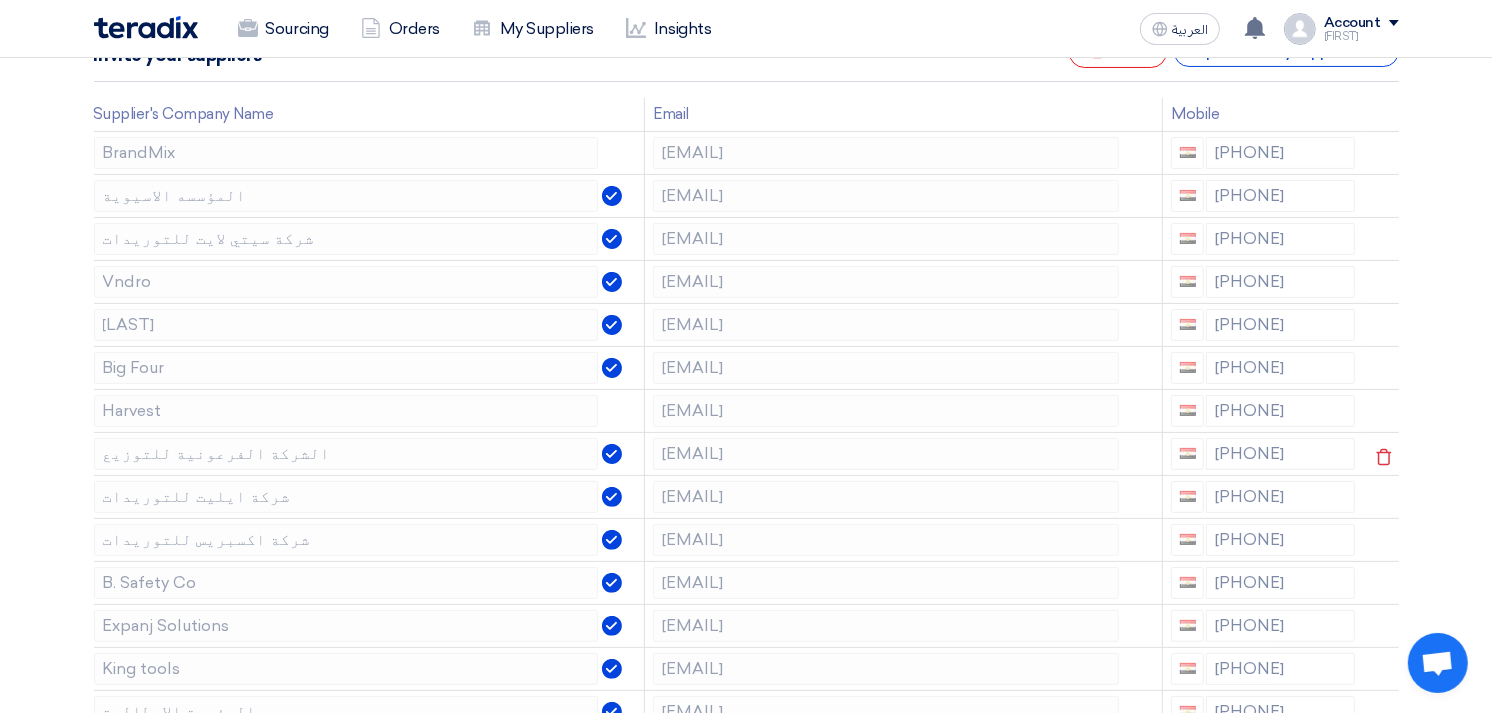 click 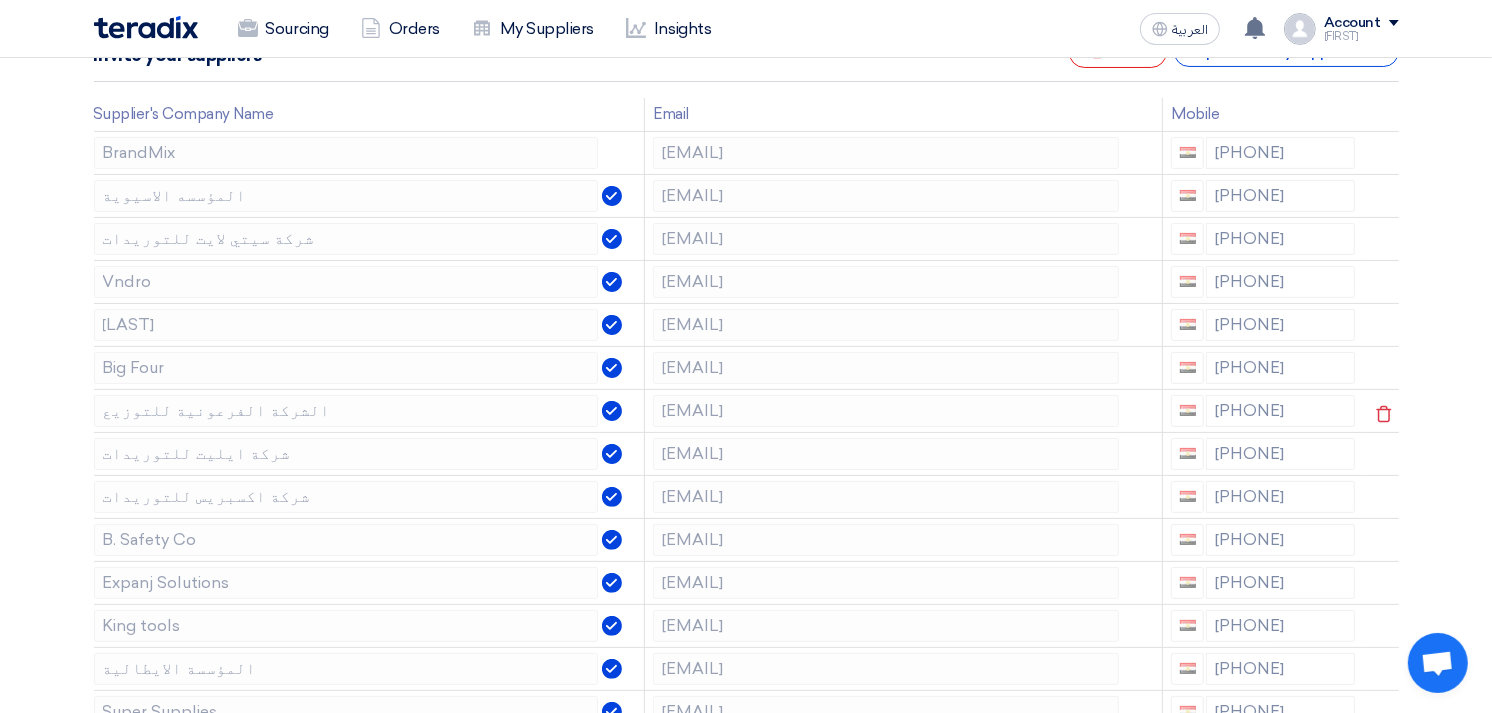 click 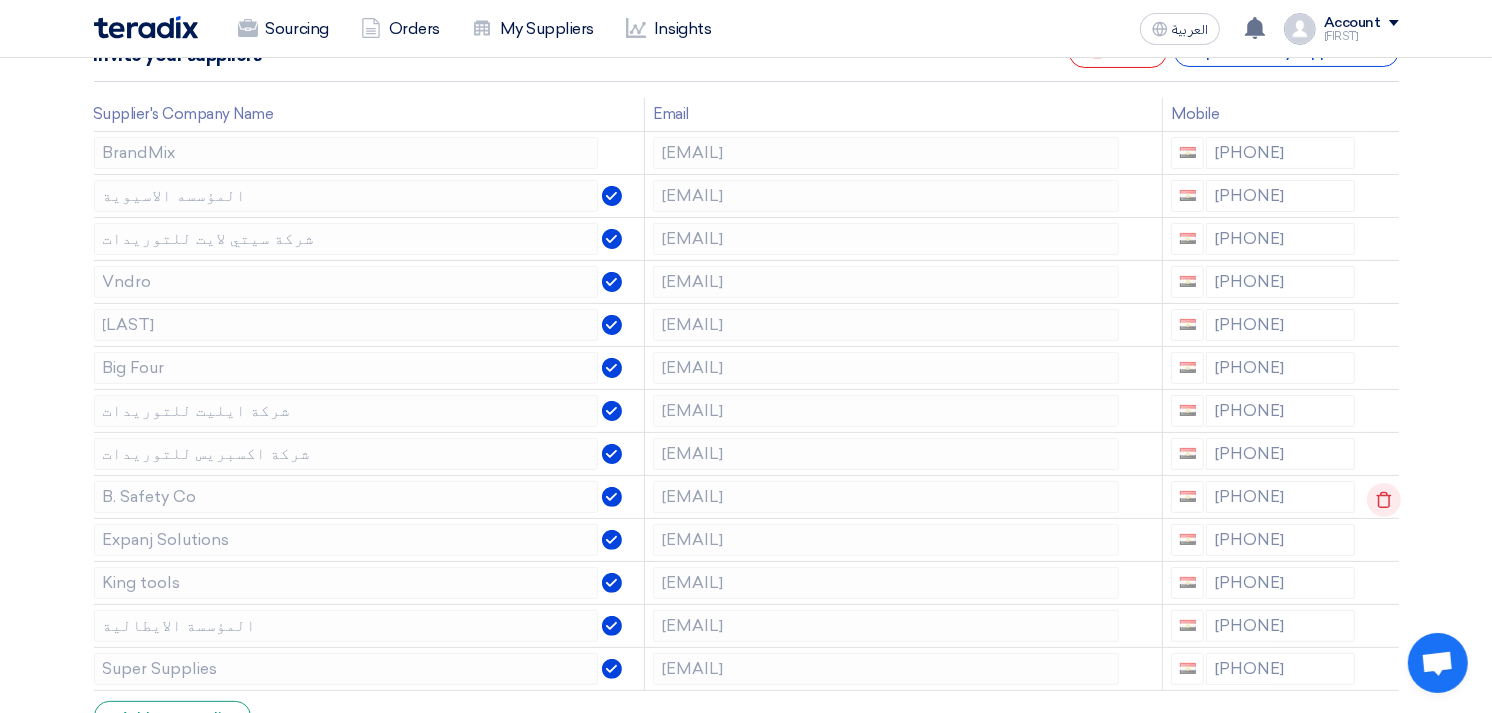 click 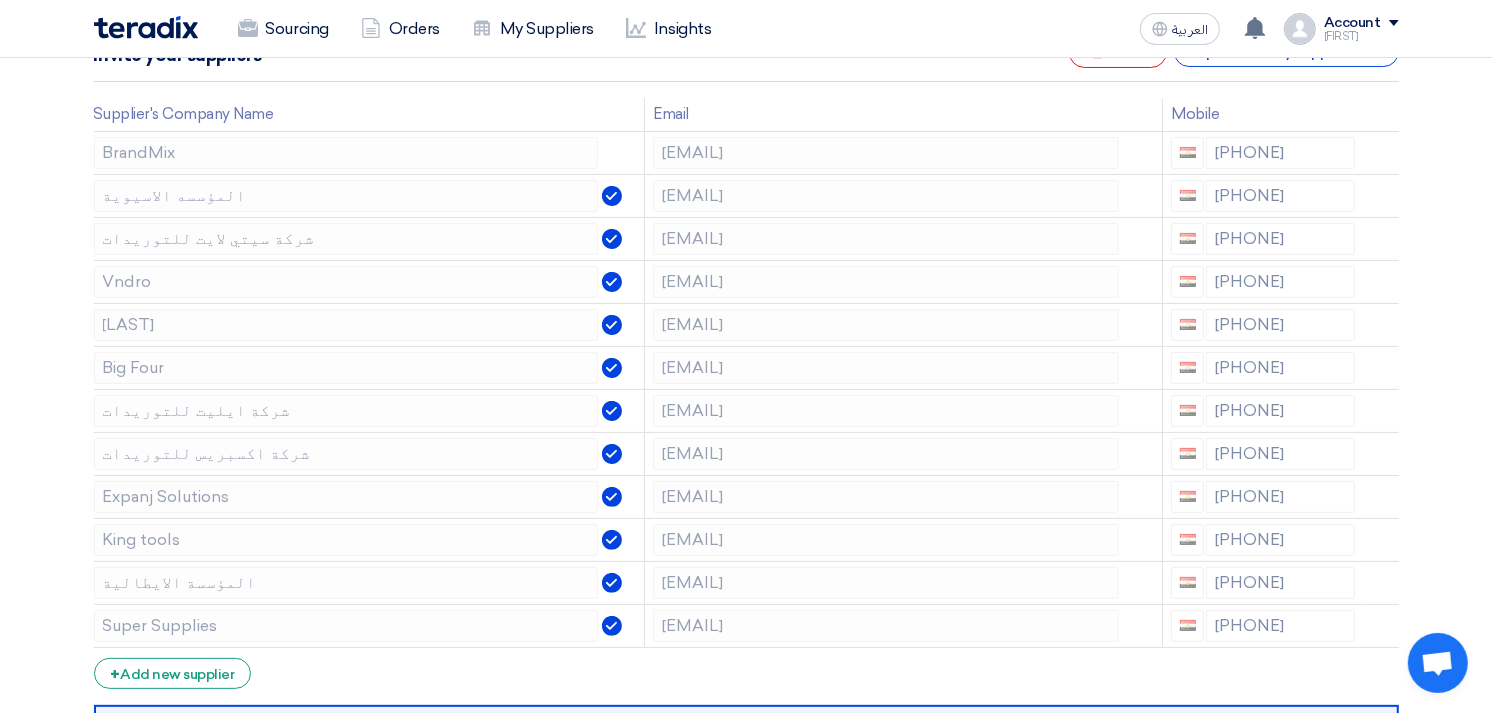 click 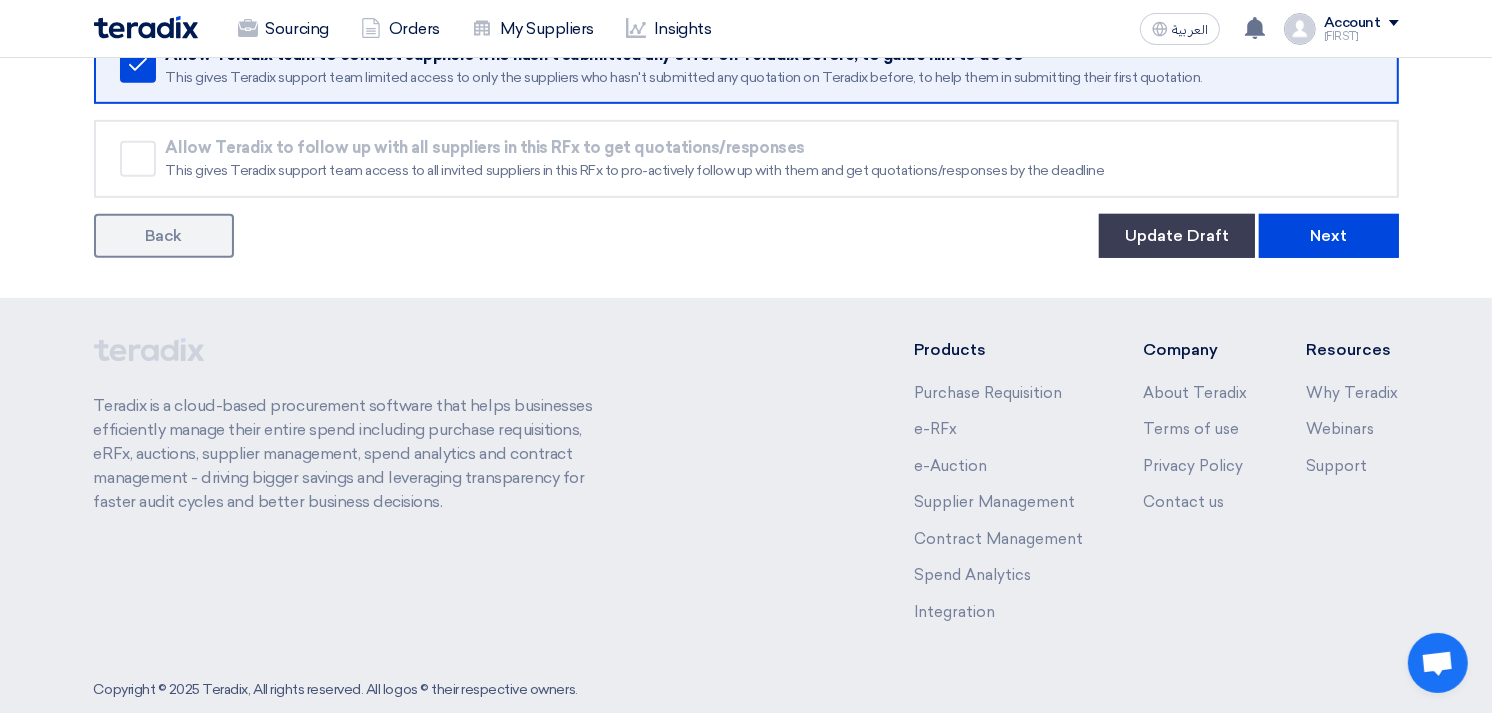 scroll, scrollTop: 1000, scrollLeft: 0, axis: vertical 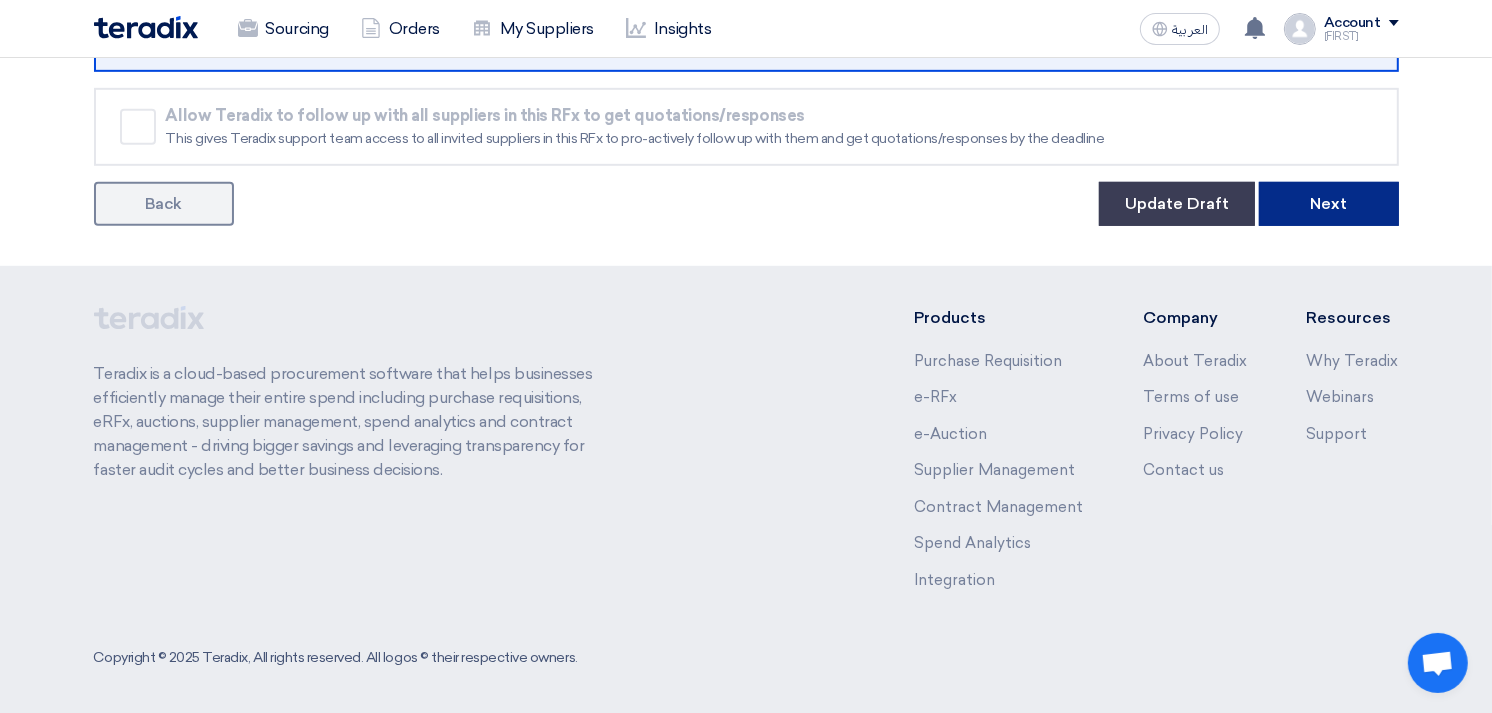 click on "Next" 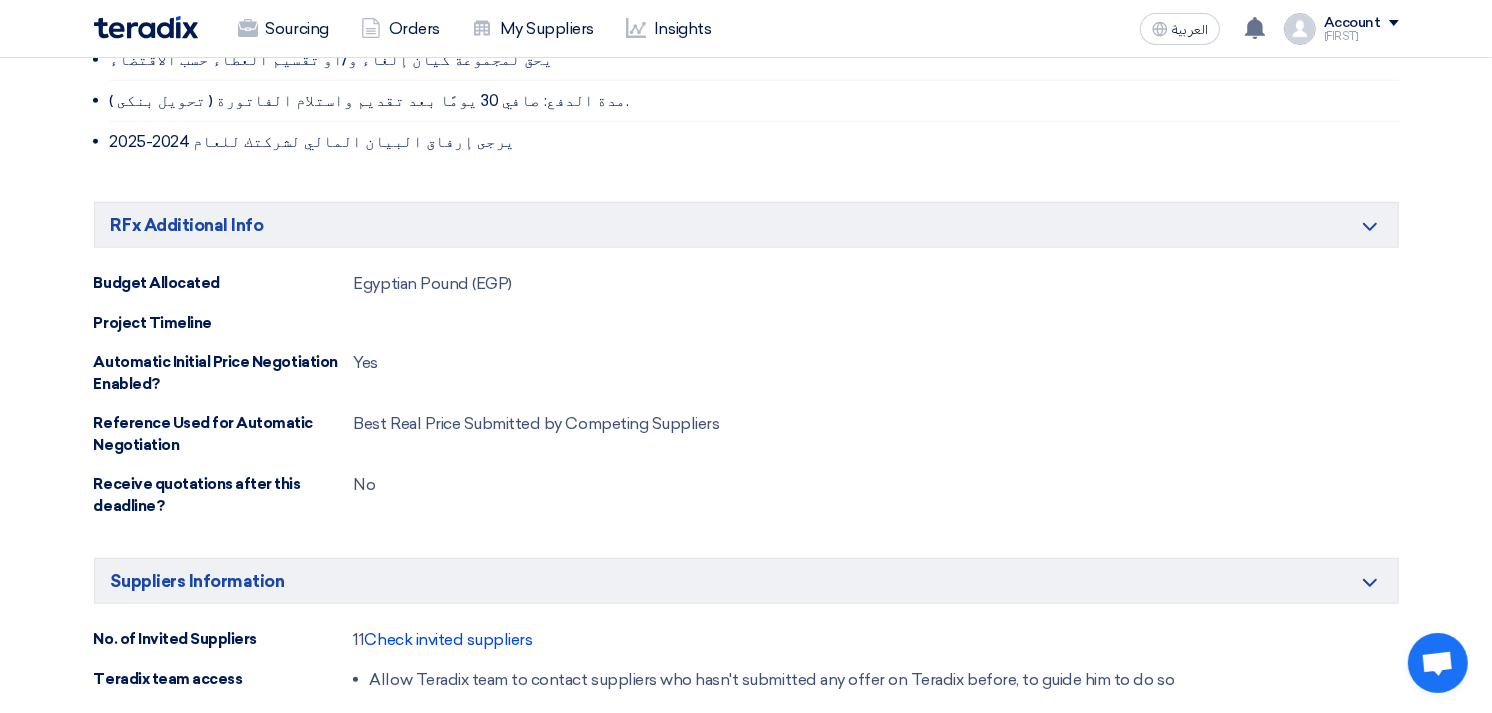 scroll, scrollTop: 1698, scrollLeft: 0, axis: vertical 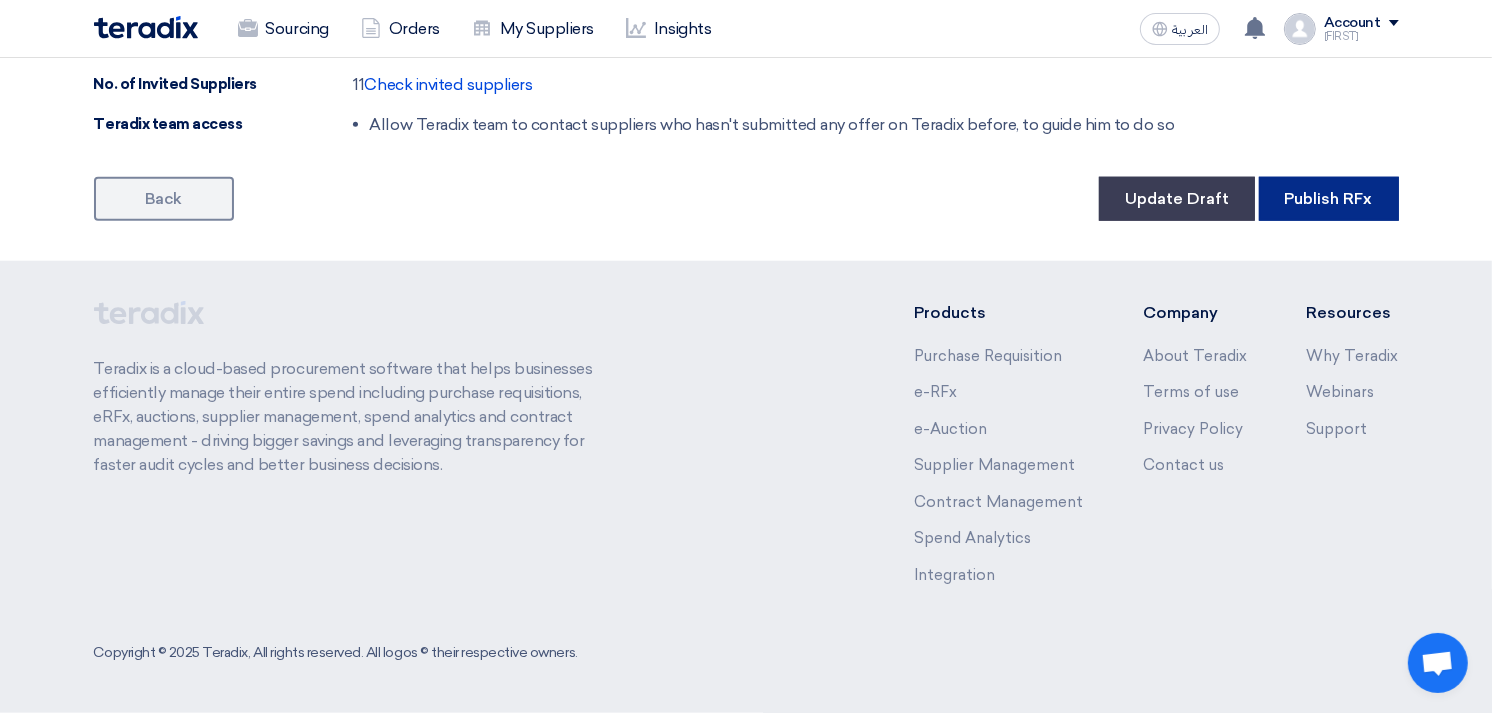 click on "Publish RFx" 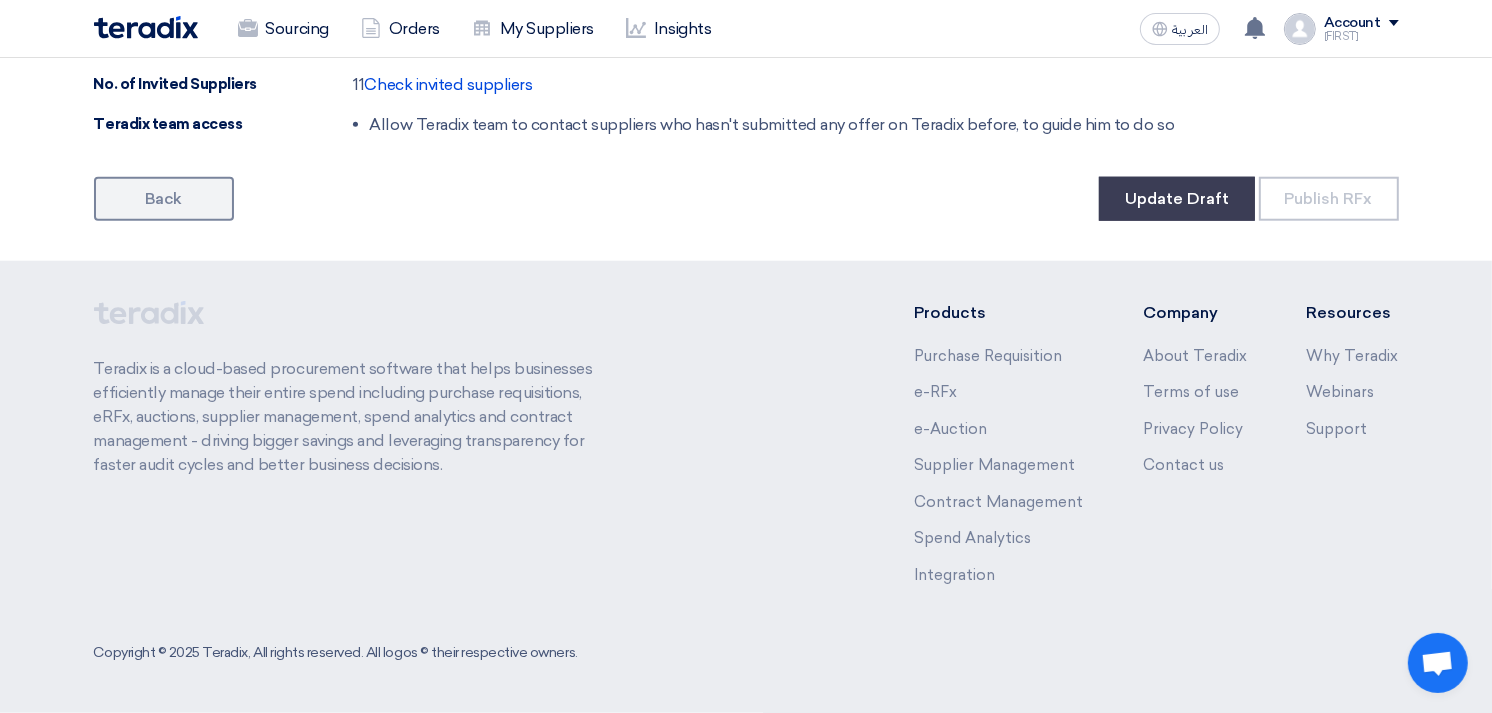 scroll, scrollTop: 0, scrollLeft: 0, axis: both 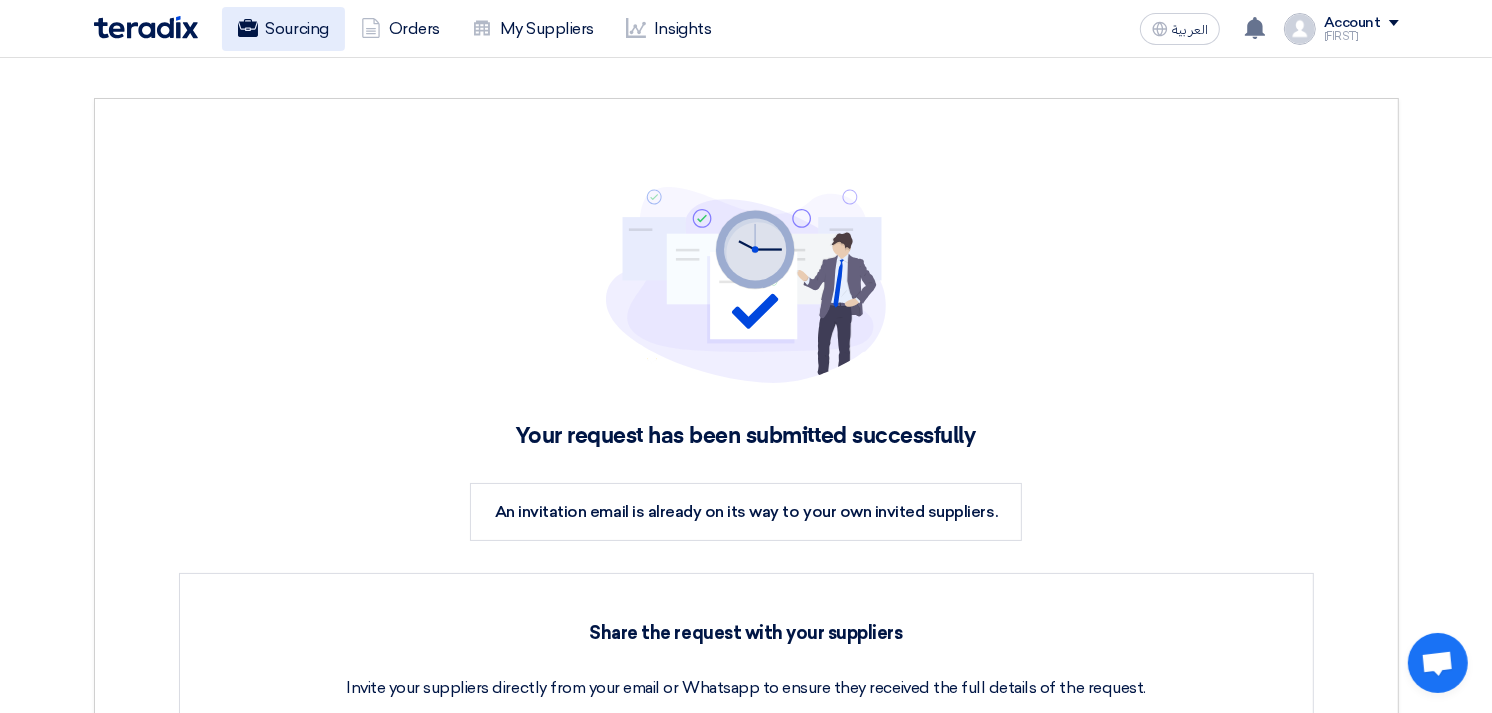 click on "Sourcing" 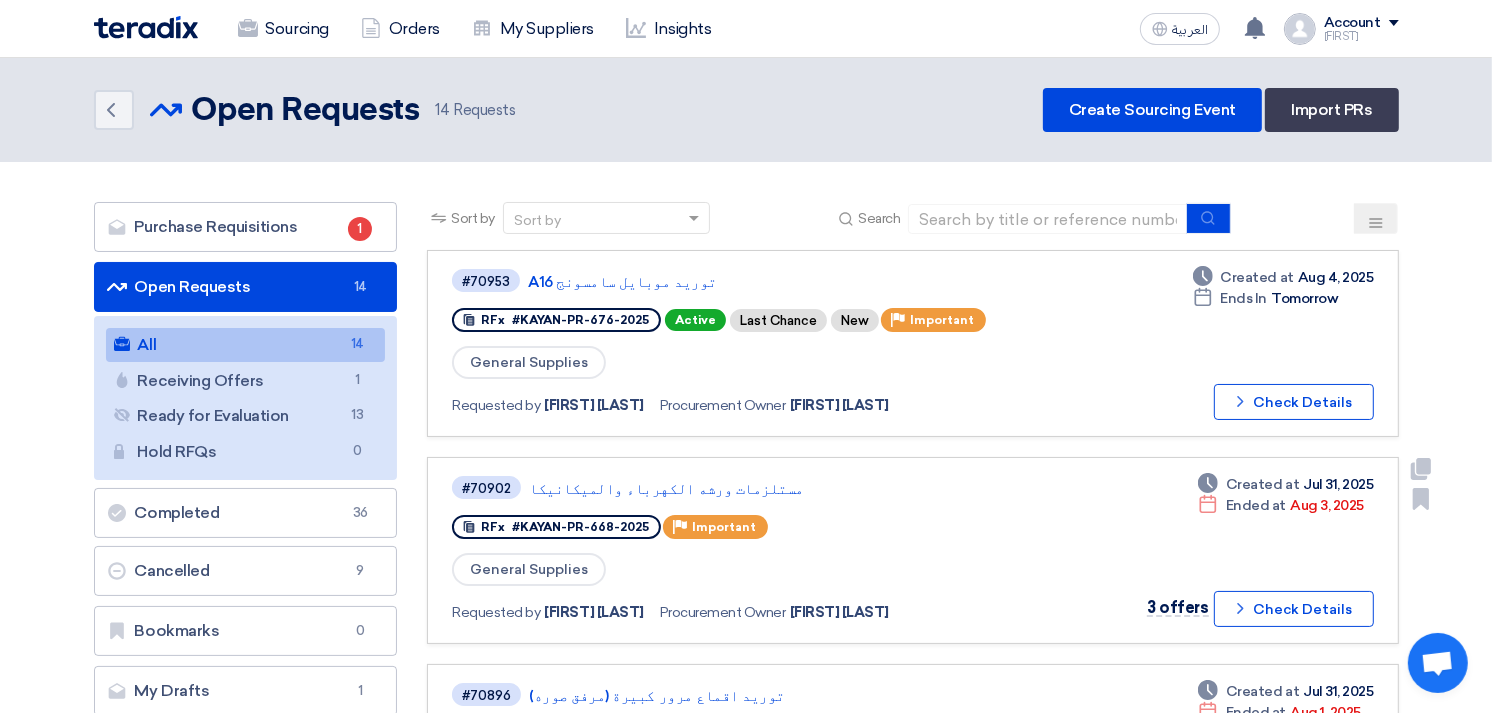 scroll, scrollTop: 111, scrollLeft: 0, axis: vertical 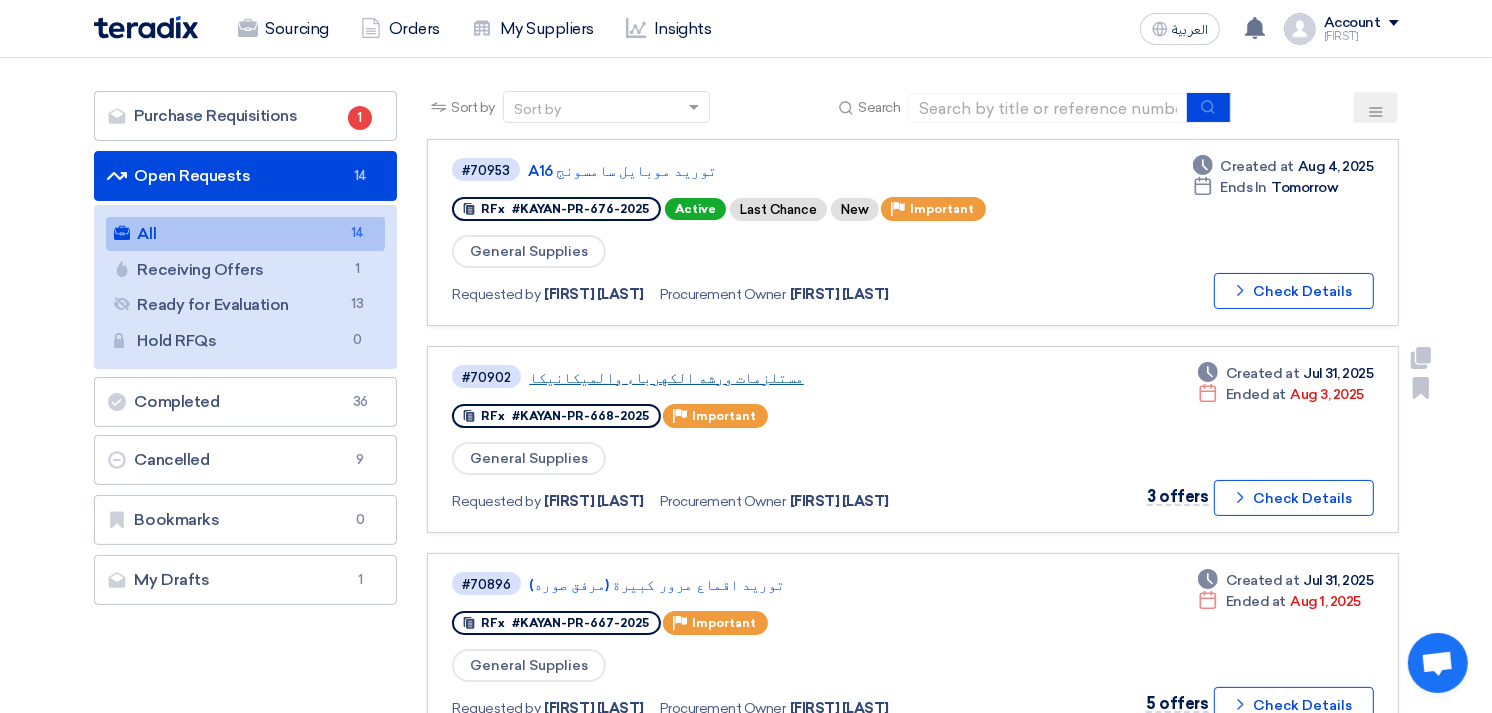 click on "مستلزمات ورشه الكهرباء والميكانيكا" 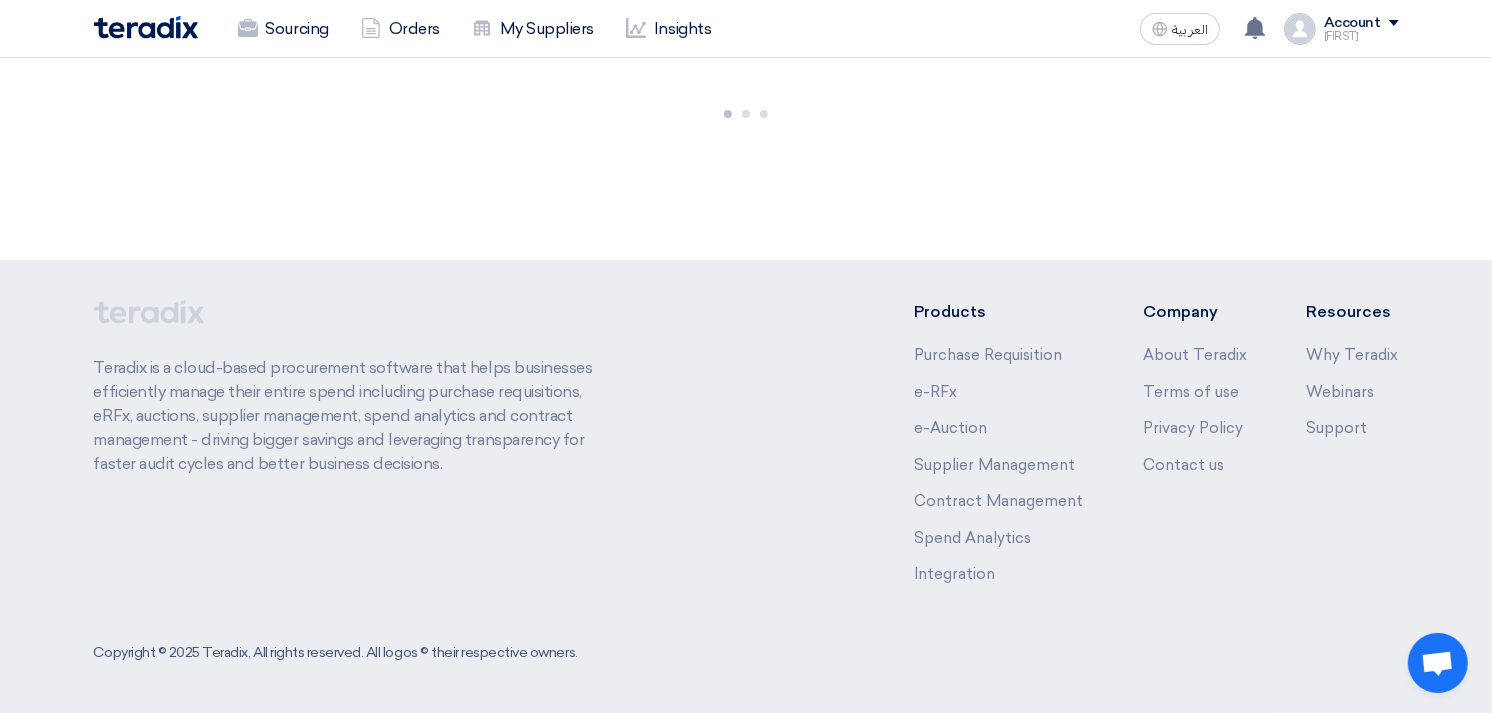 scroll, scrollTop: 0, scrollLeft: 0, axis: both 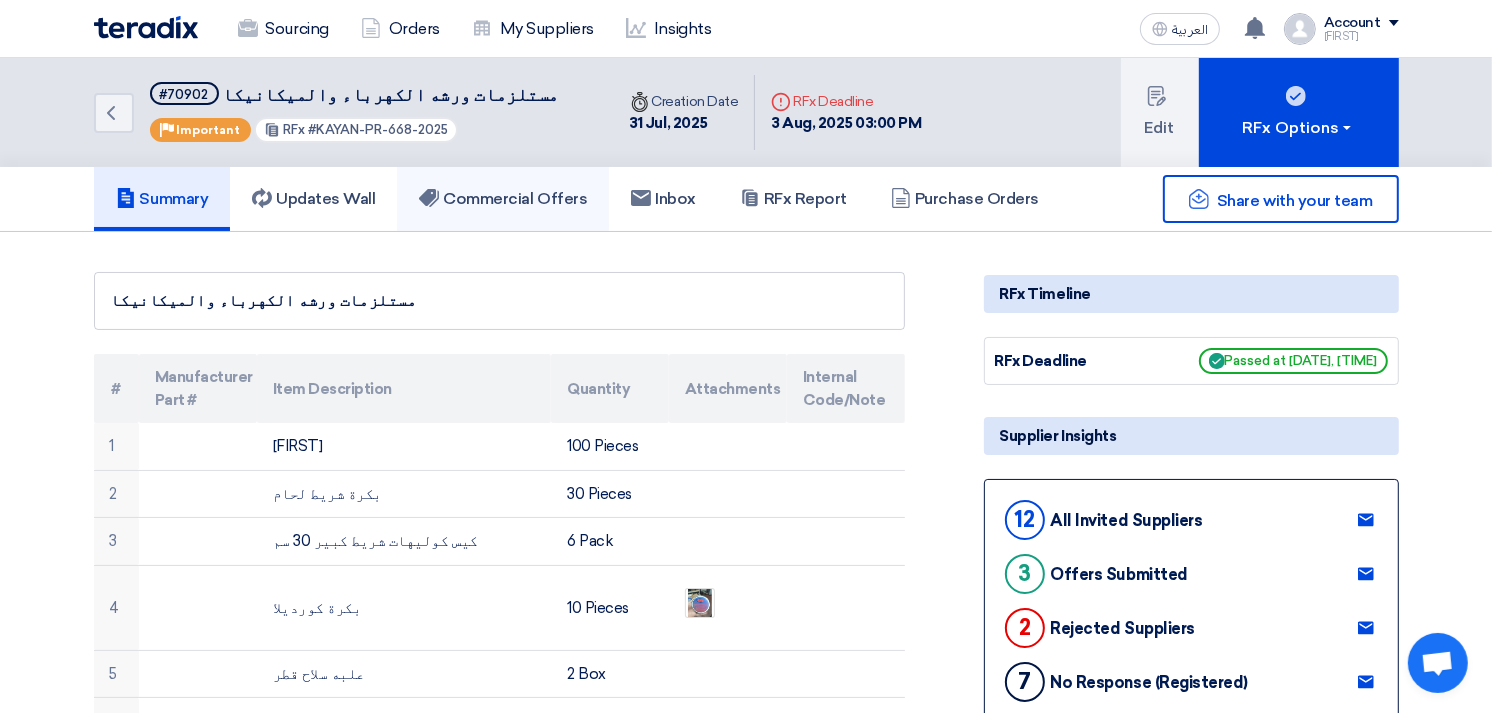 click on "Commercial Offers" 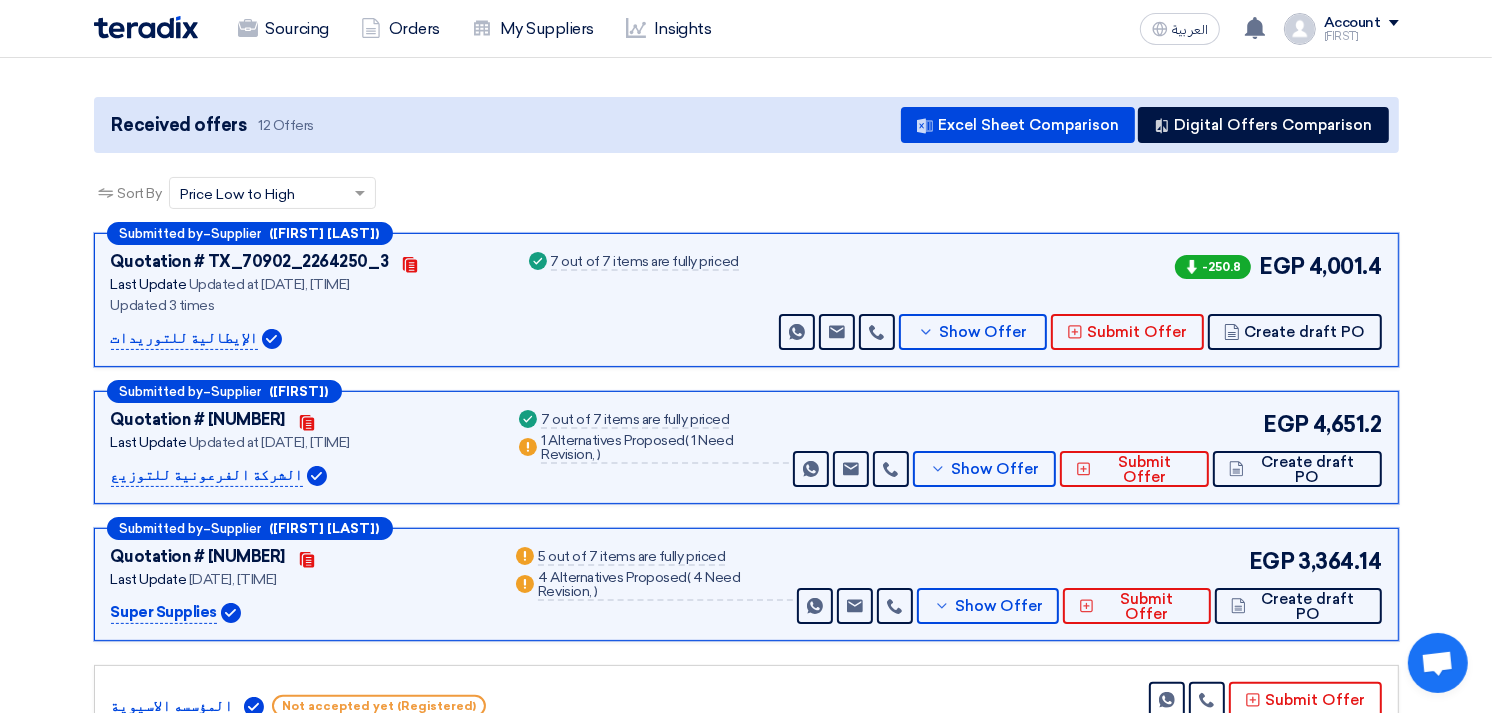 scroll, scrollTop: 222, scrollLeft: 0, axis: vertical 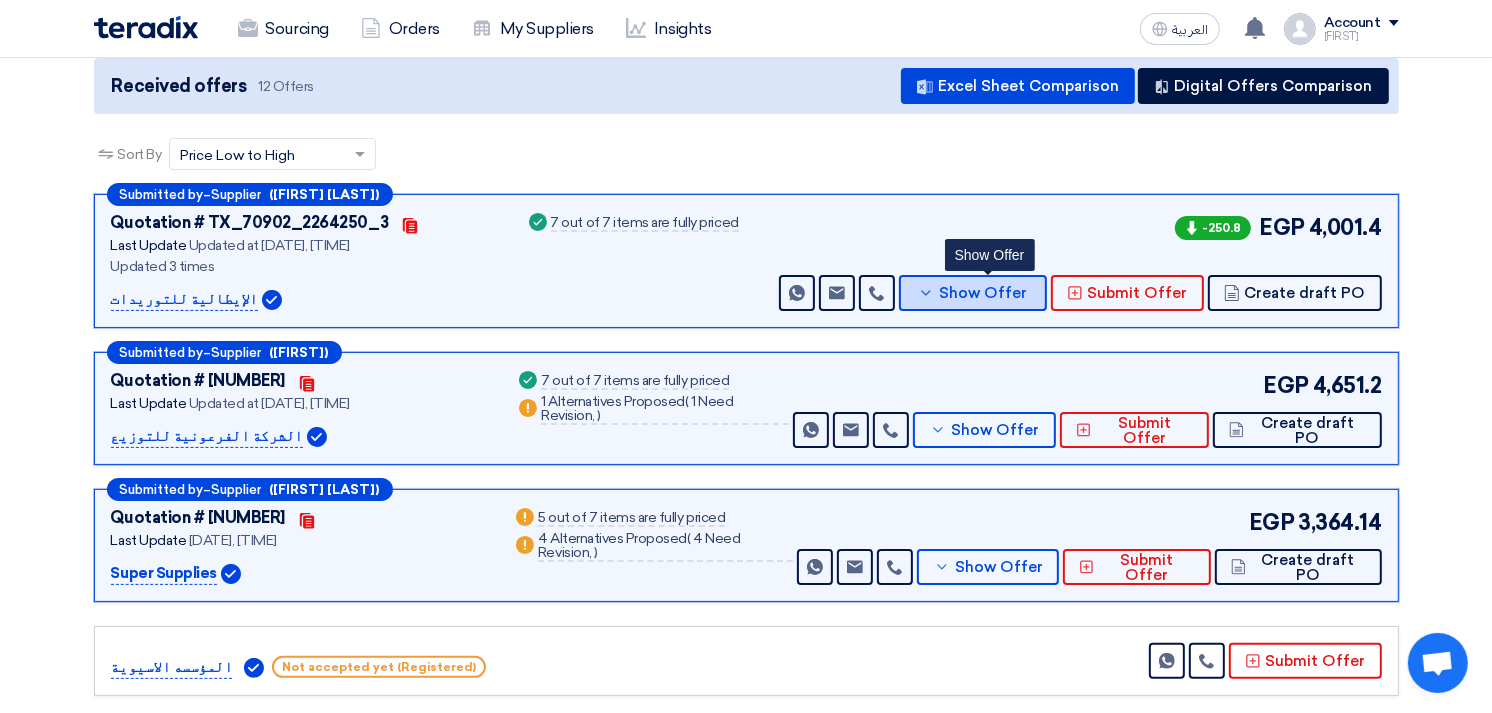 click on "Show Offer" at bounding box center [983, 293] 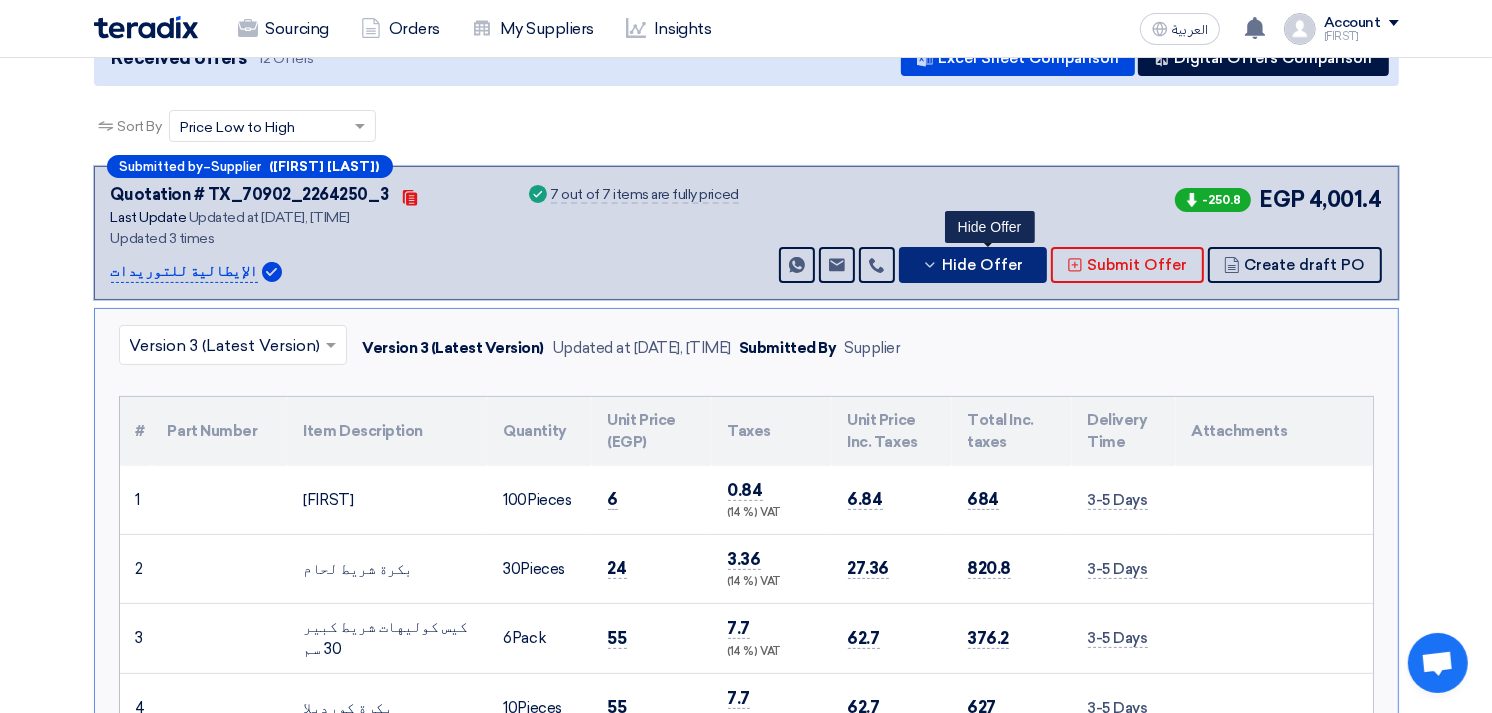 scroll, scrollTop: 333, scrollLeft: 0, axis: vertical 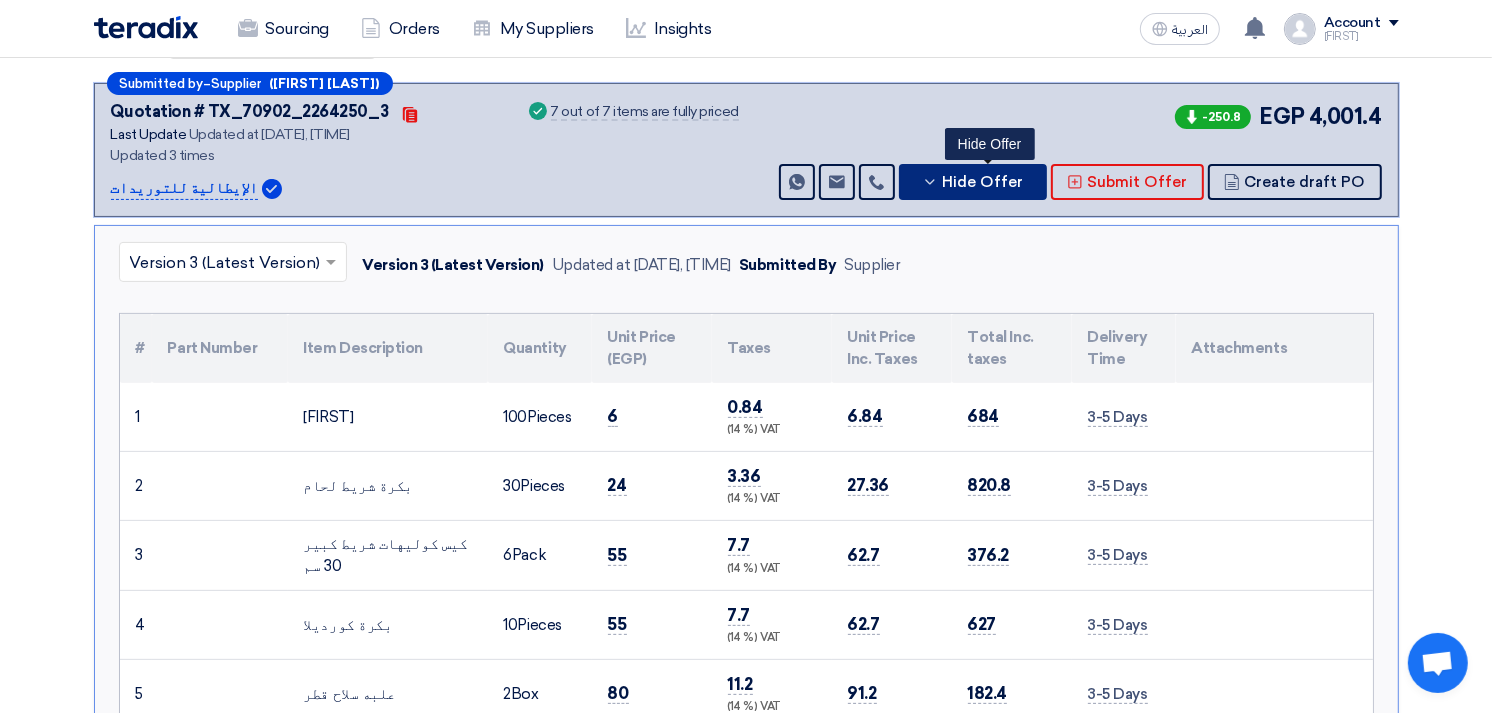 click on "Hide Offer" at bounding box center (983, 182) 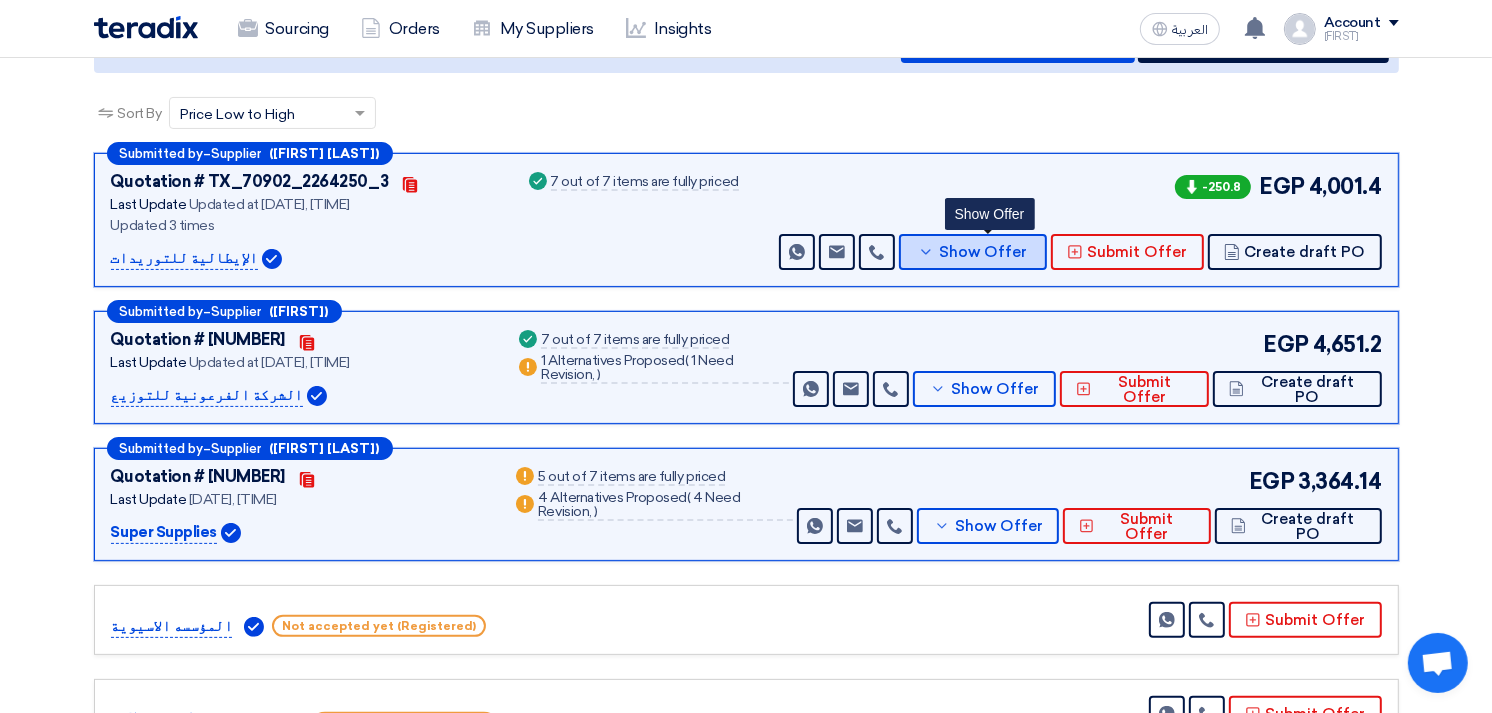 scroll, scrollTop: 0, scrollLeft: 0, axis: both 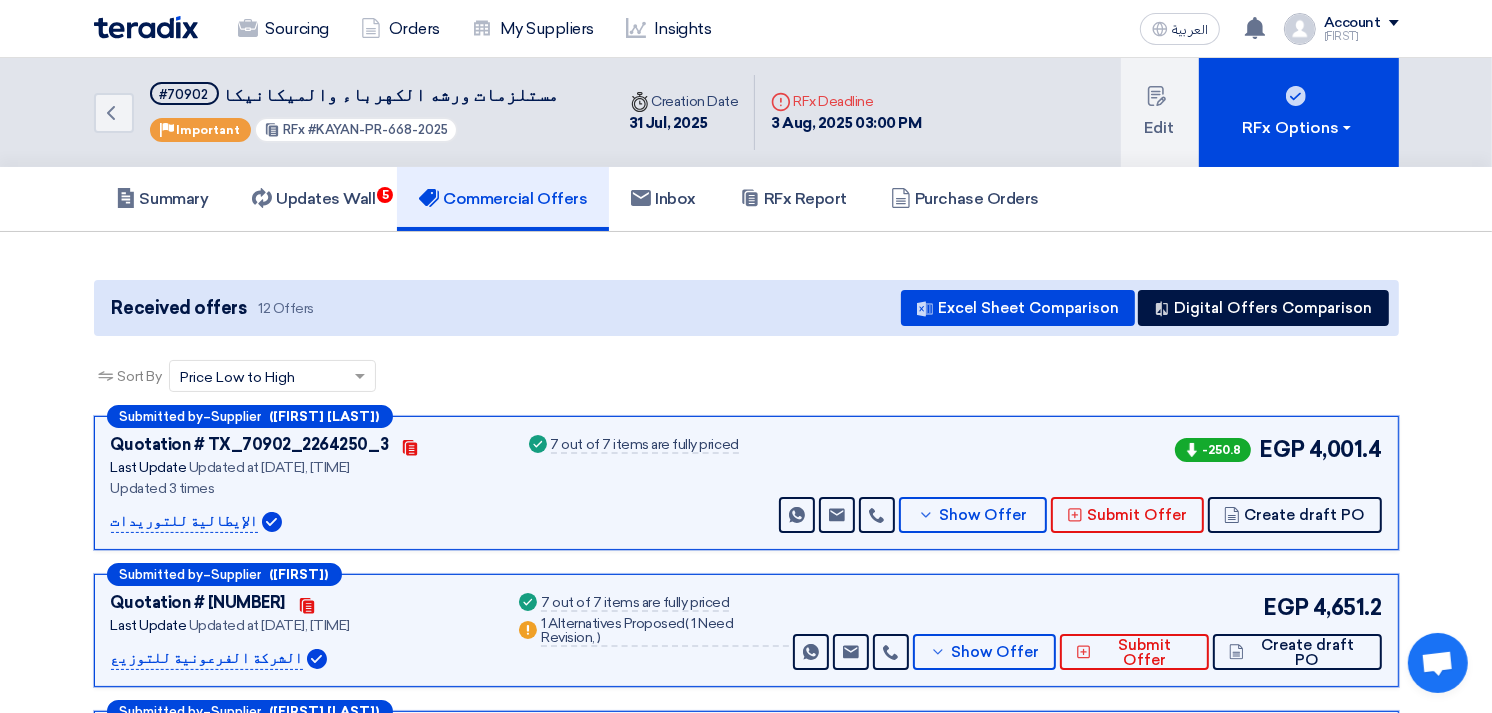 drag, startPoint x: 335, startPoint y: 126, endPoint x: 537, endPoint y: 112, distance: 202.48457 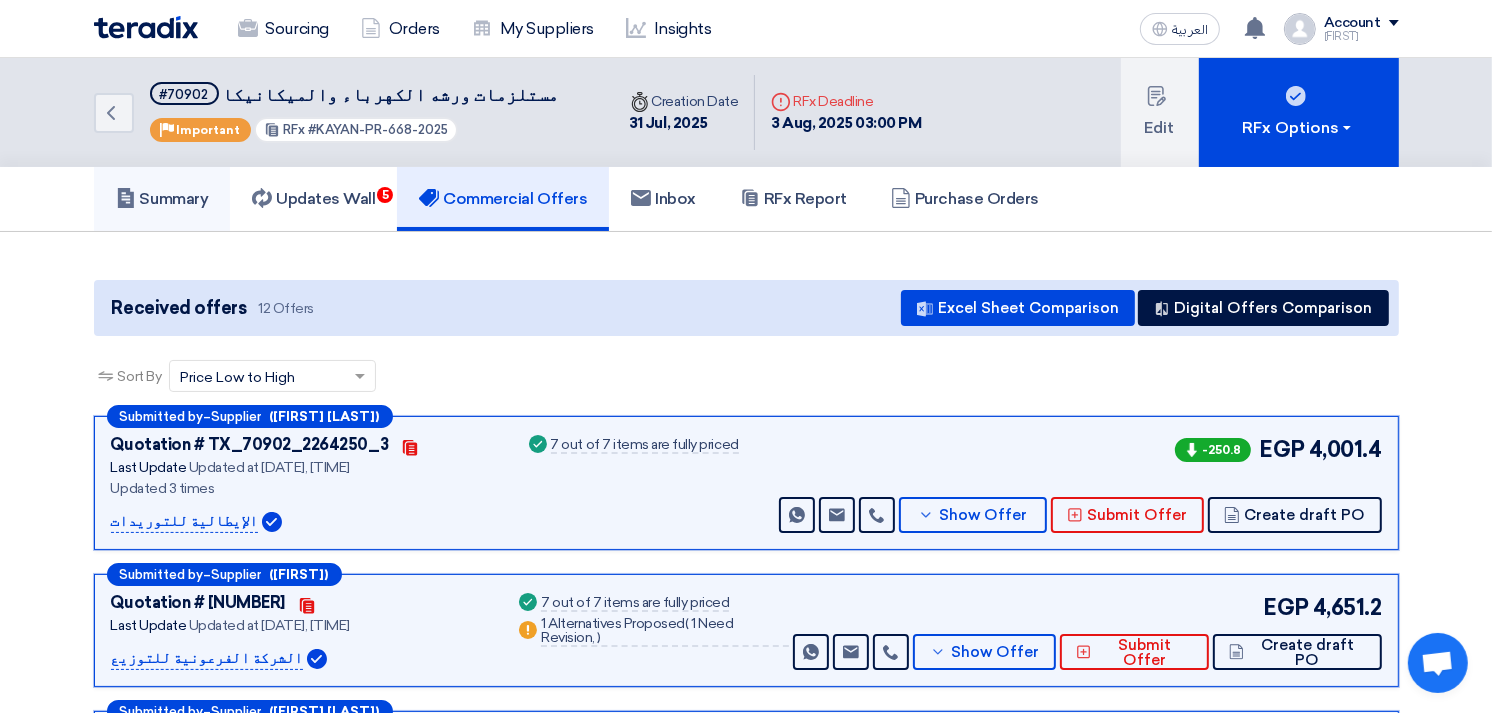 click on "Summary" 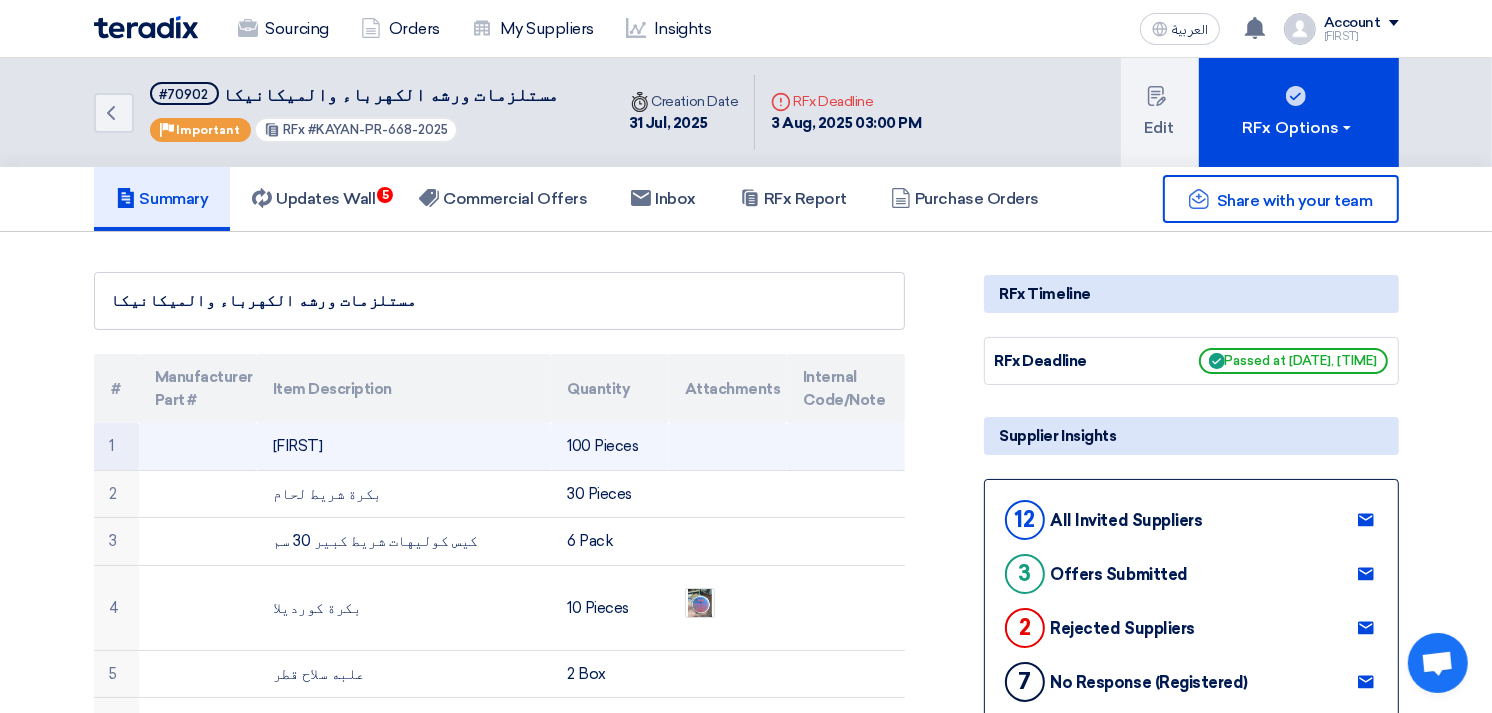 drag, startPoint x: 337, startPoint y: 440, endPoint x: 270, endPoint y: 442, distance: 67.02985 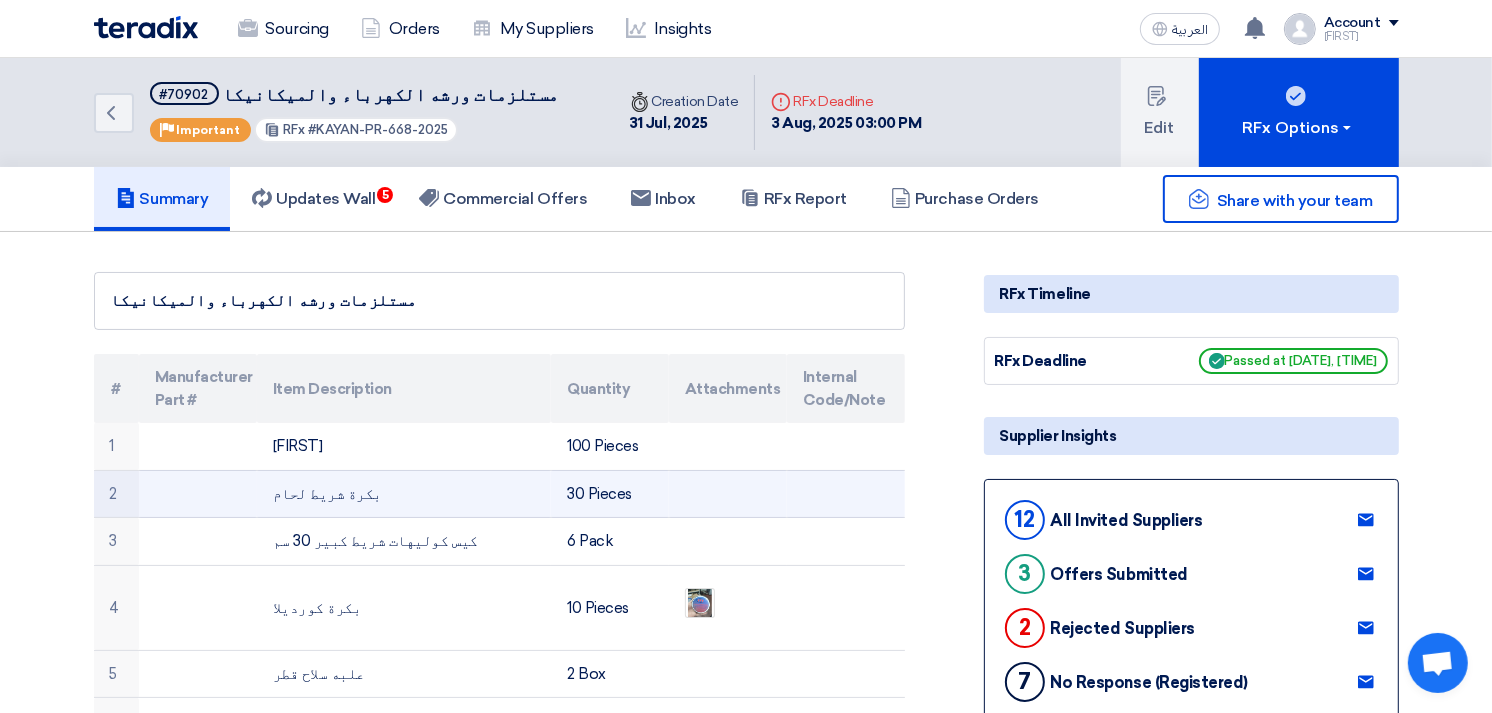 click on "بكرة شريط لحام" 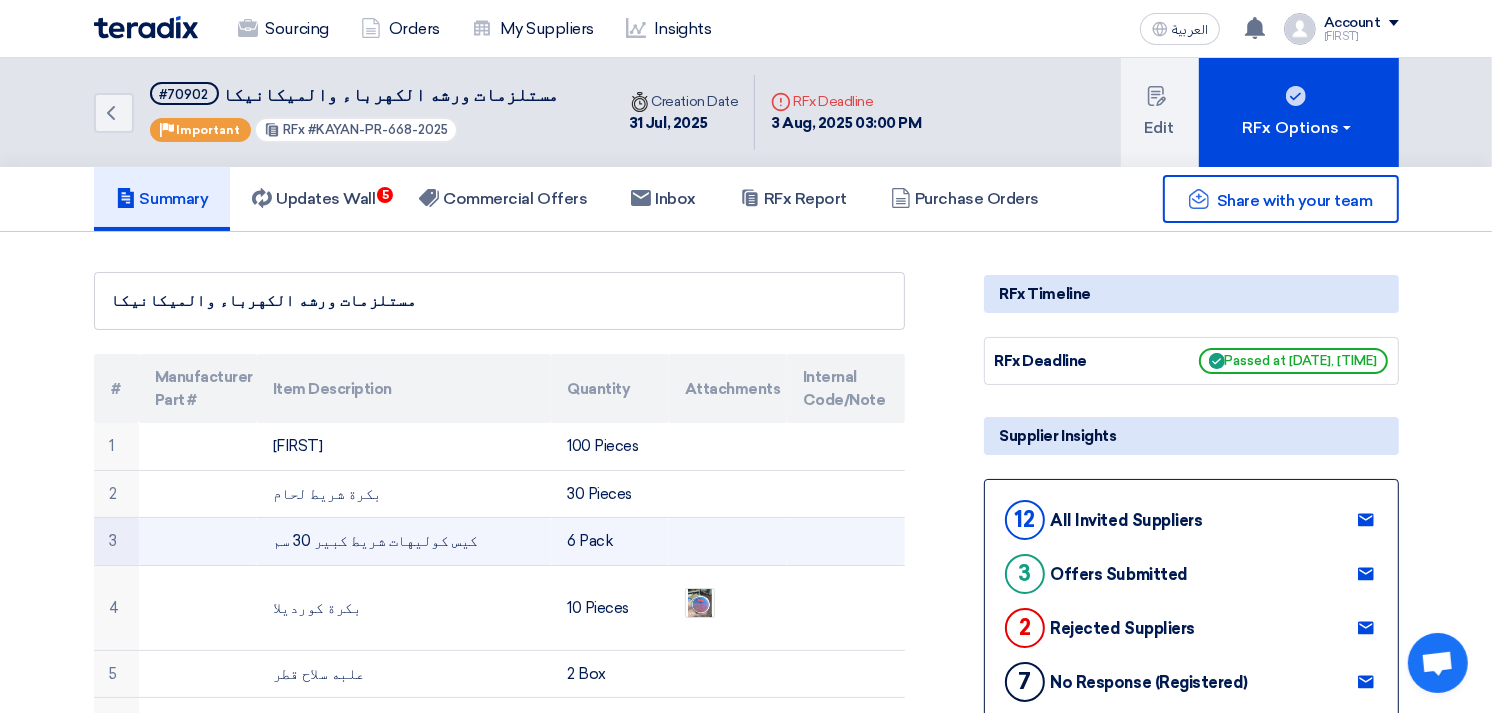 click on "كيس كوليهات شريط كبير 30 سم" 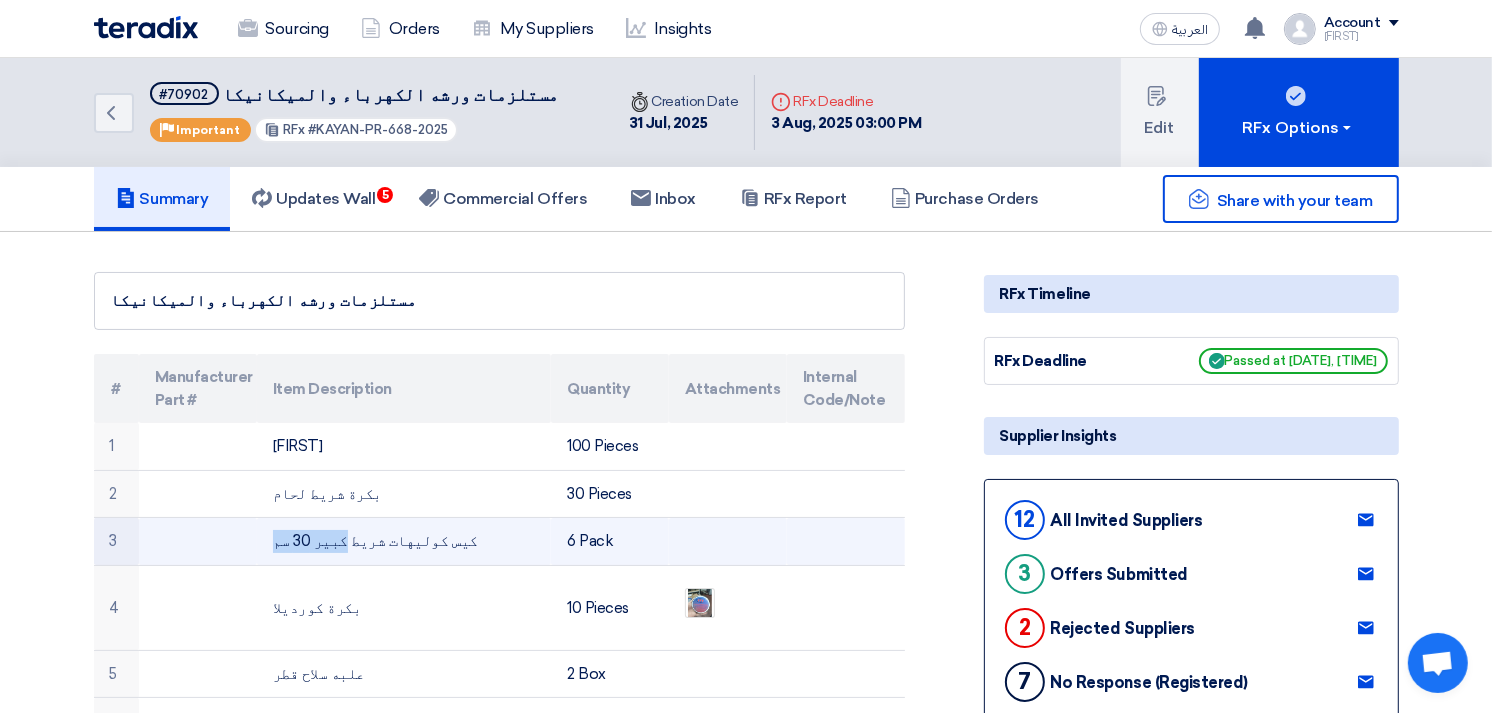 click on "كيس كوليهات شريط كبير 30 سم" 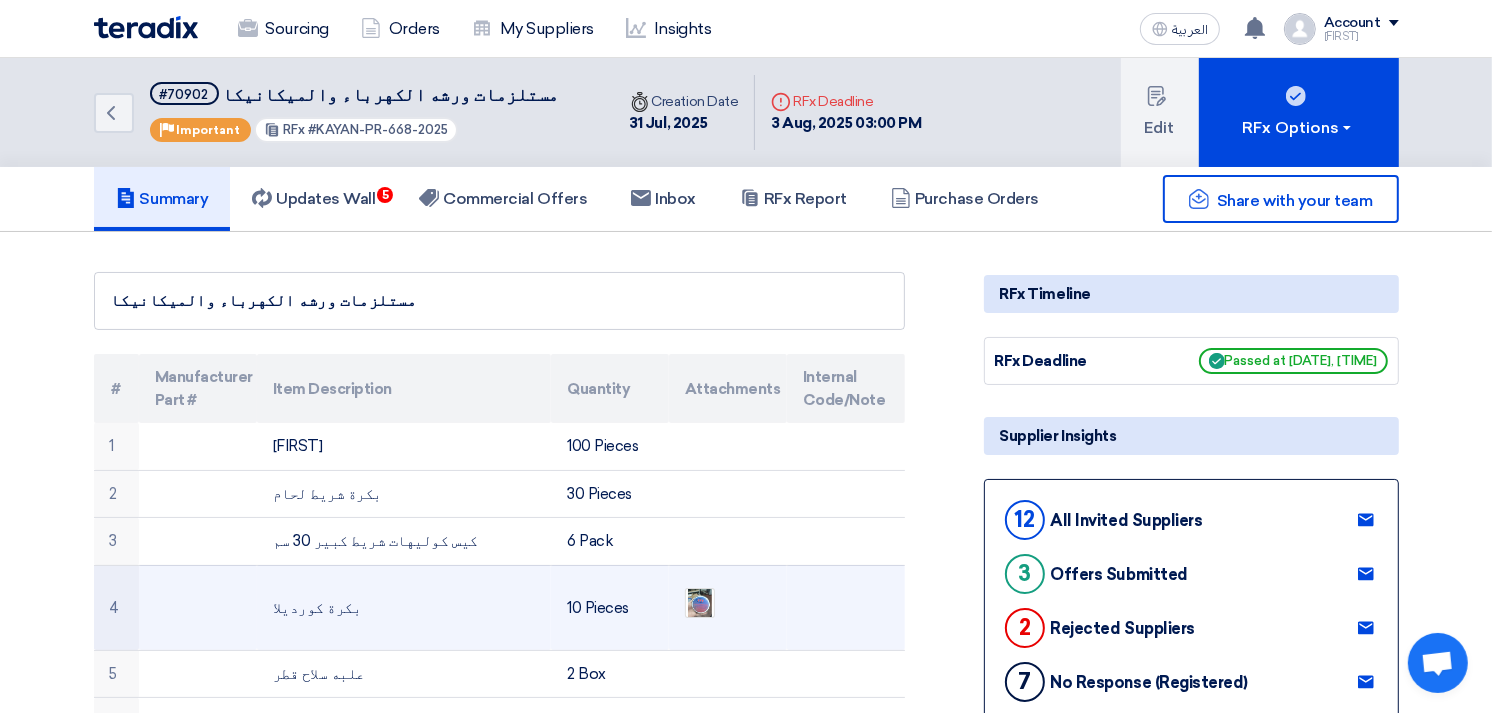 click on "بكرة كورديلا" 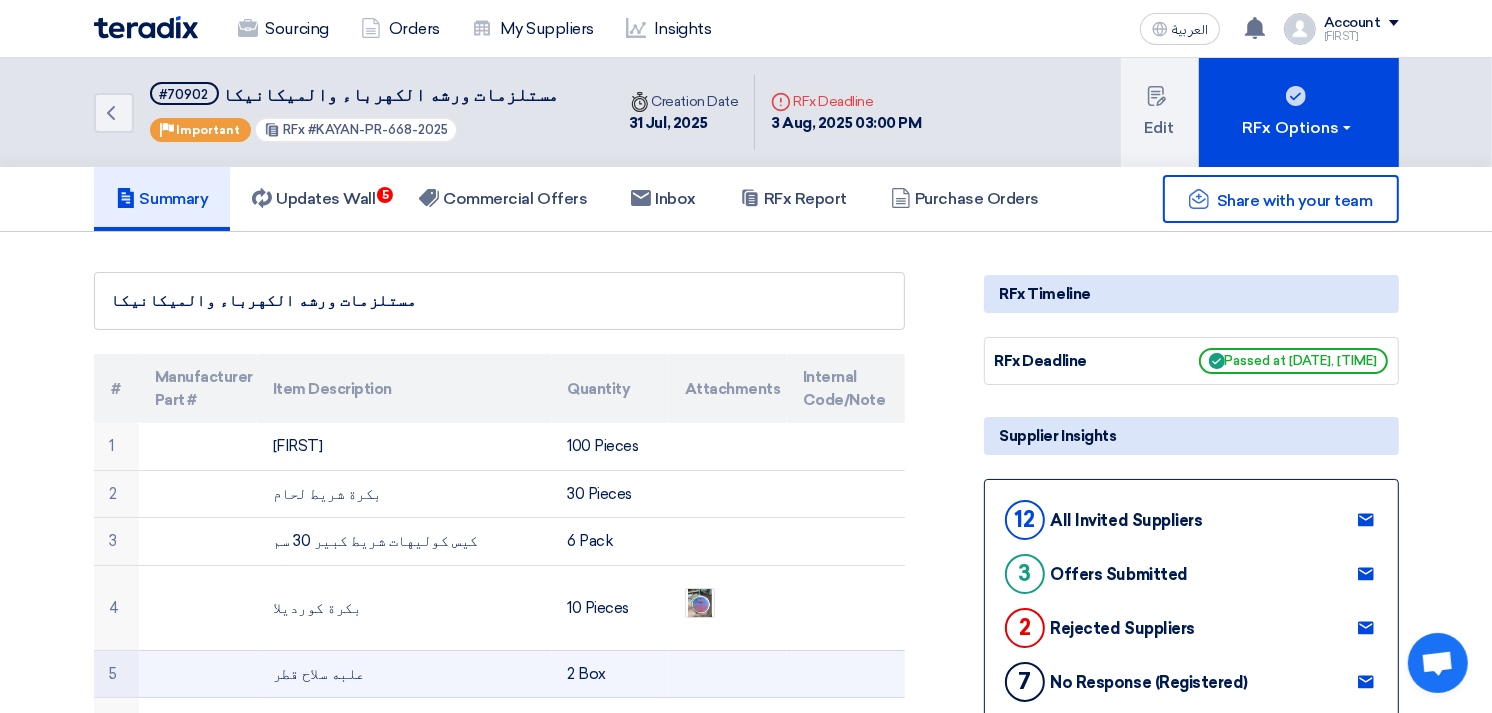 click on "علبه سلاح قطر" 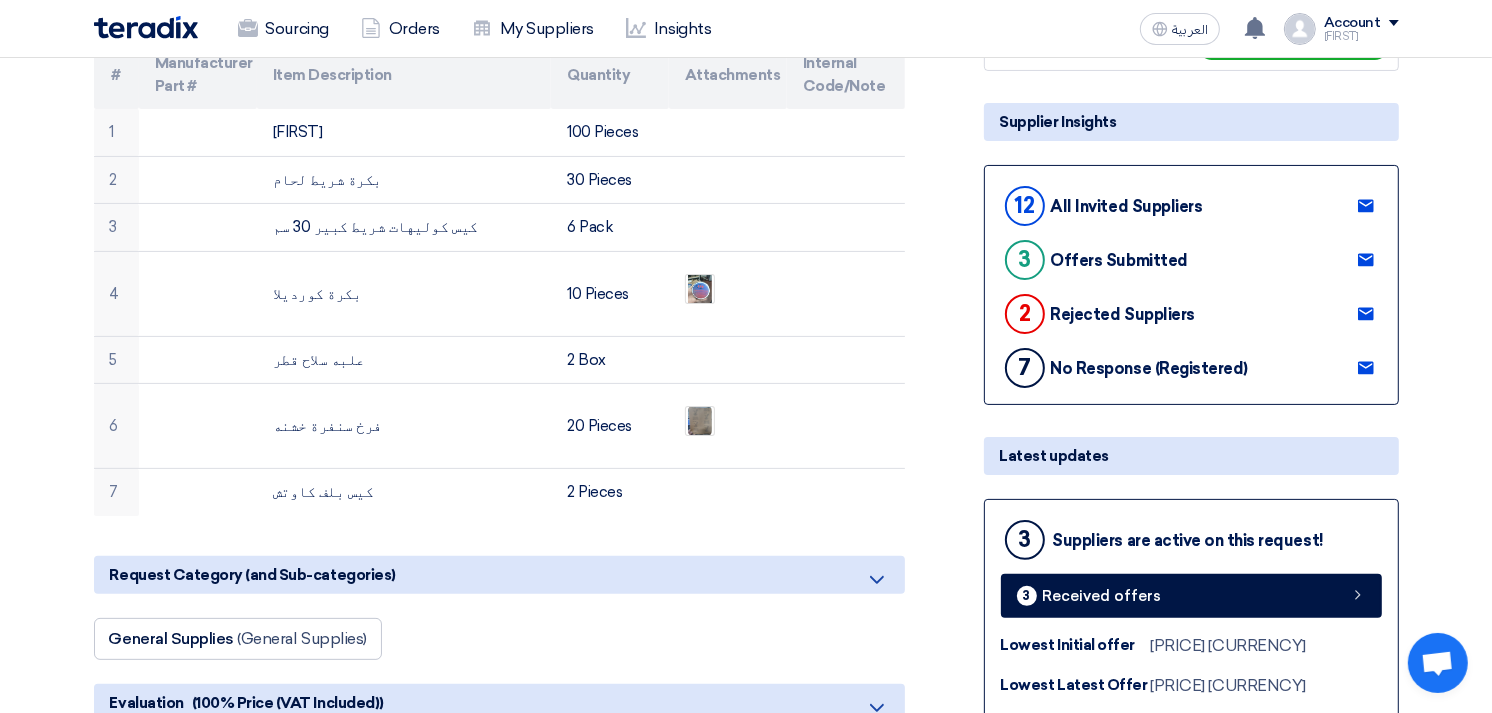 scroll, scrollTop: 333, scrollLeft: 0, axis: vertical 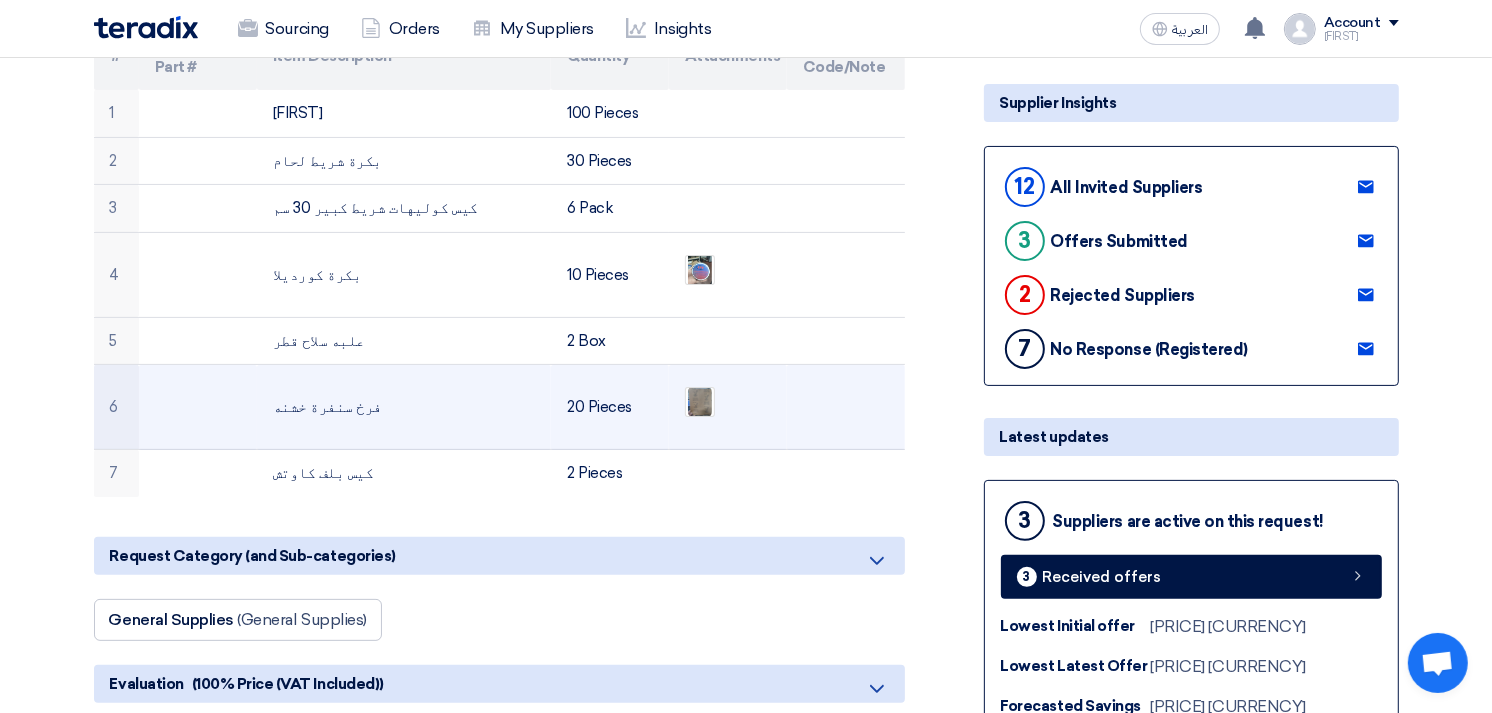 click on "فرخ سنفرة خشنه" 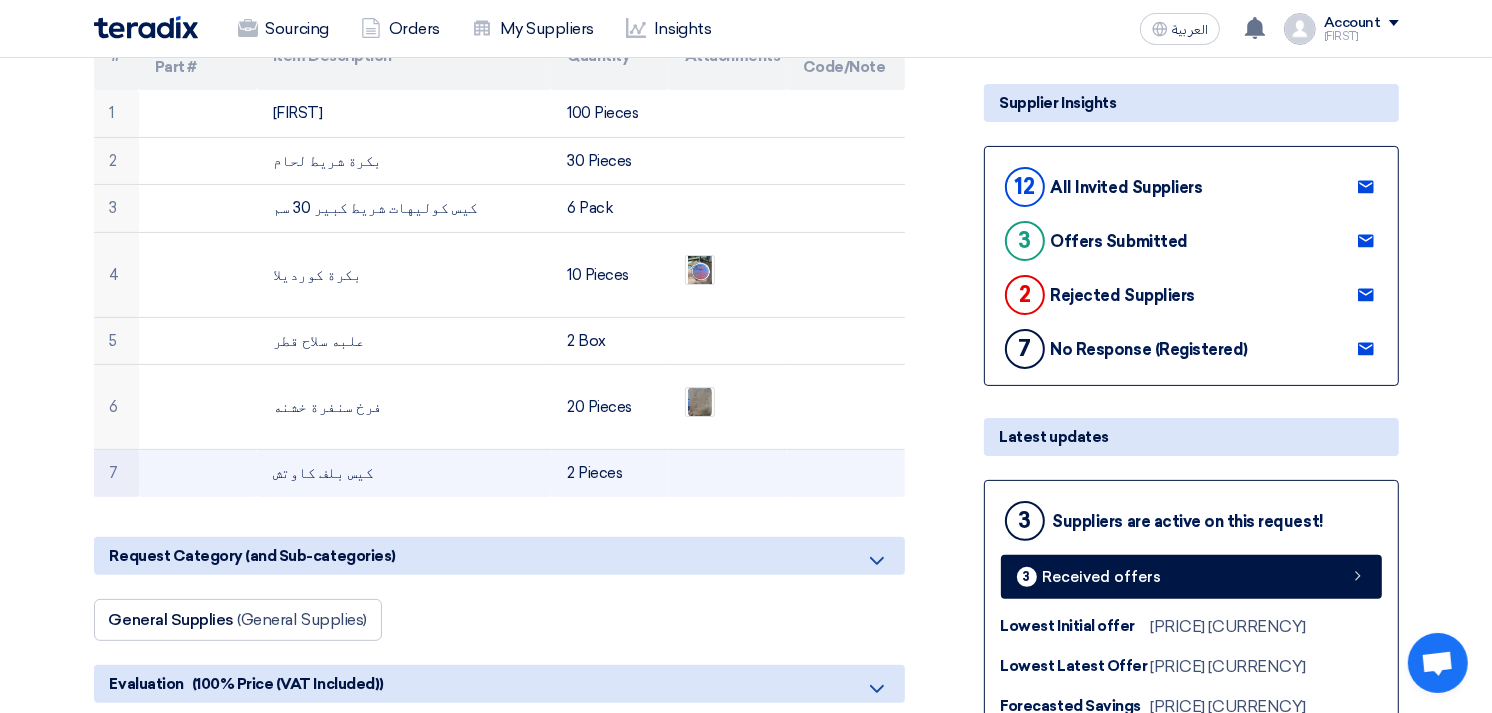 click on "كيس بلف كاوتش" 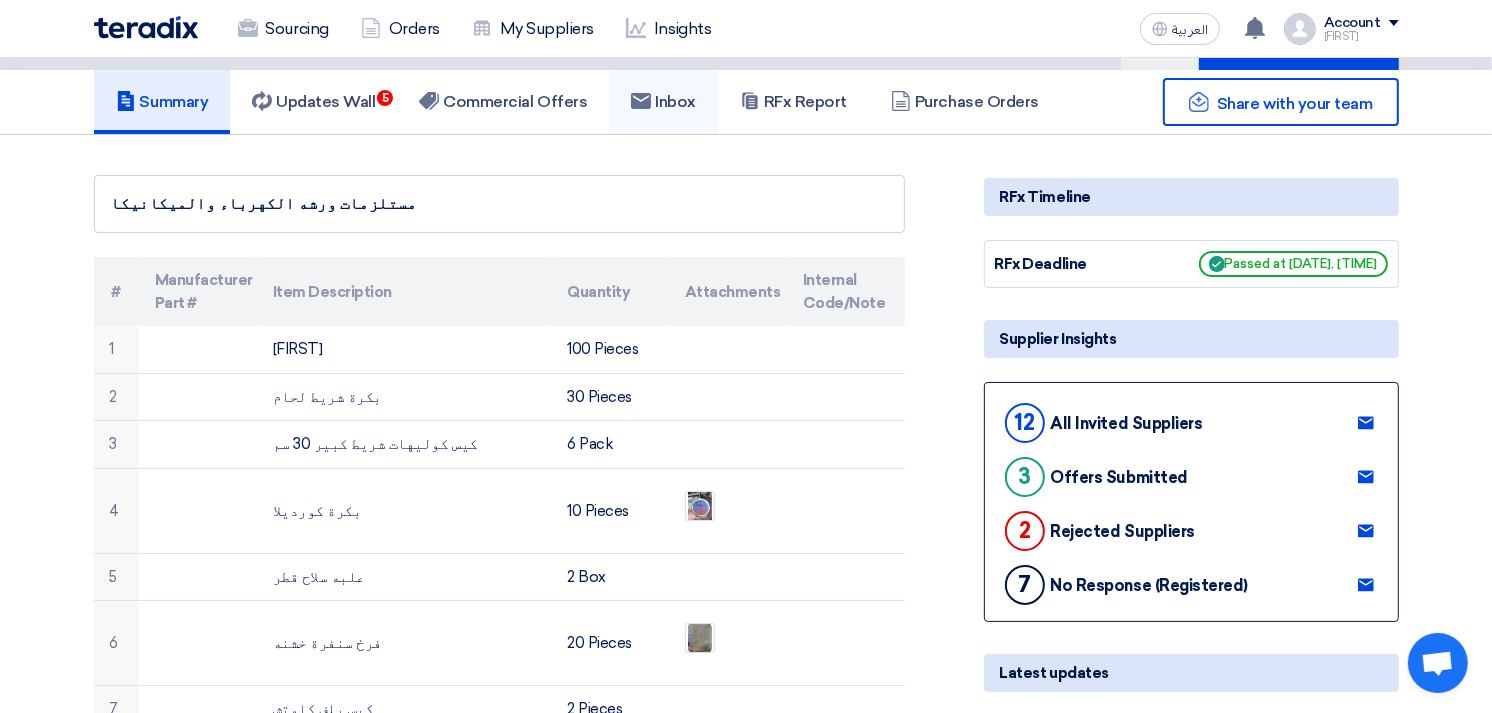 scroll, scrollTop: 0, scrollLeft: 0, axis: both 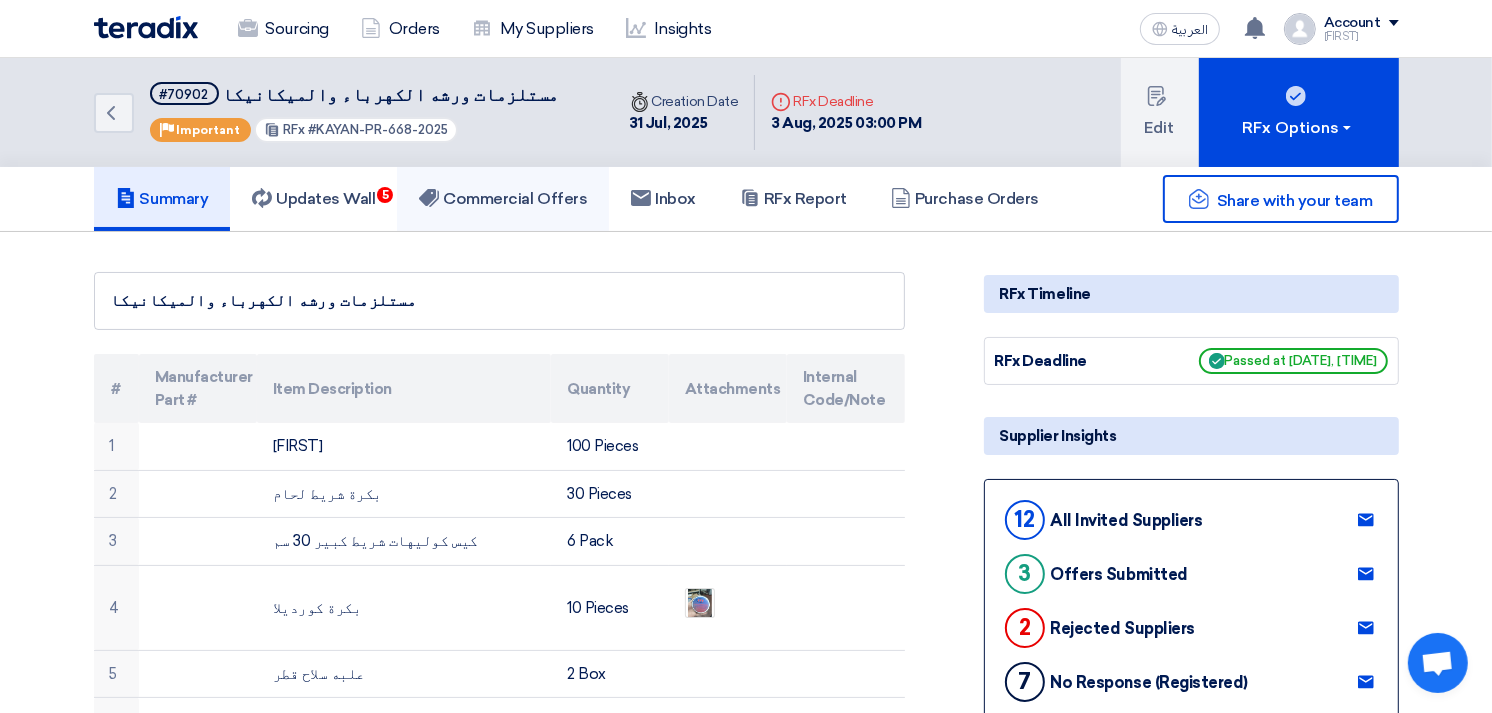 click on "Commercial Offers" 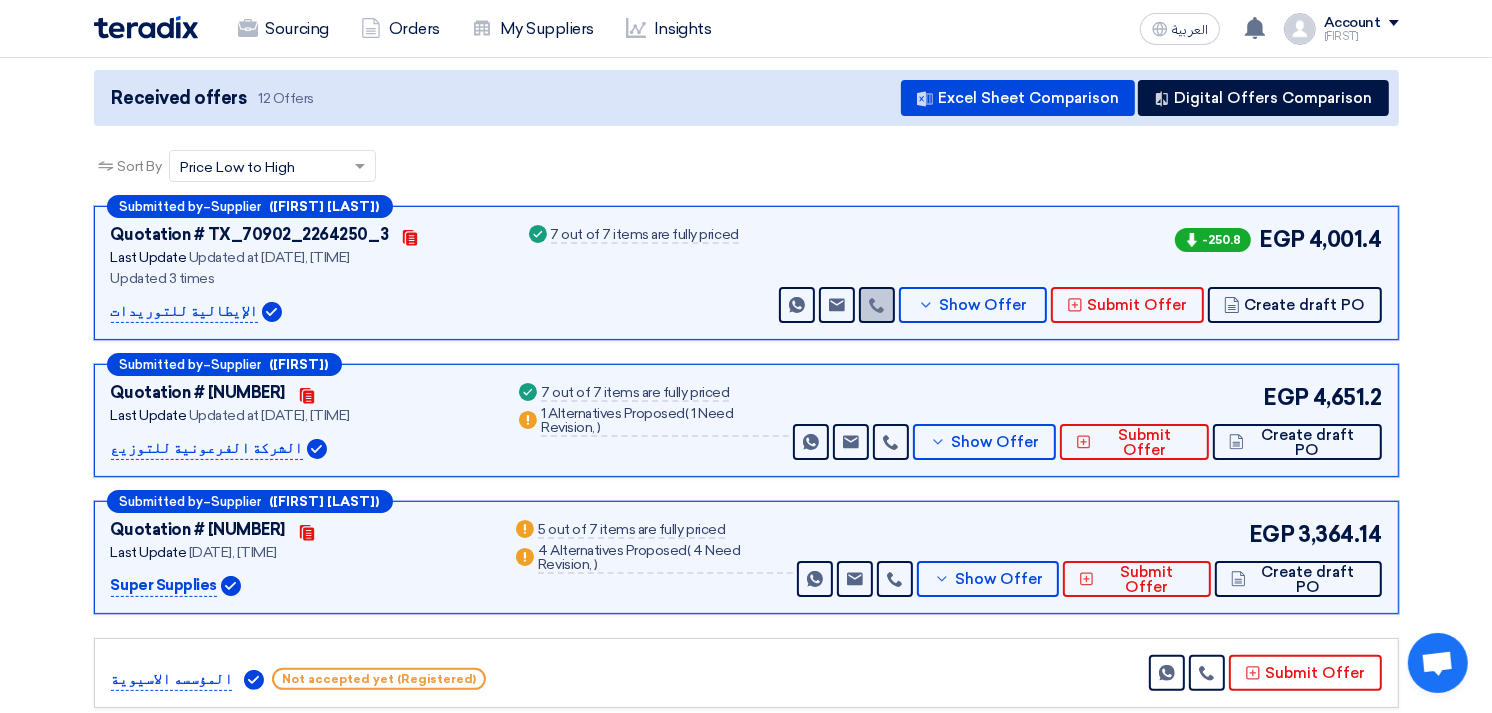 scroll, scrollTop: 222, scrollLeft: 0, axis: vertical 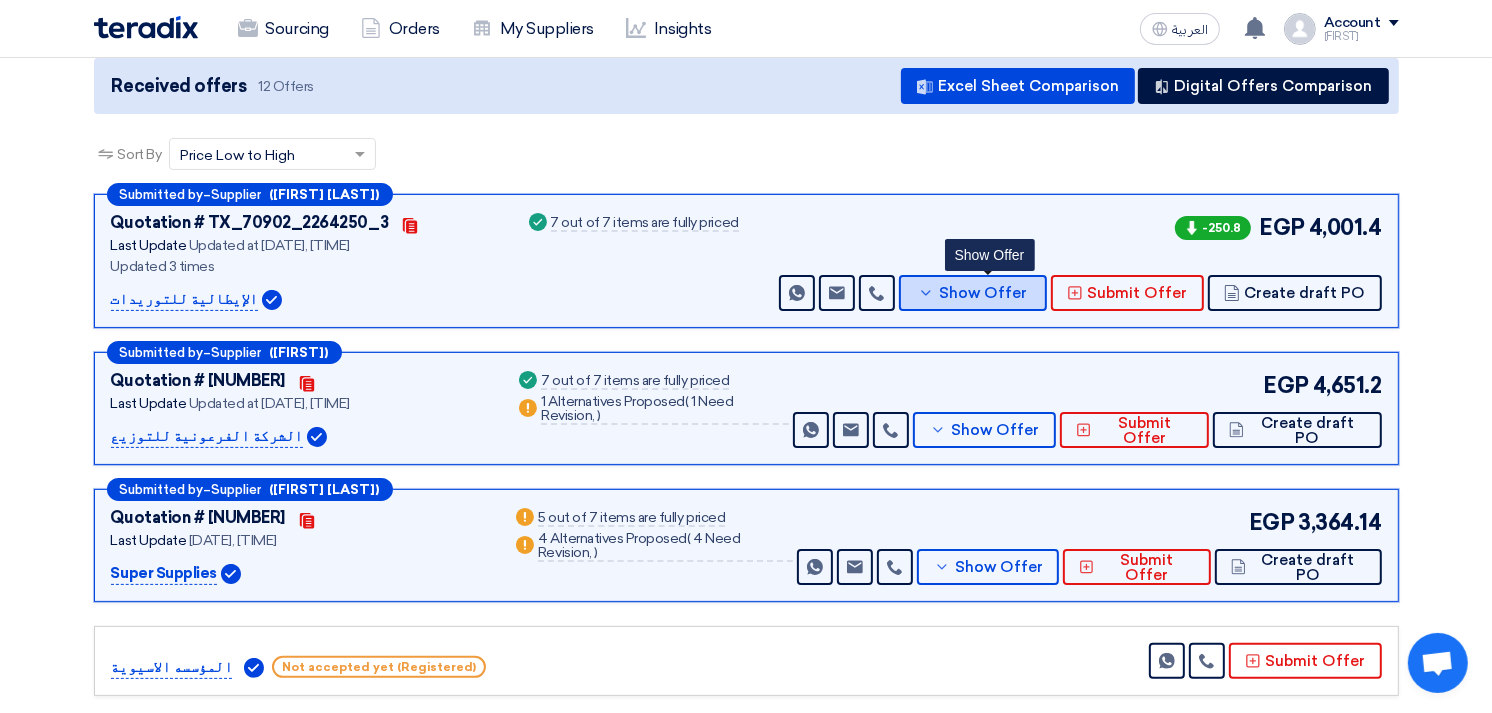 click on "Show Offer" at bounding box center [983, 293] 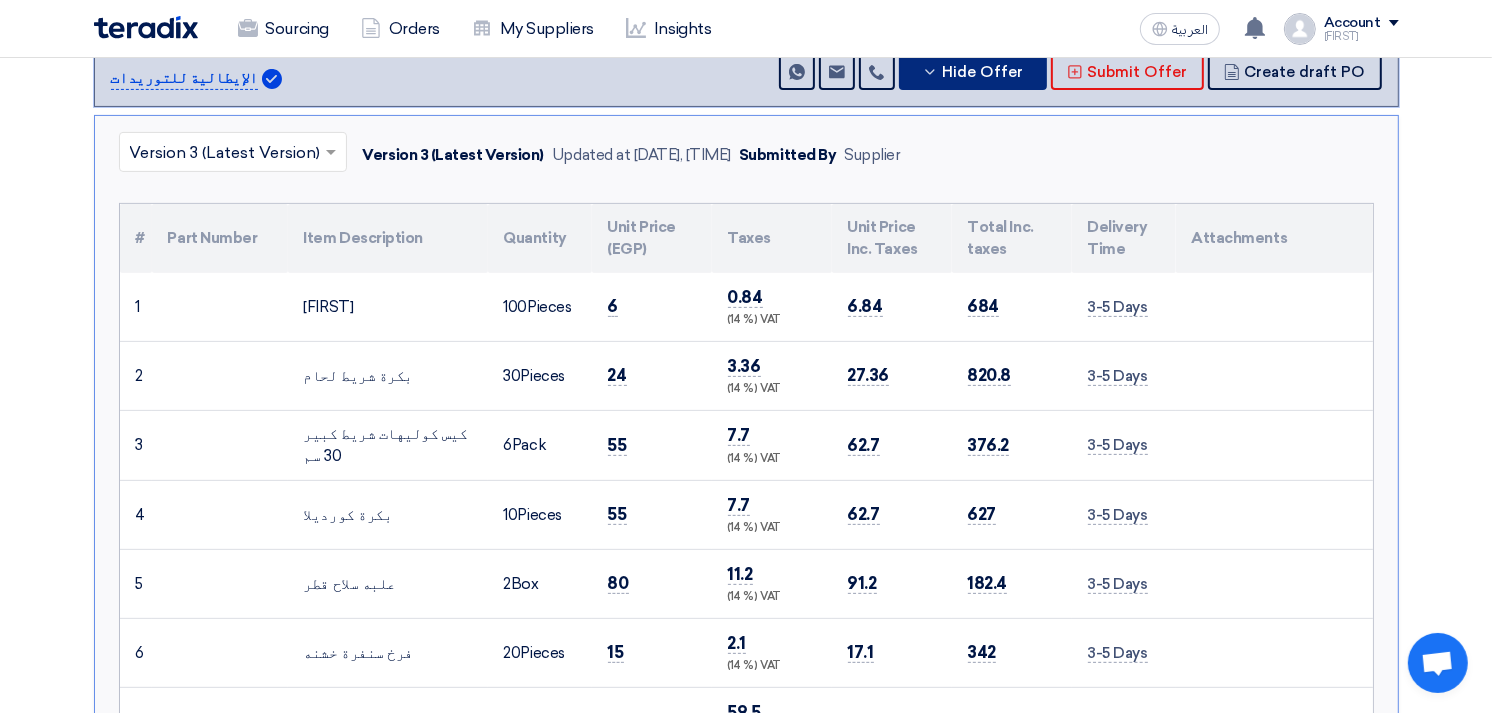 scroll, scrollTop: 444, scrollLeft: 0, axis: vertical 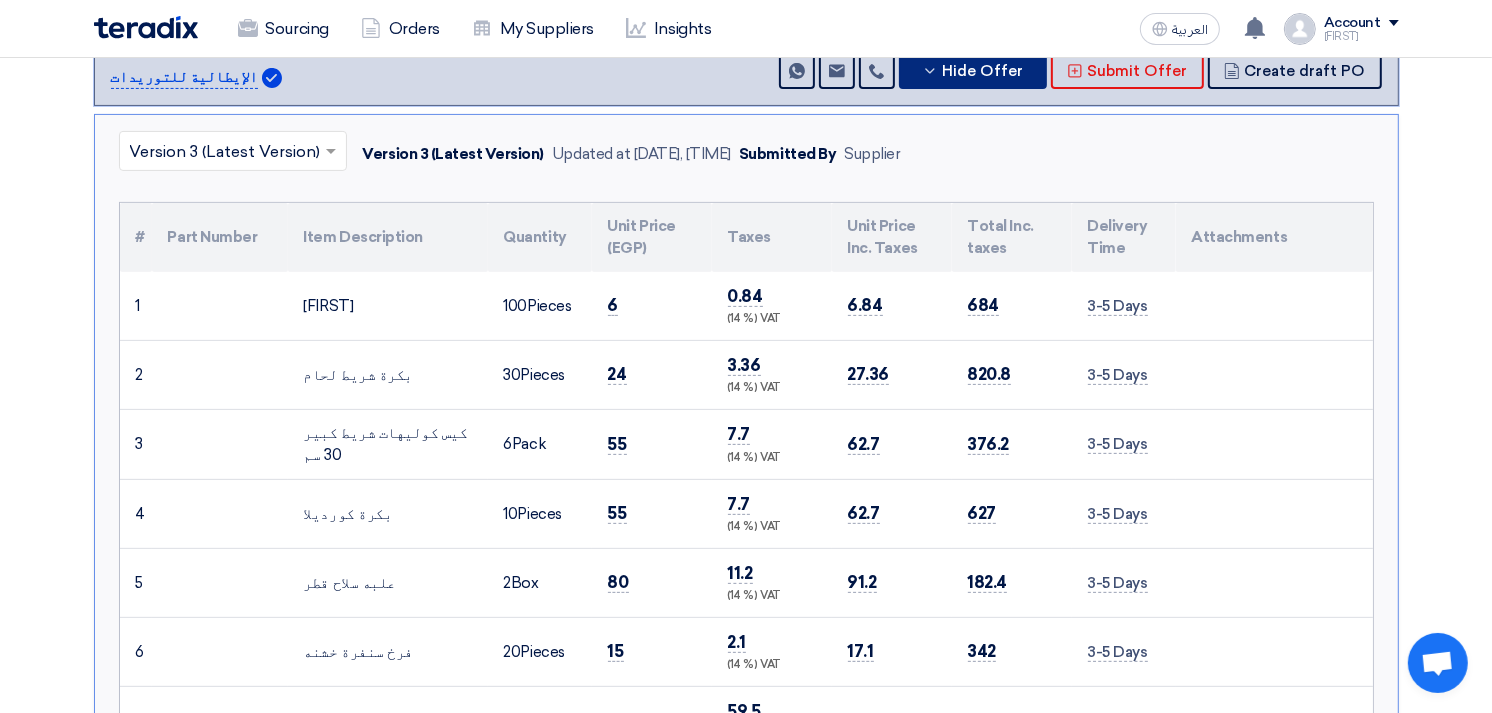 type 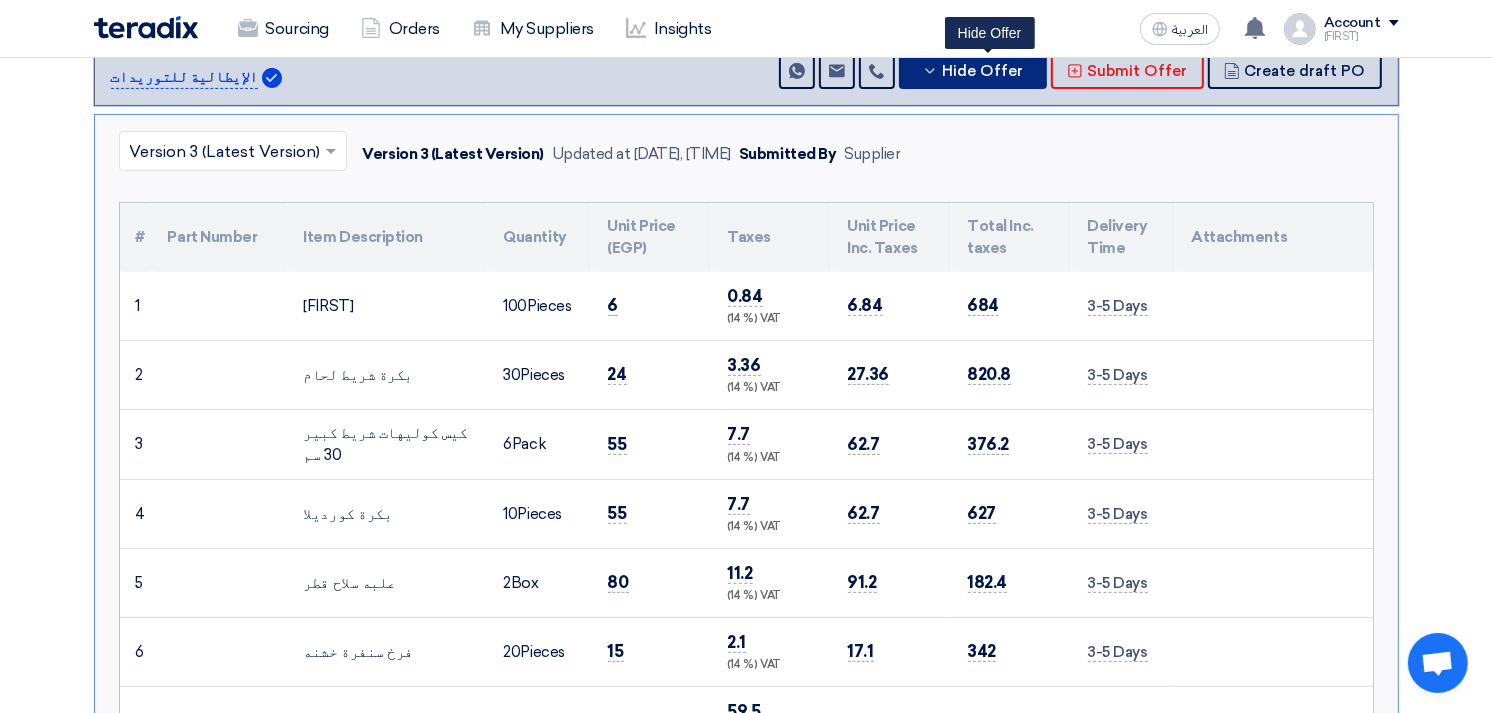 scroll, scrollTop: 555, scrollLeft: 0, axis: vertical 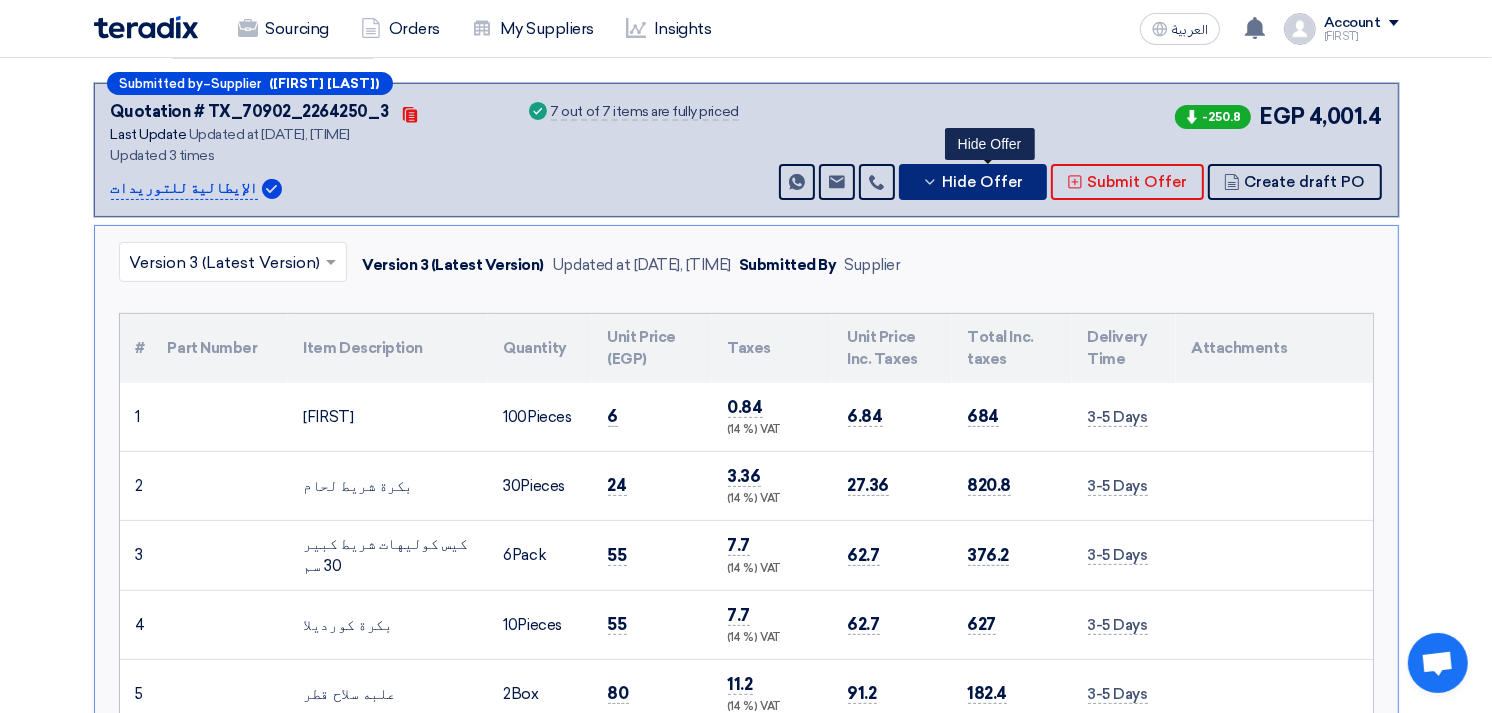 click on "Hide Offer" at bounding box center (983, 182) 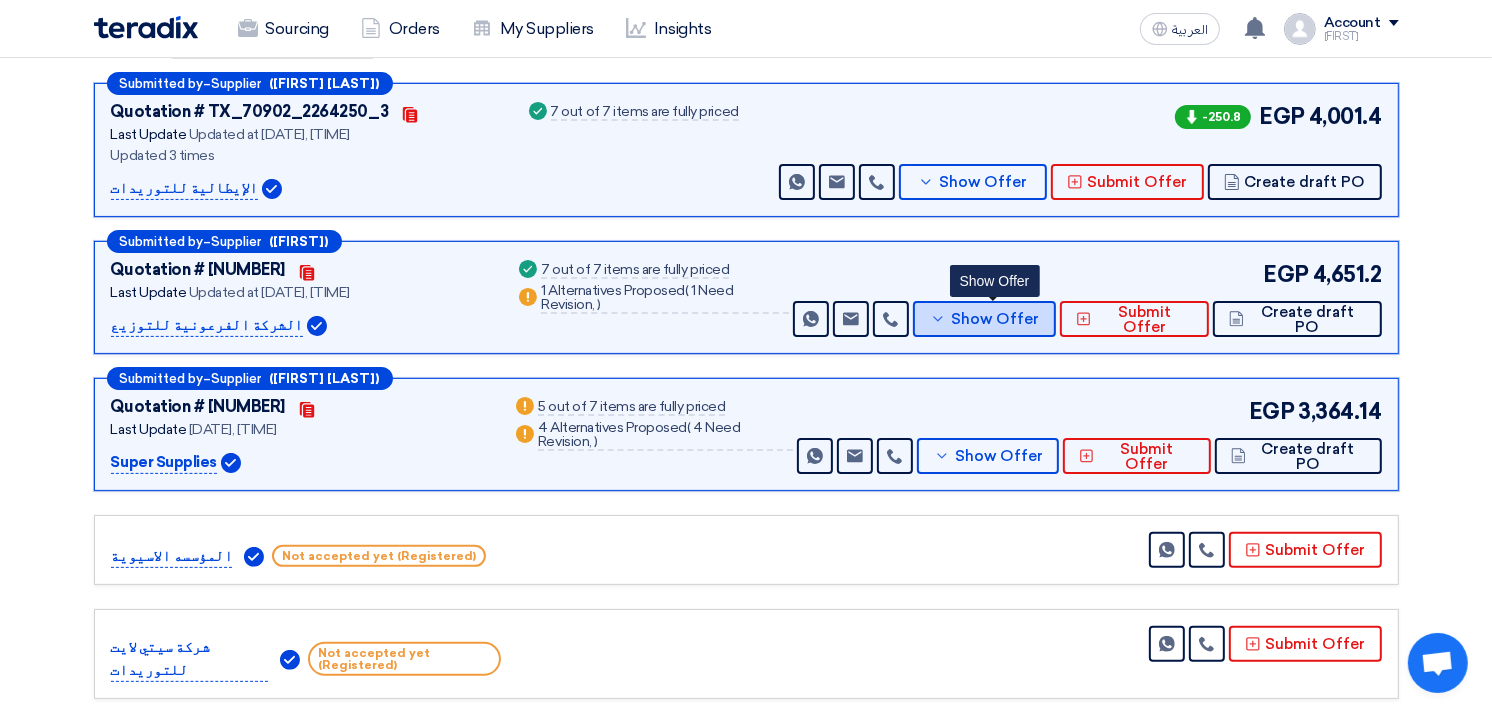 click on "Show Offer" at bounding box center (995, 319) 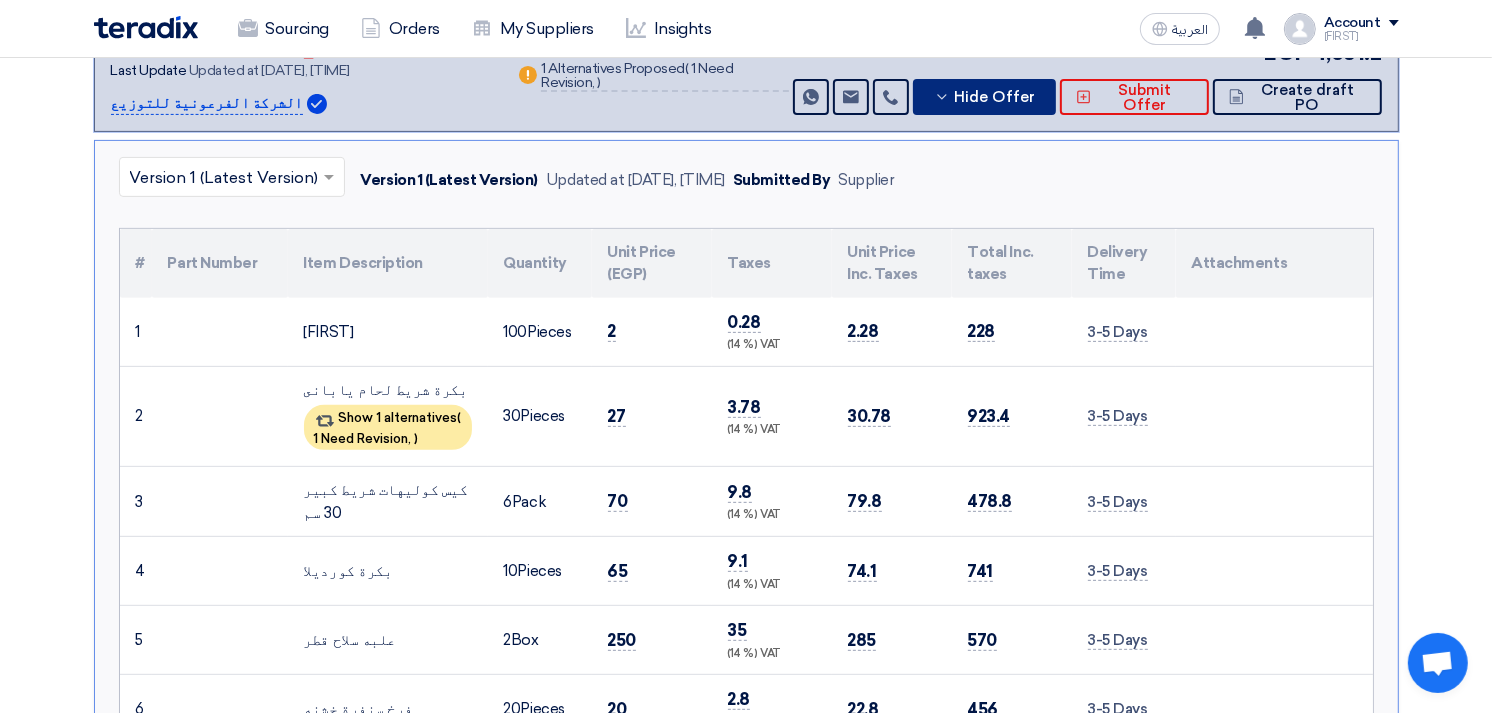 scroll, scrollTop: 222, scrollLeft: 0, axis: vertical 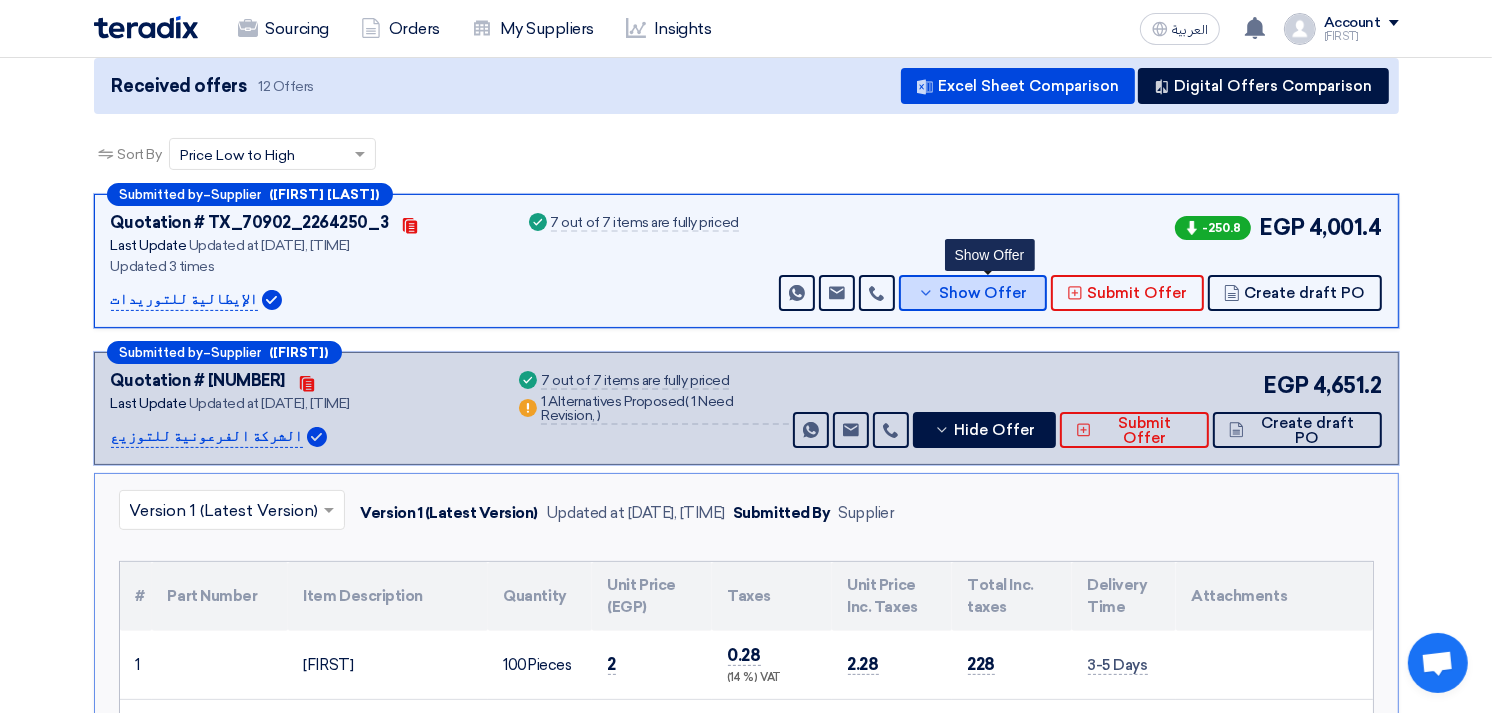 click on "Show Offer" at bounding box center (973, 293) 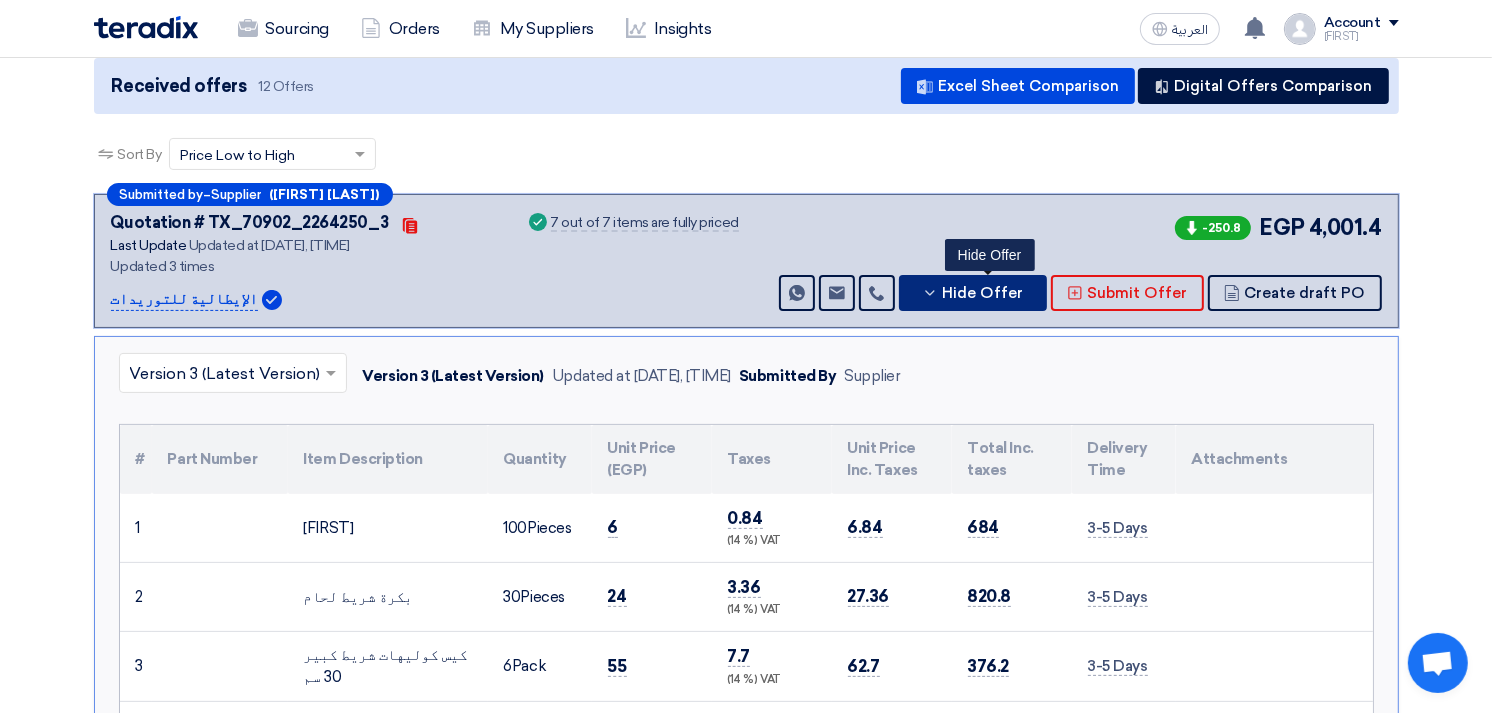 click 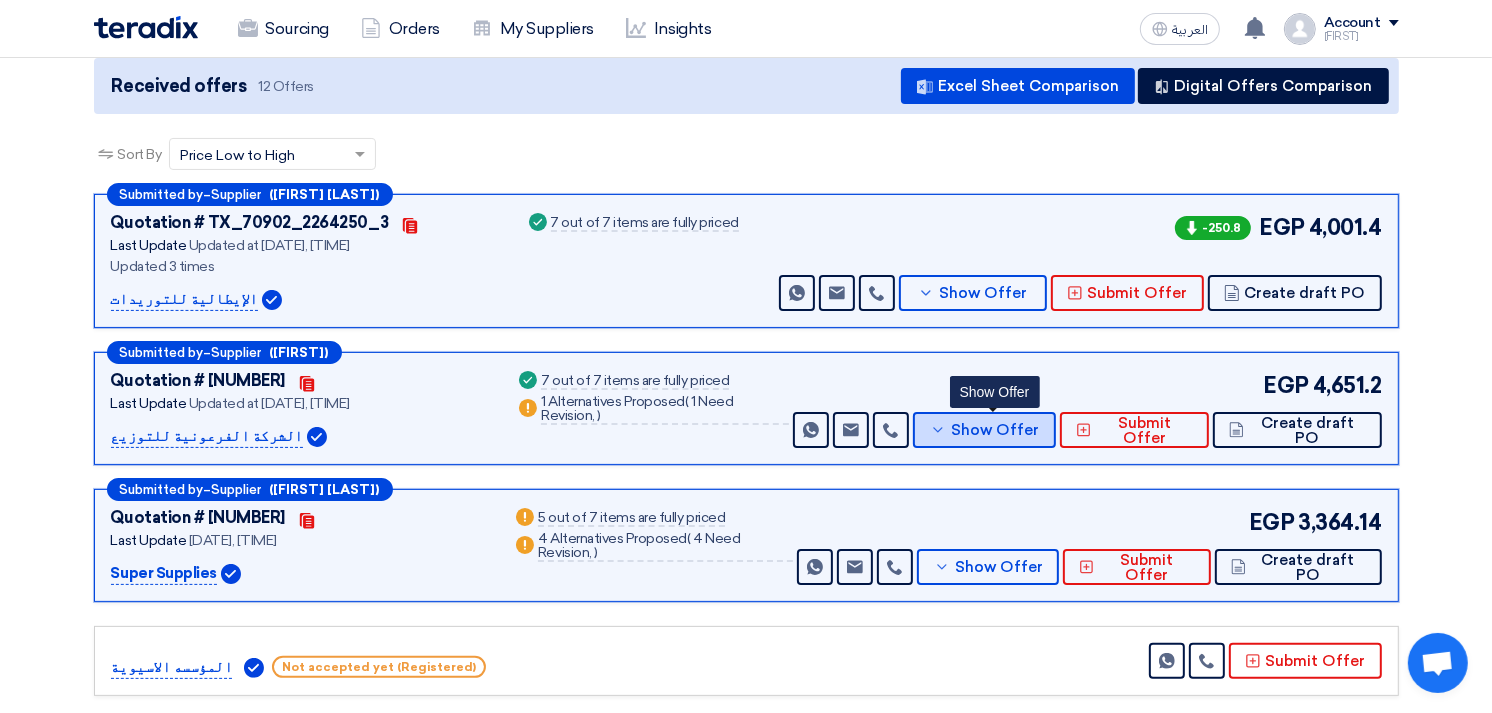 click on "Show Offer" at bounding box center [985, 430] 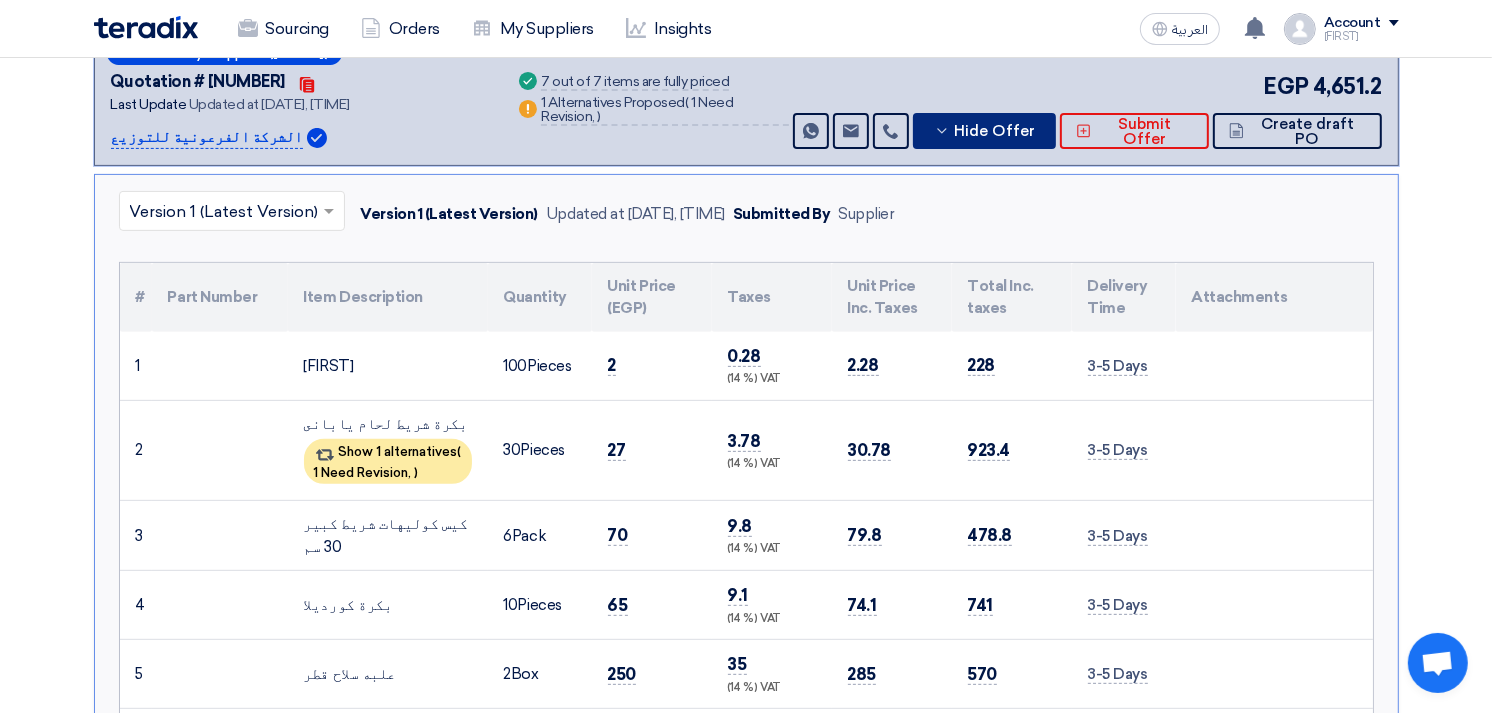scroll, scrollTop: 555, scrollLeft: 0, axis: vertical 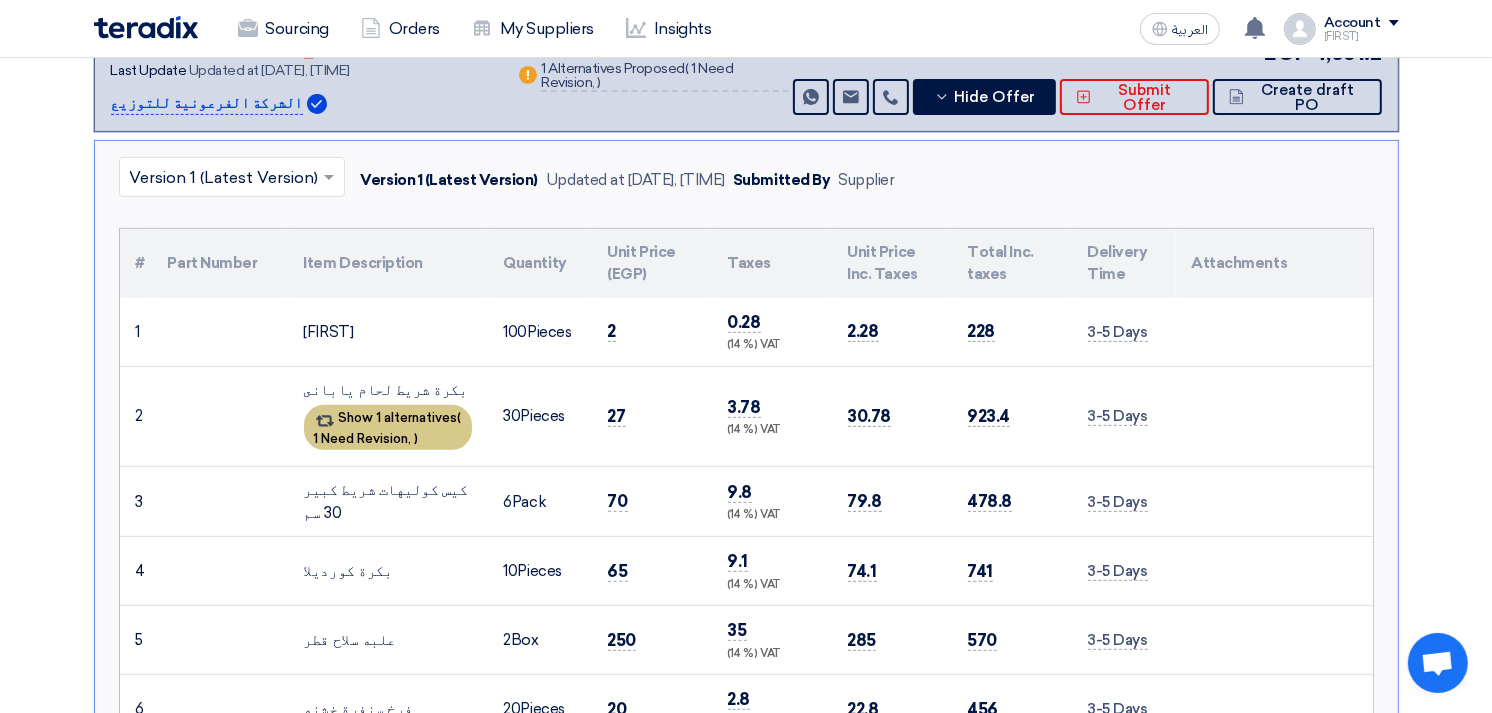 click on "Show 1 alternatives
(
1 Need Revision,
)" at bounding box center [388, 427] 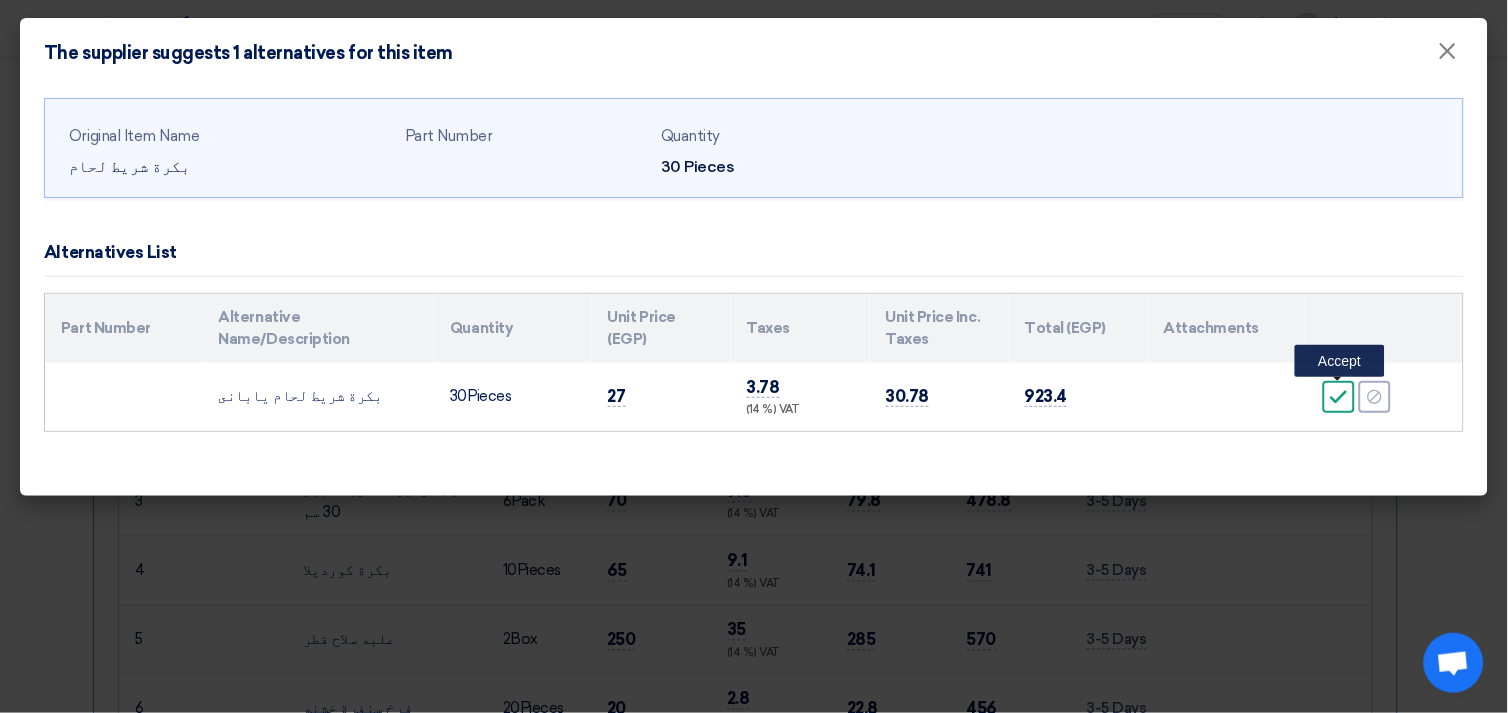 click 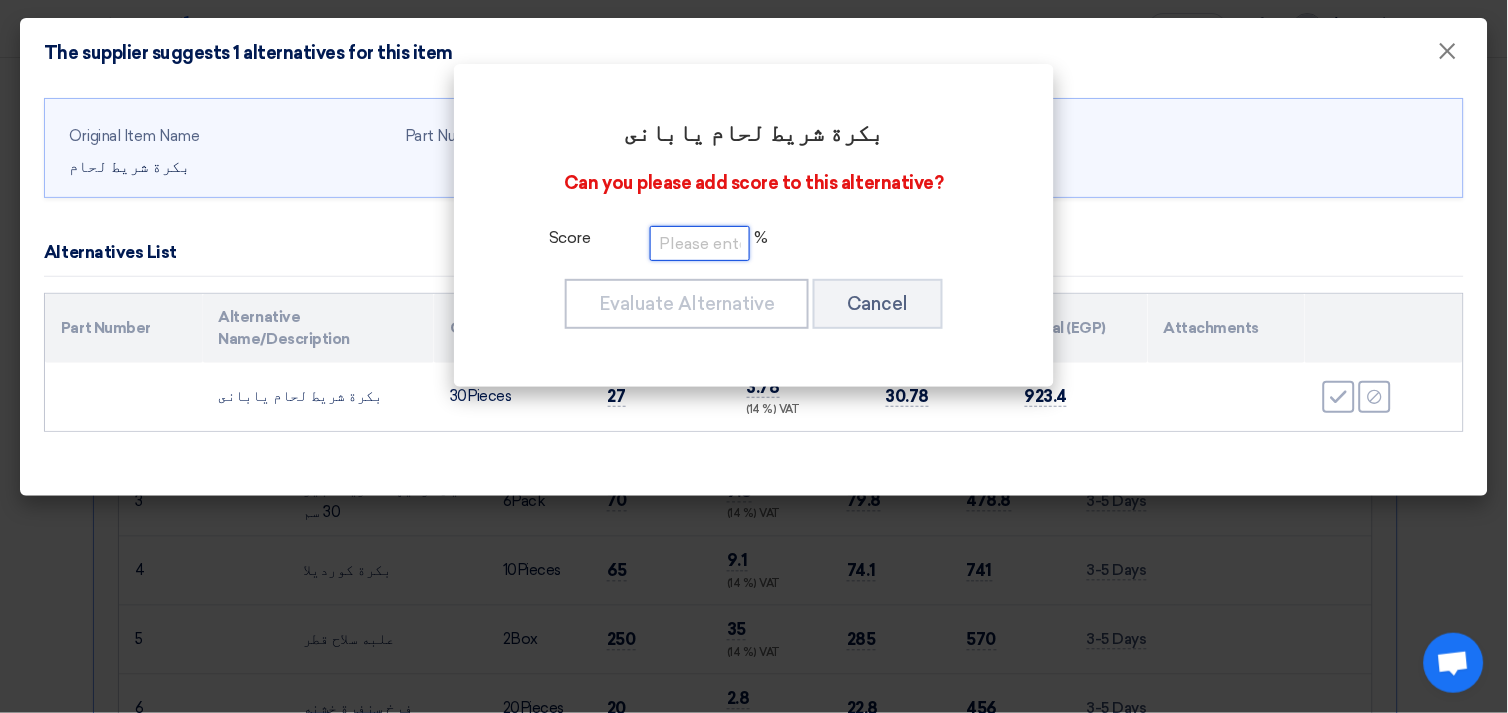 click 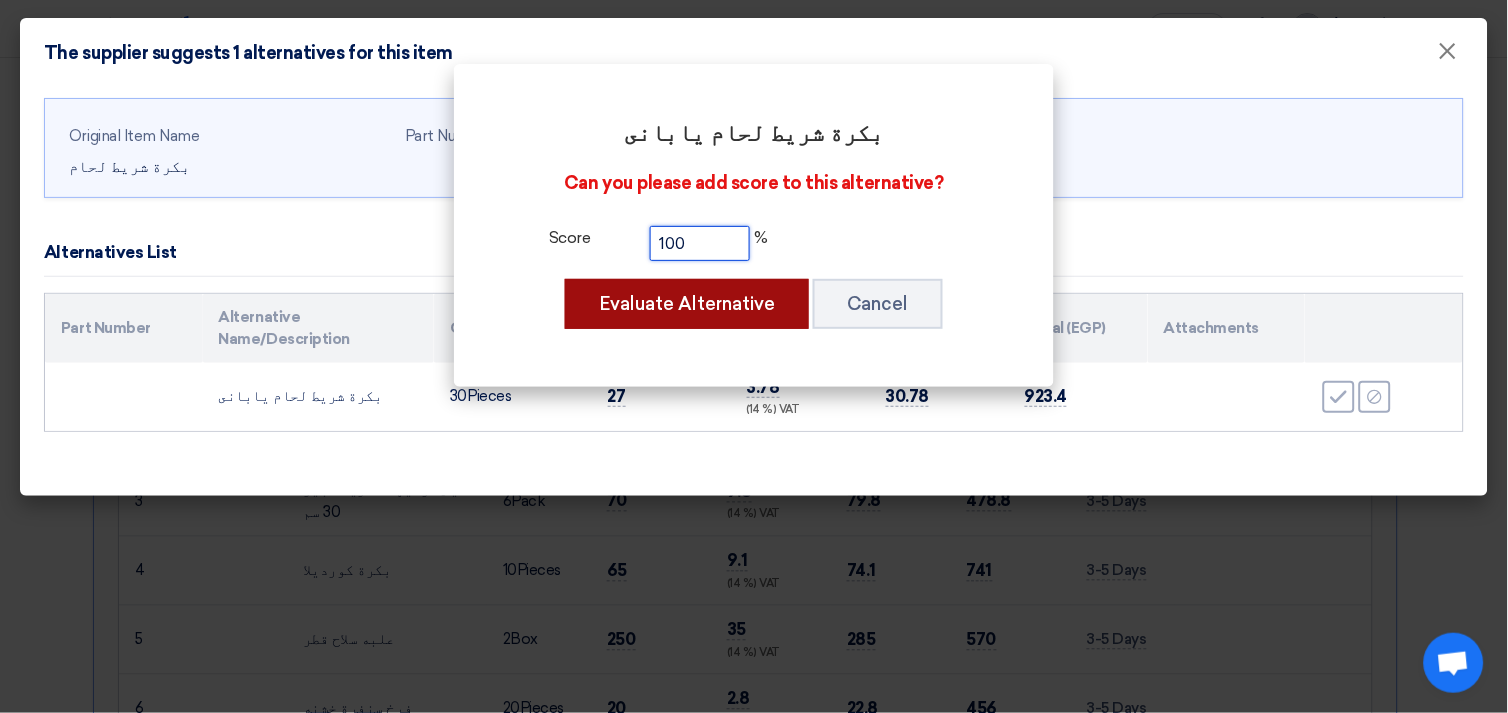 type on "100" 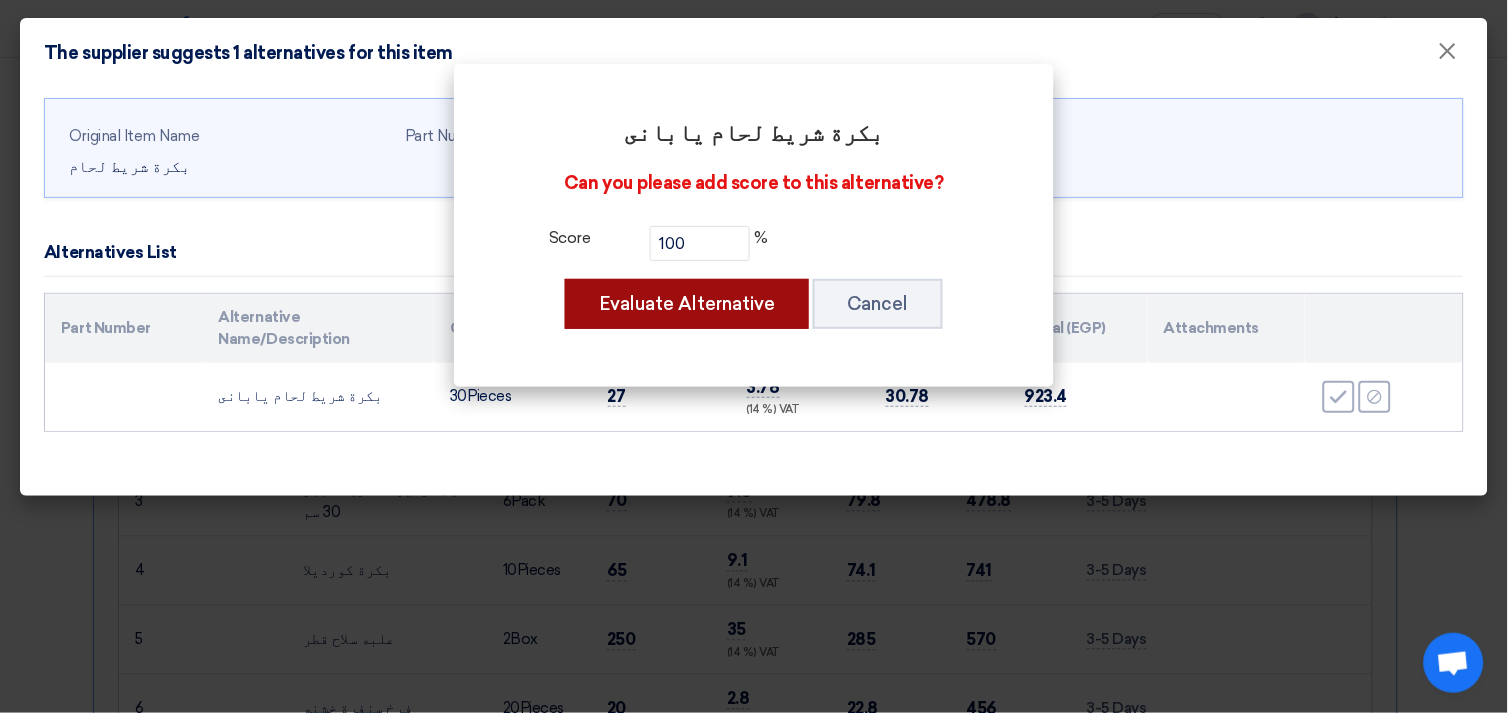 click on "Evaluate Alternative" 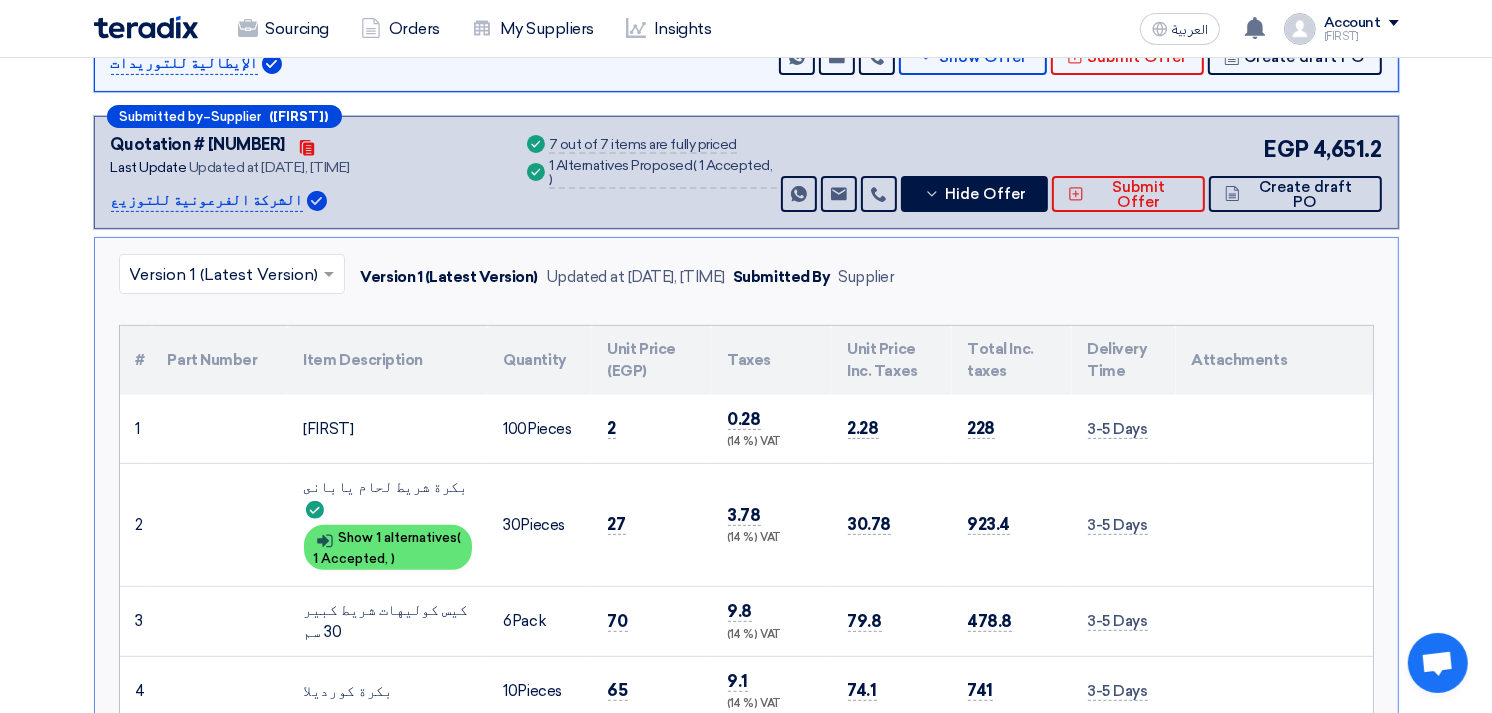 scroll, scrollTop: 444, scrollLeft: 0, axis: vertical 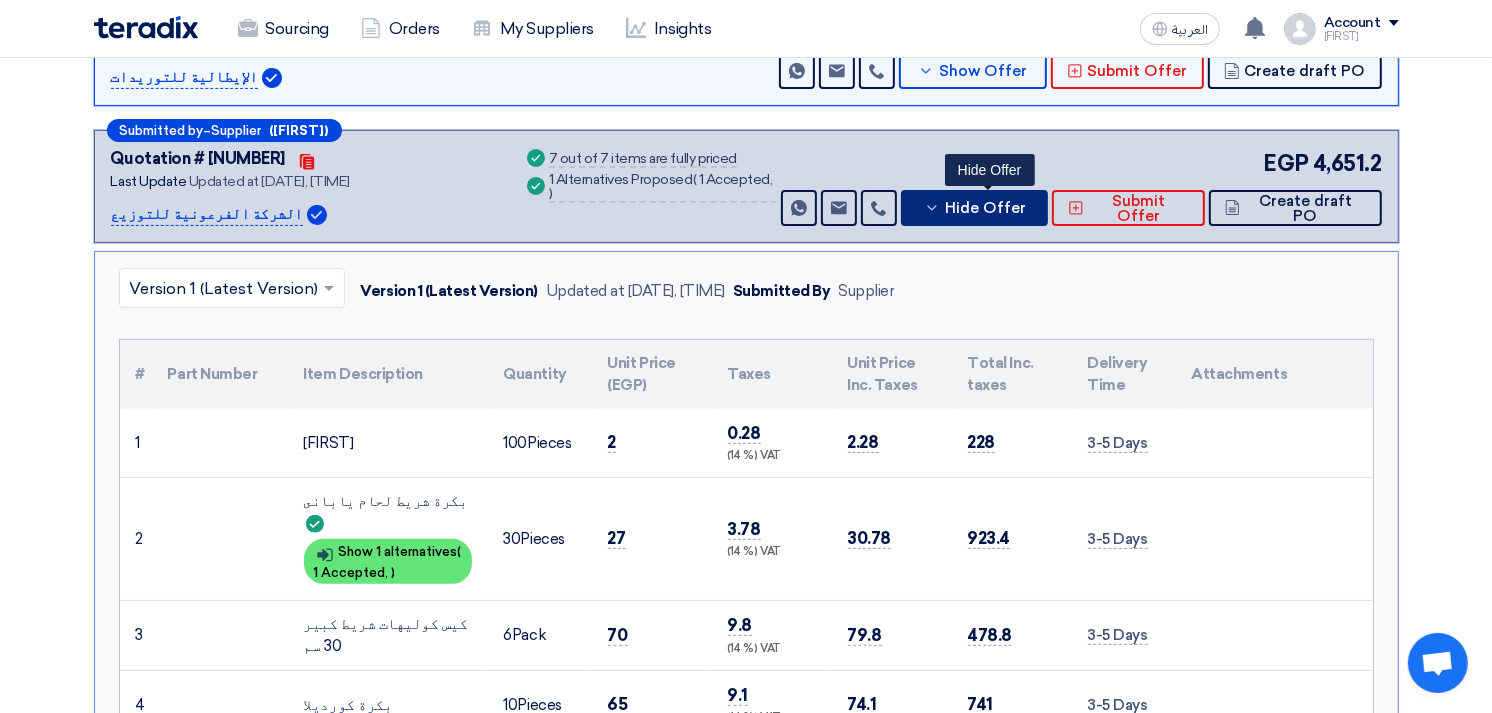 click on "Hide Offer" at bounding box center [974, 208] 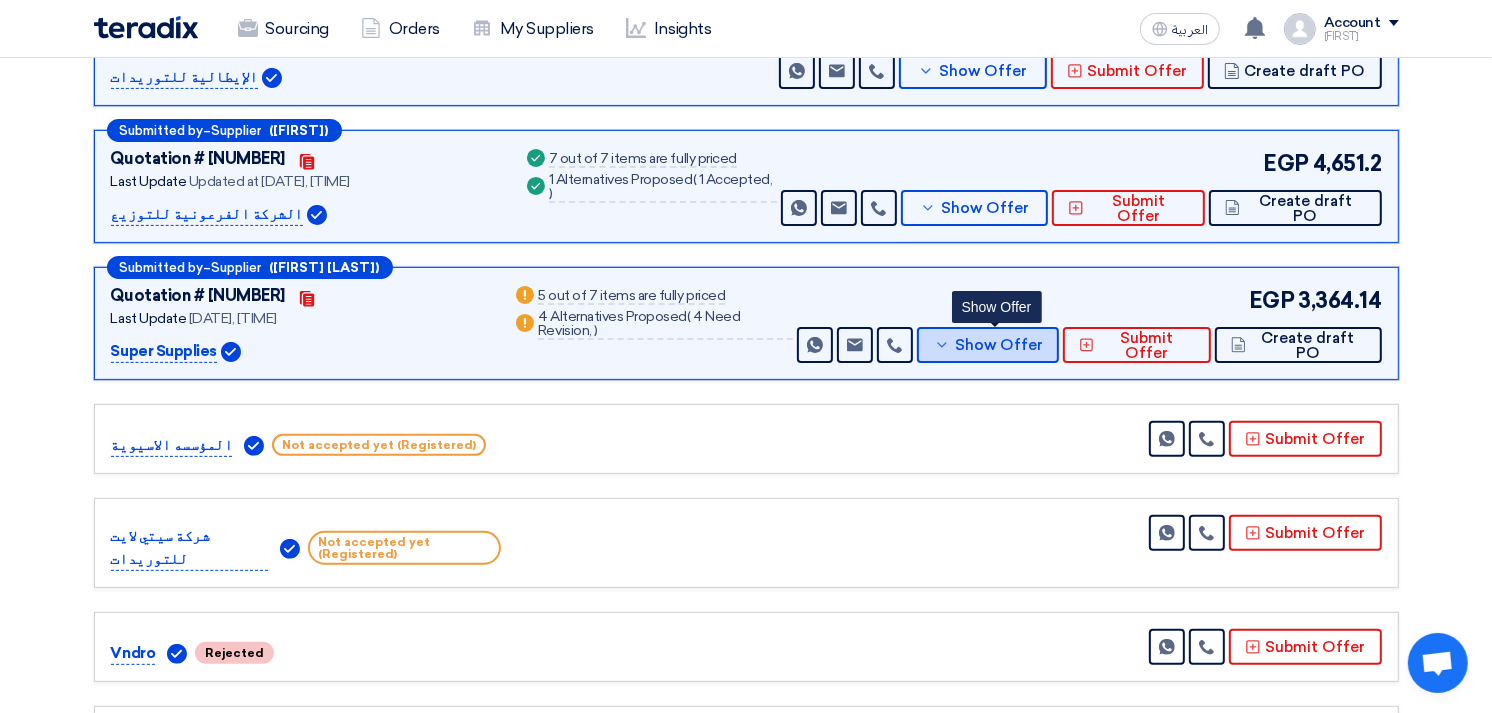 click on "Show Offer" at bounding box center (999, 345) 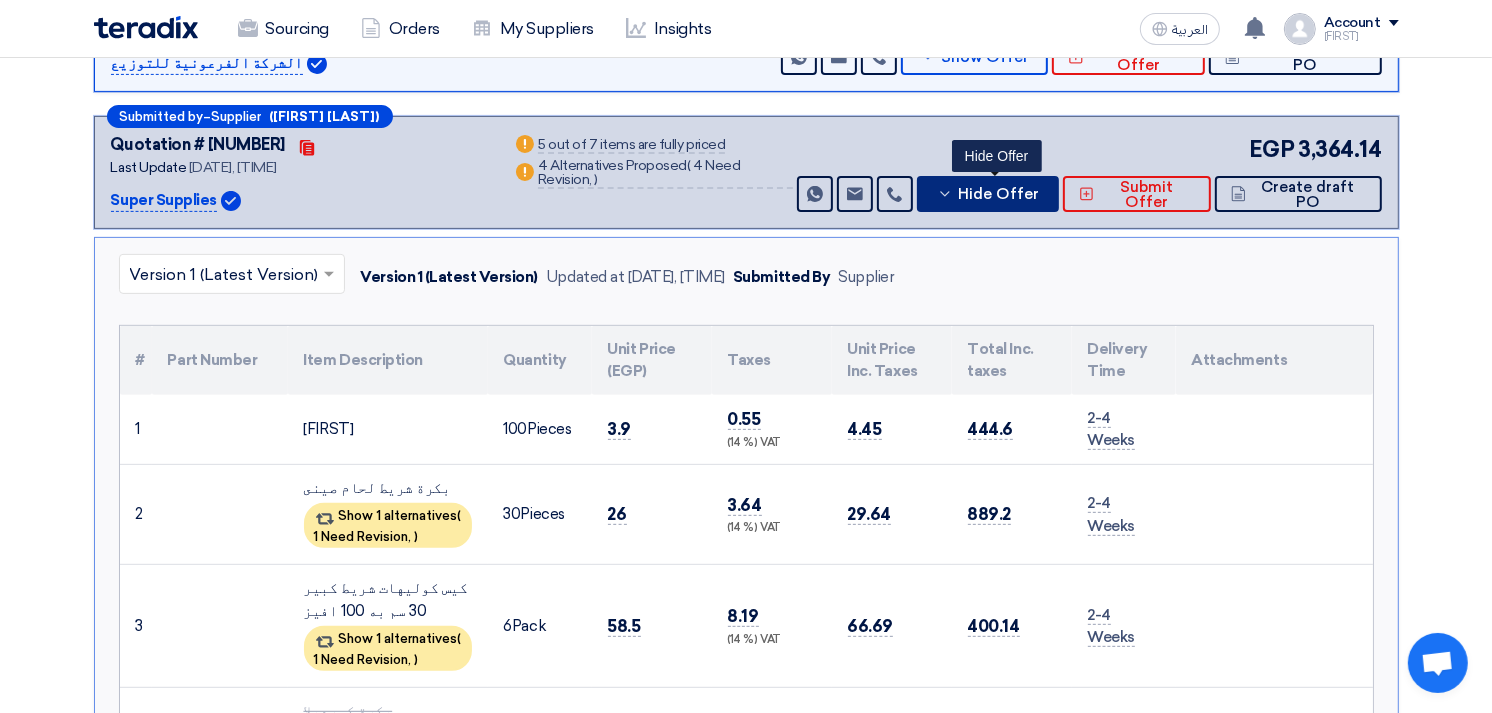 scroll, scrollTop: 666, scrollLeft: 0, axis: vertical 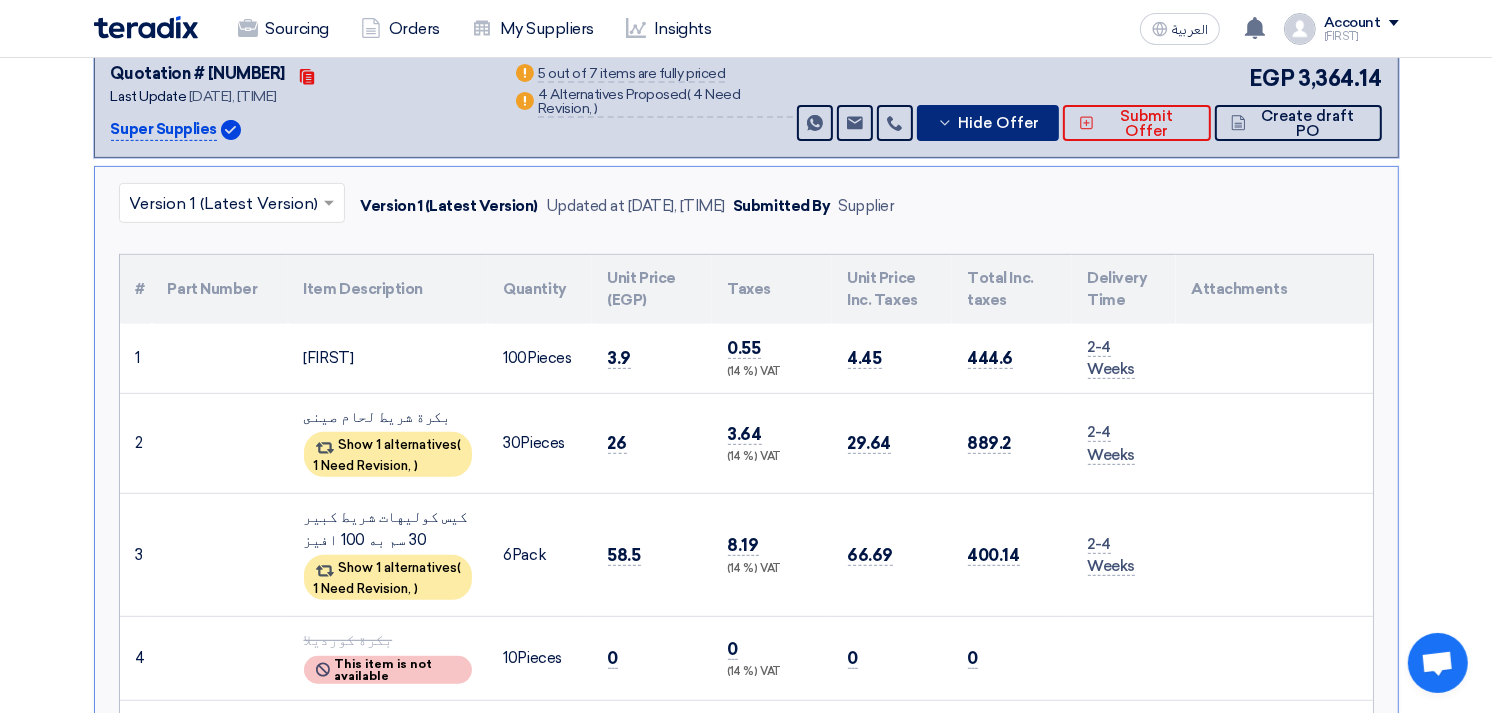 type 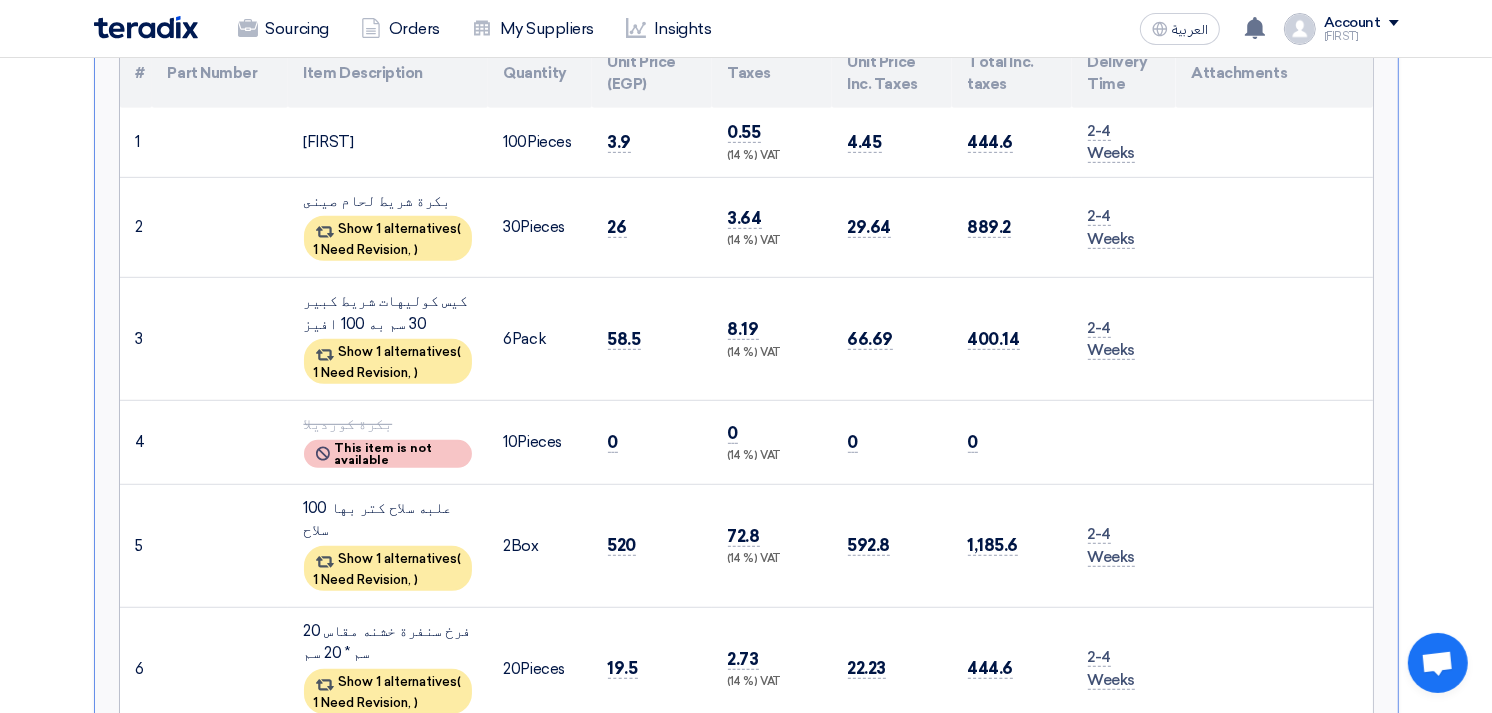scroll, scrollTop: 888, scrollLeft: 0, axis: vertical 